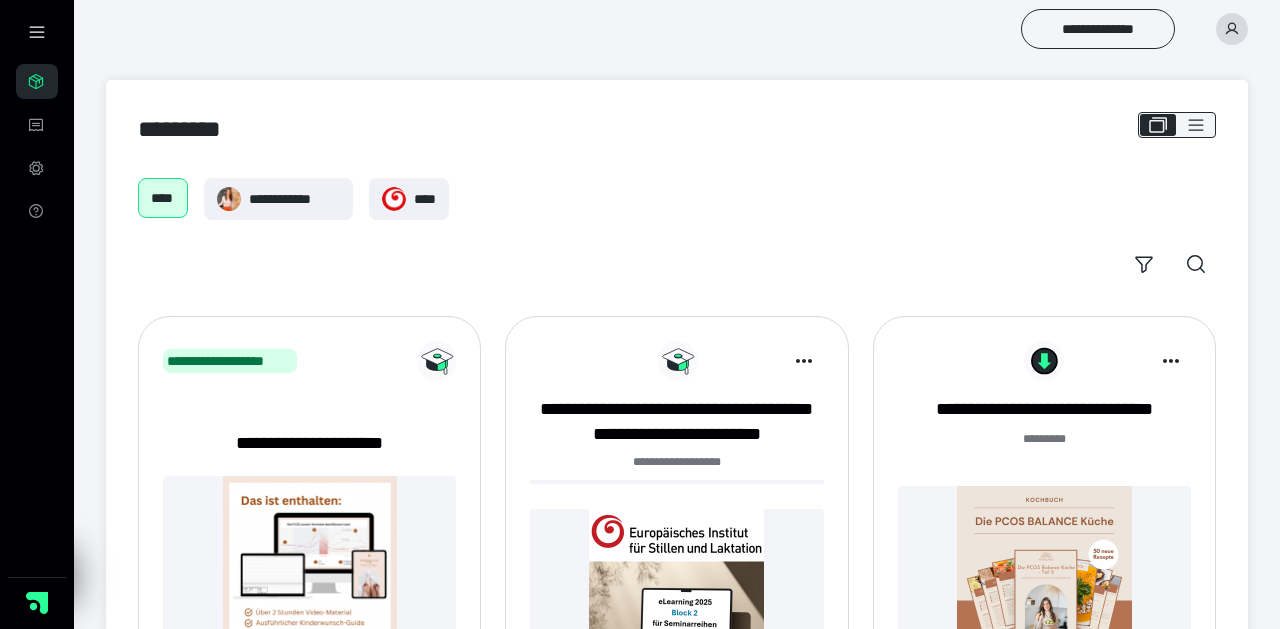 scroll, scrollTop: 481, scrollLeft: 0, axis: vertical 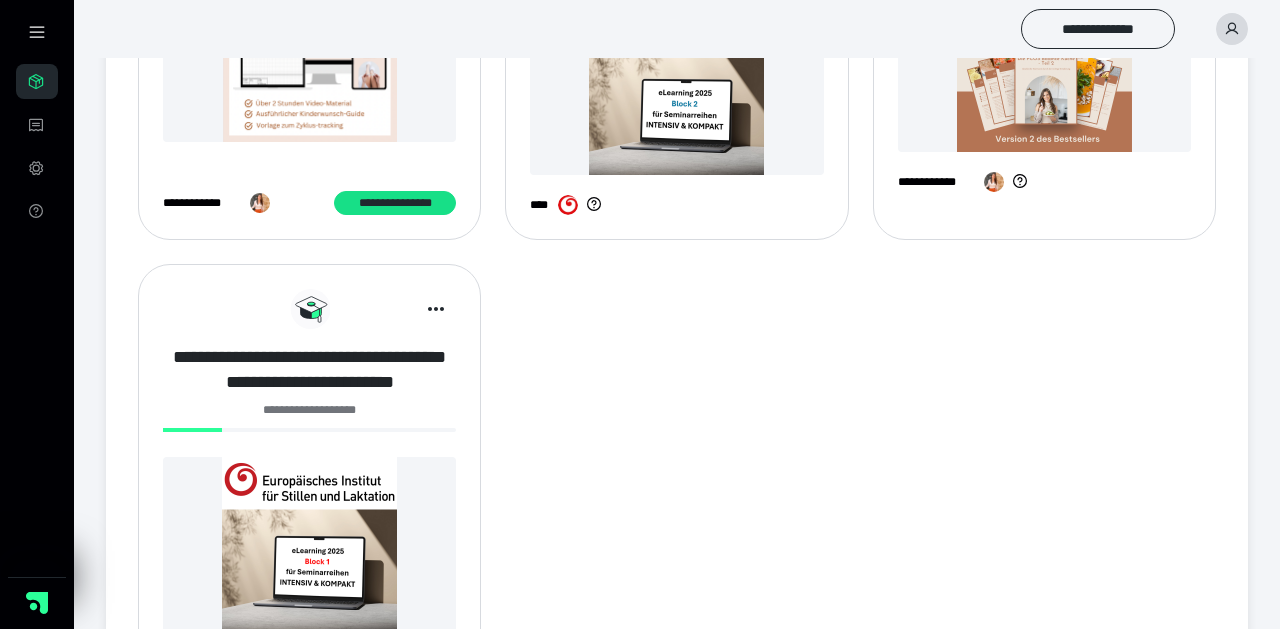click on "**********" at bounding box center (309, 369) 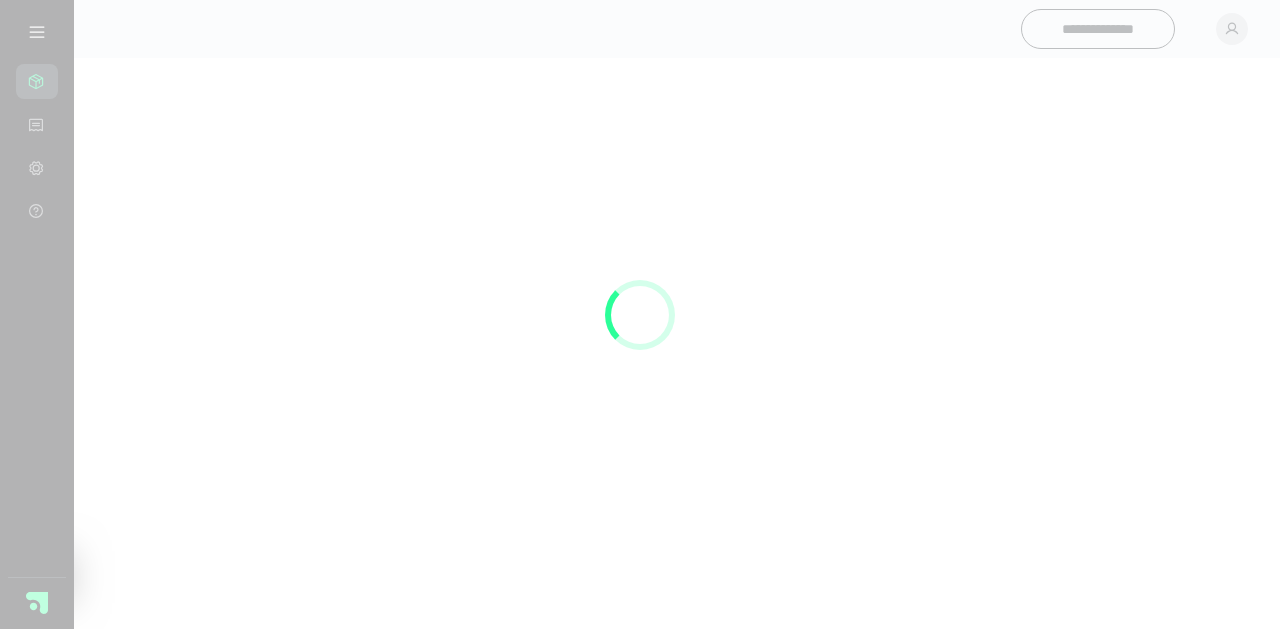 scroll, scrollTop: 0, scrollLeft: 0, axis: both 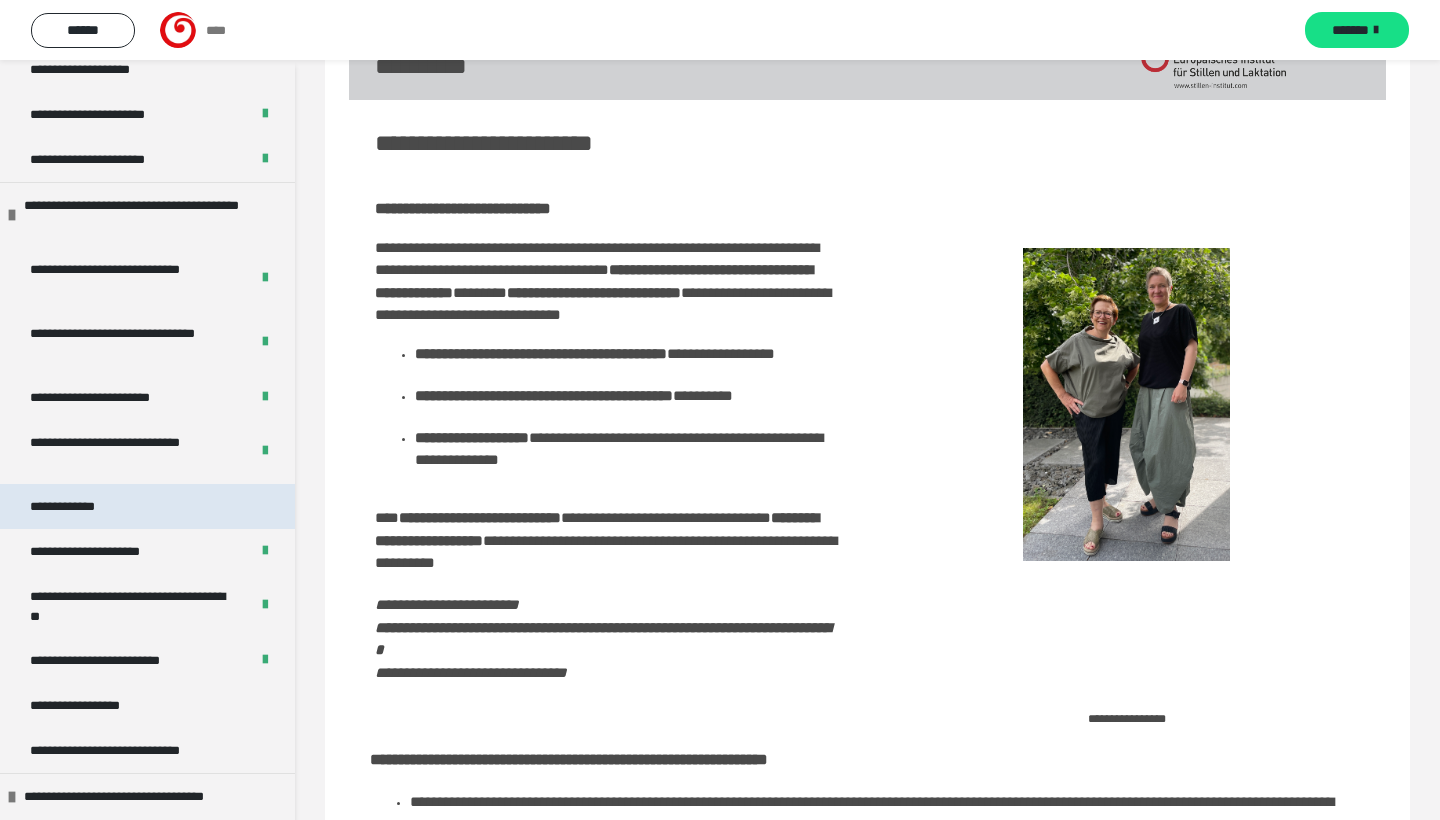 click on "**********" at bounding box center [147, 506] 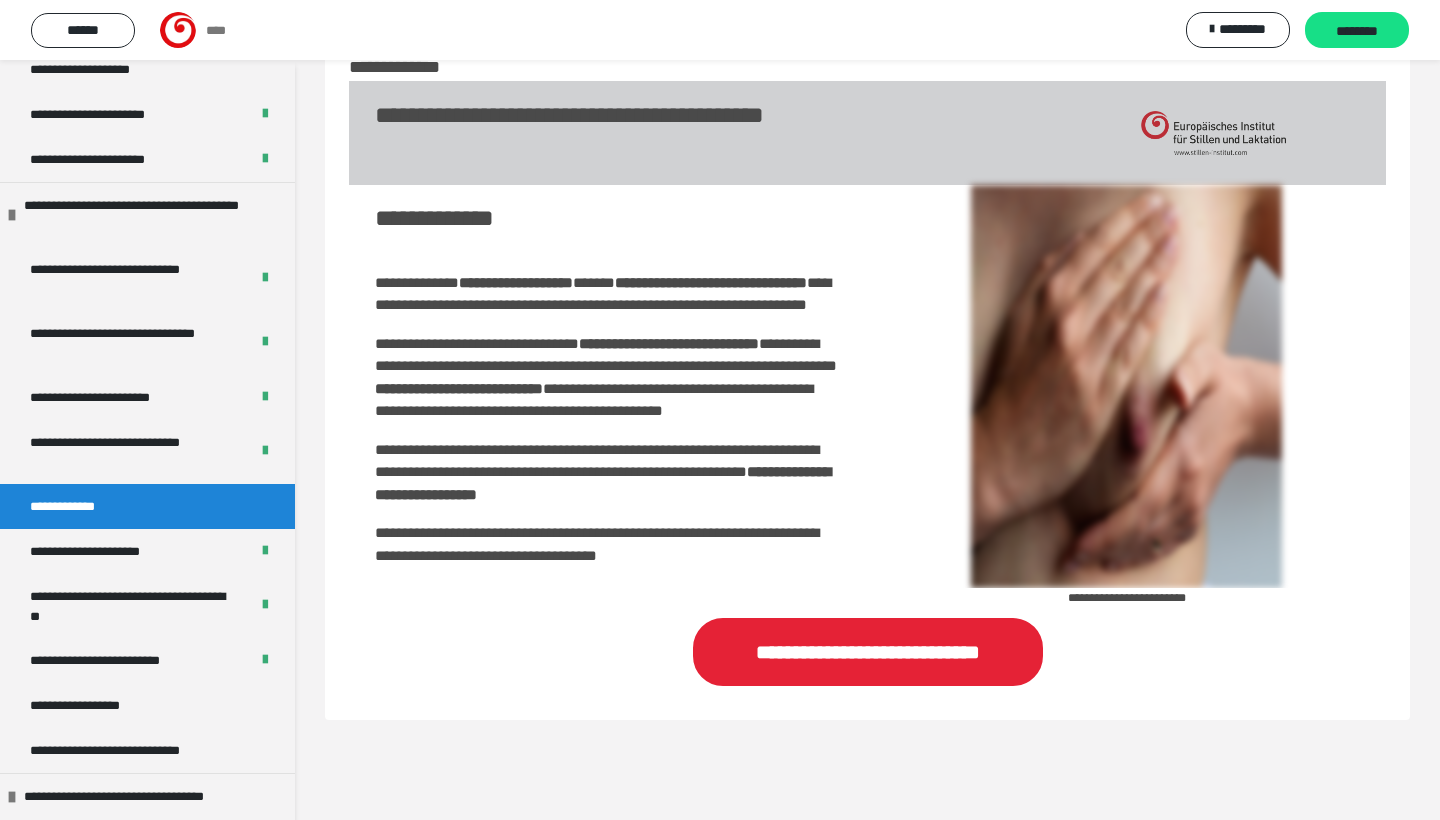 scroll, scrollTop: 71, scrollLeft: 0, axis: vertical 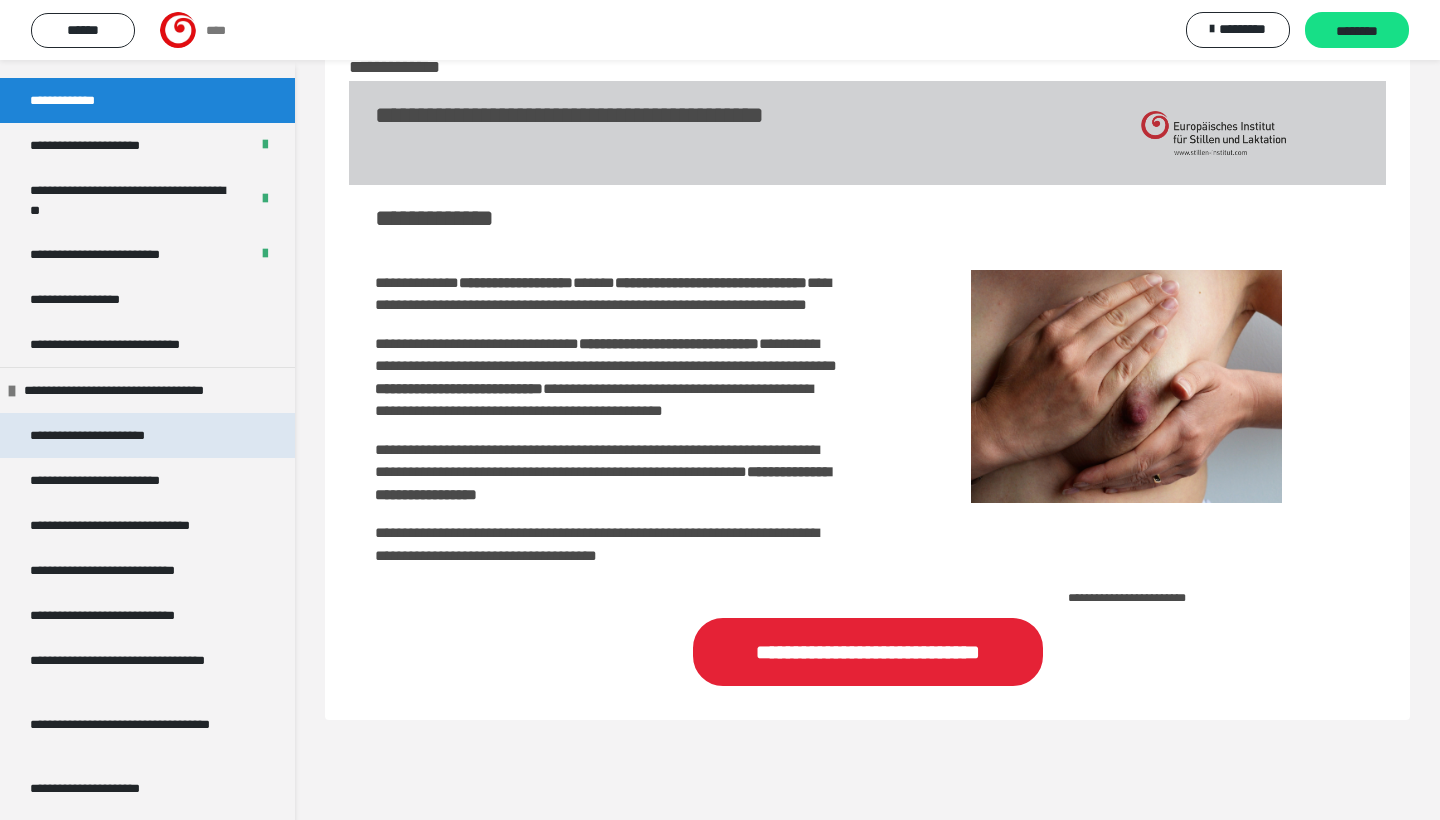 click on "**********" at bounding box center [108, 435] 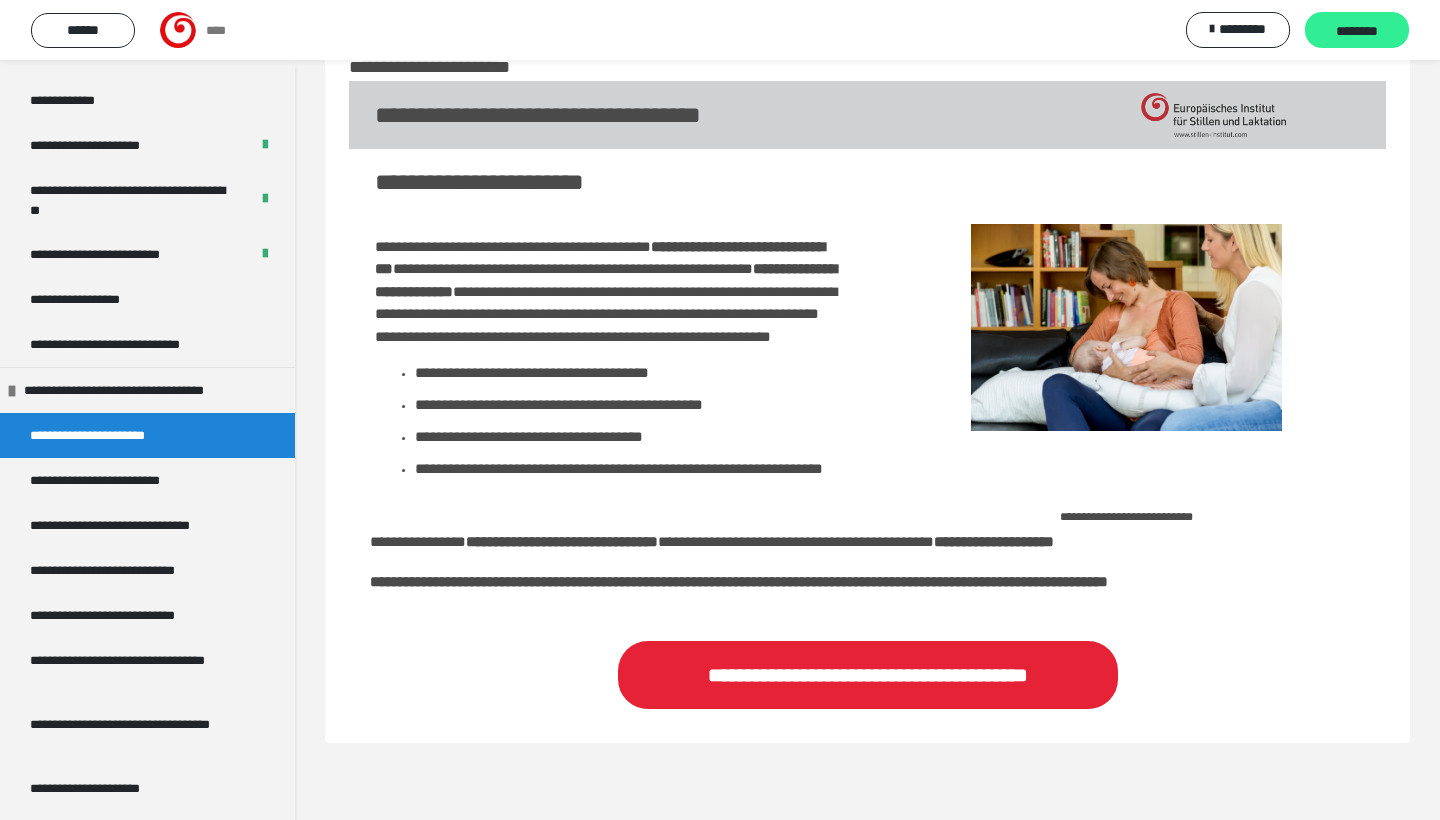 click on "********" at bounding box center [1357, 31] 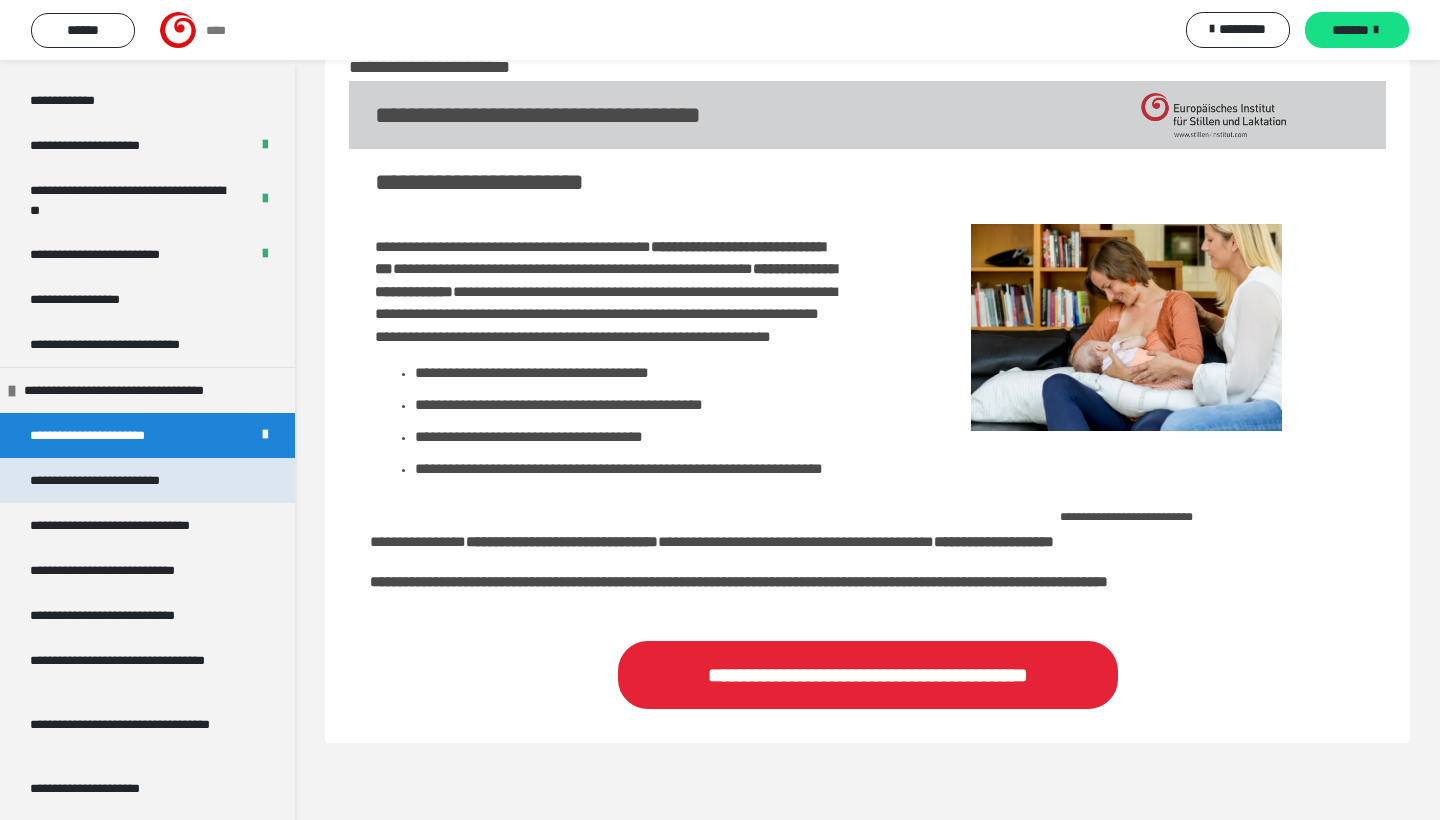 click on "**********" at bounding box center [119, 480] 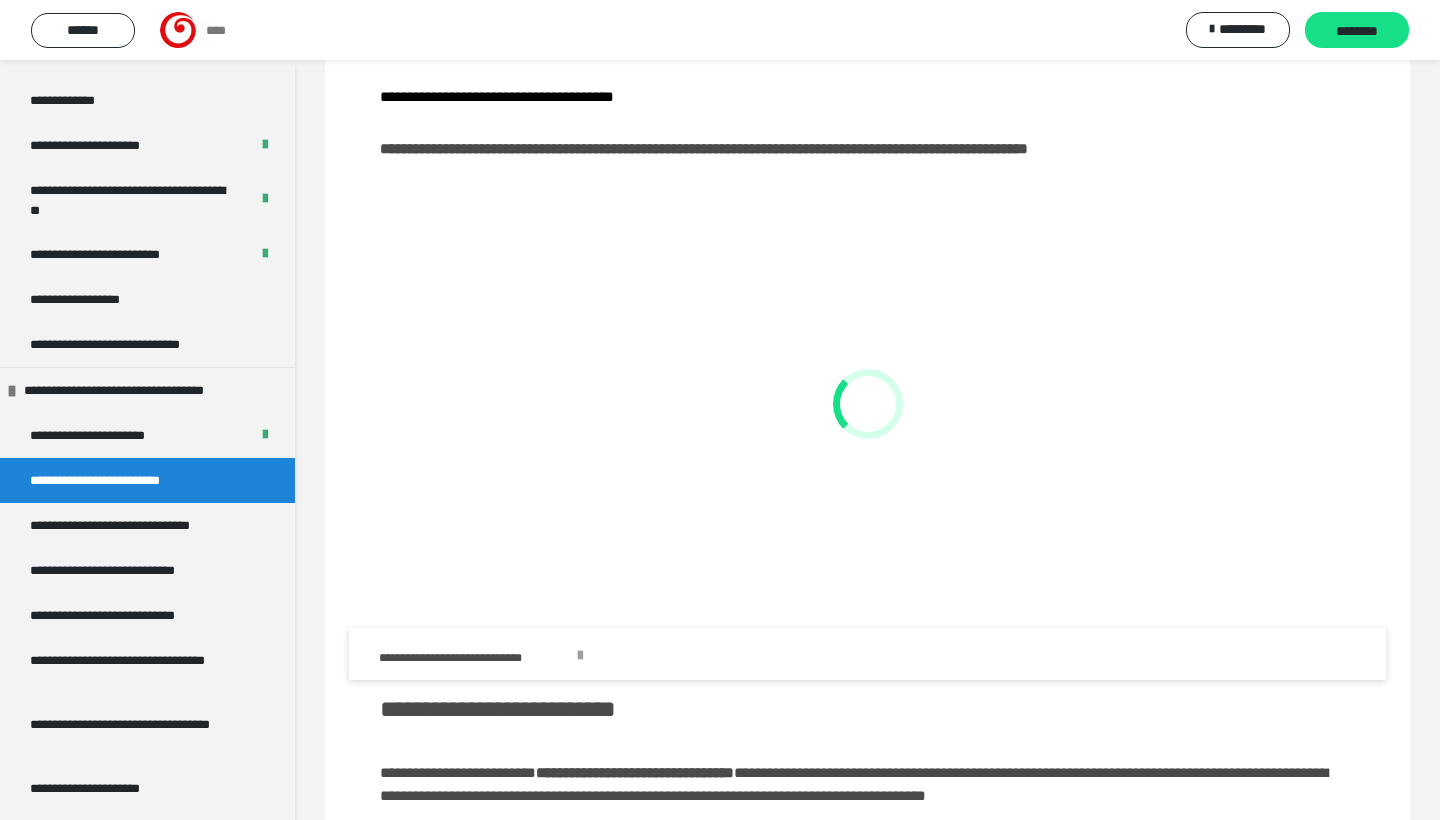 scroll, scrollTop: 297, scrollLeft: 0, axis: vertical 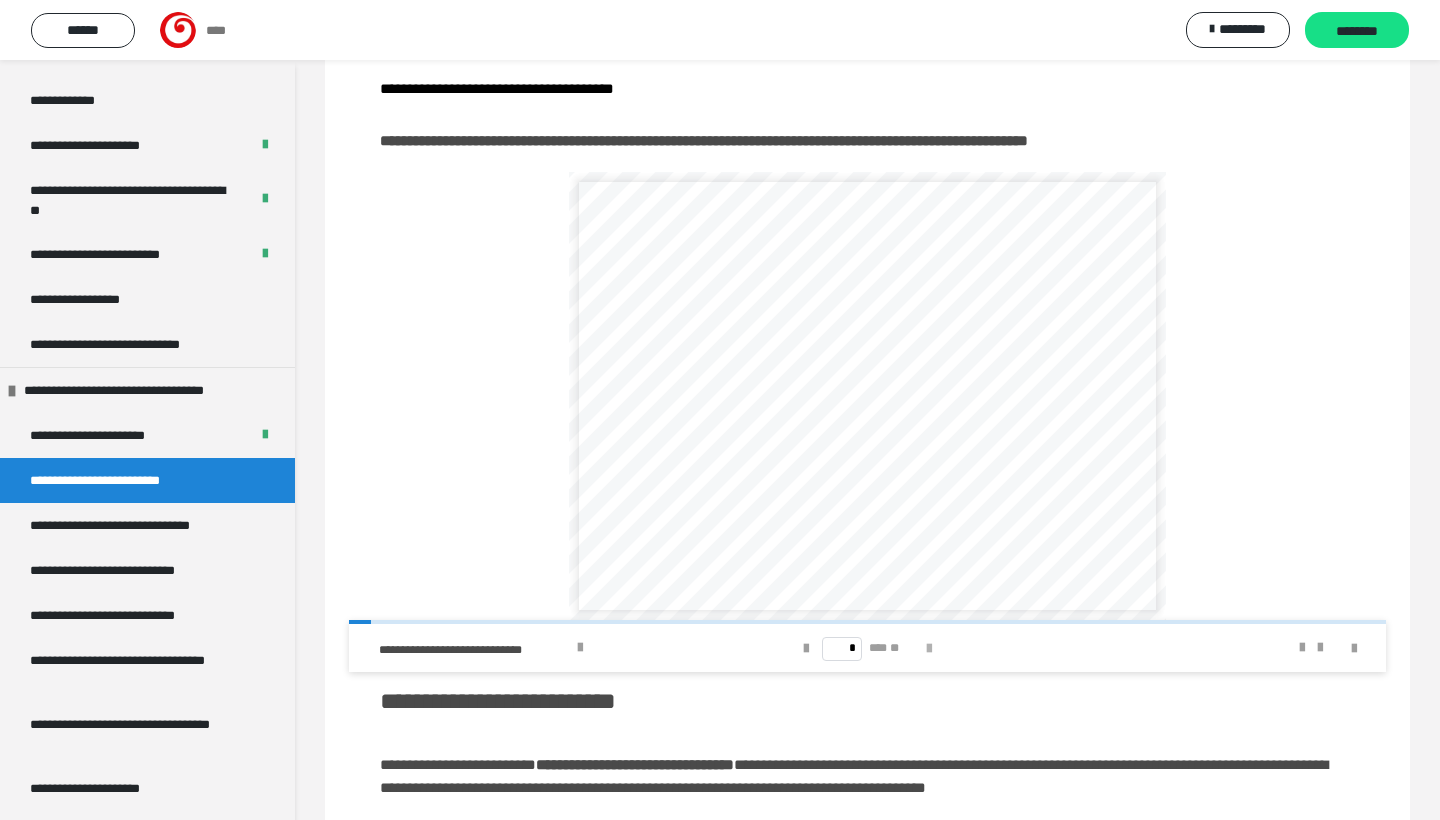 click at bounding box center (929, 649) 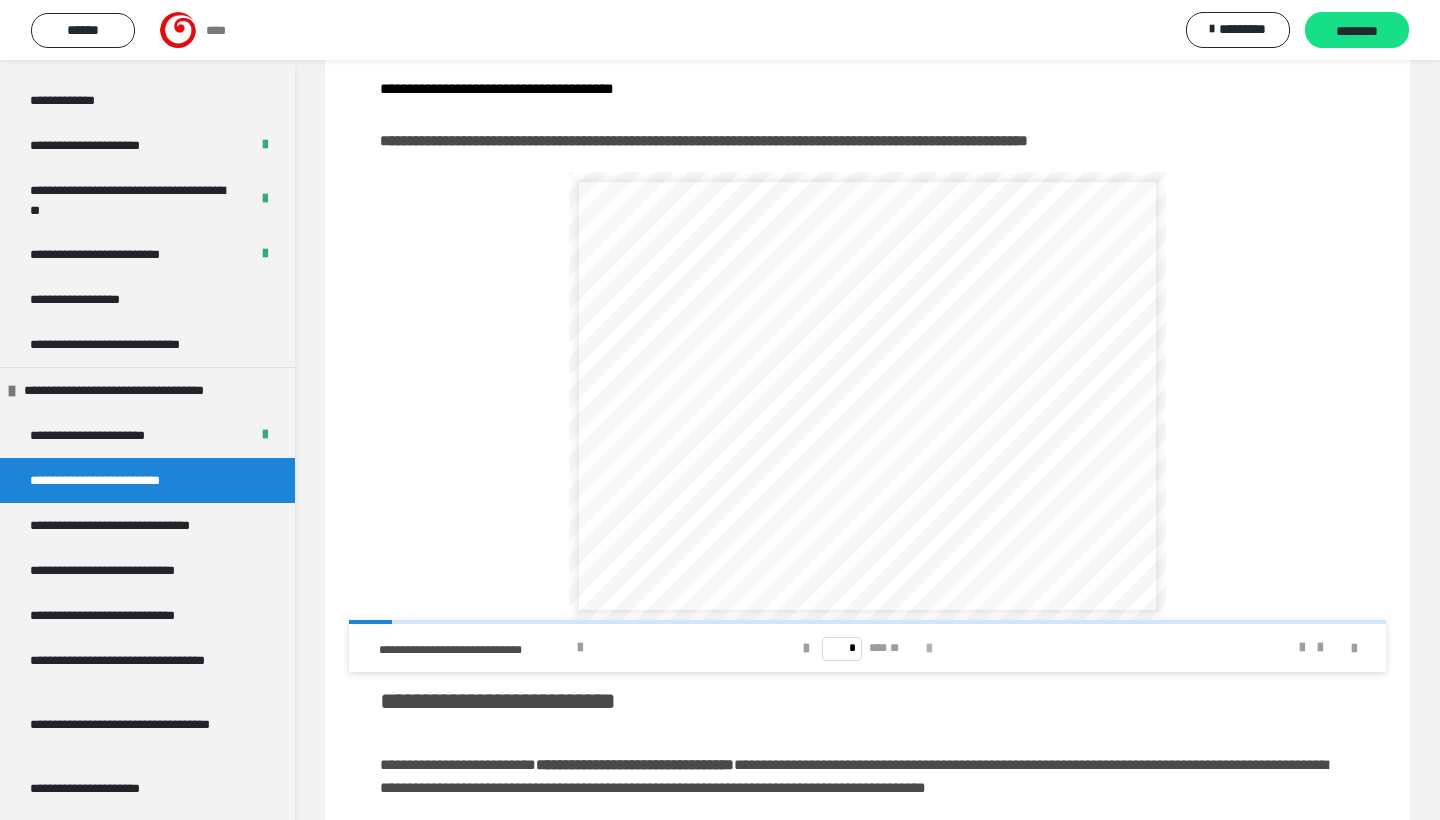 click at bounding box center (929, 649) 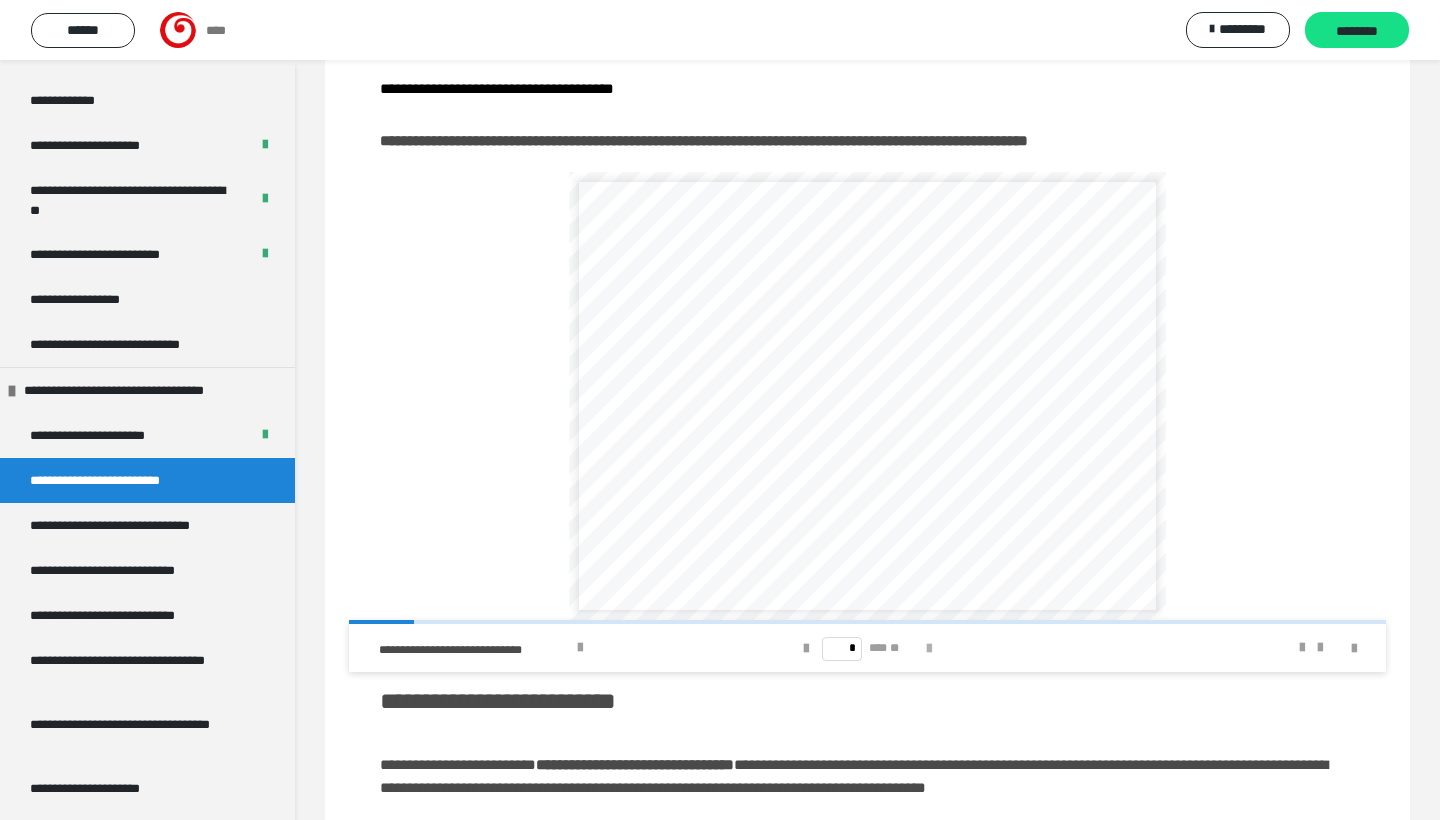 click at bounding box center [929, 649] 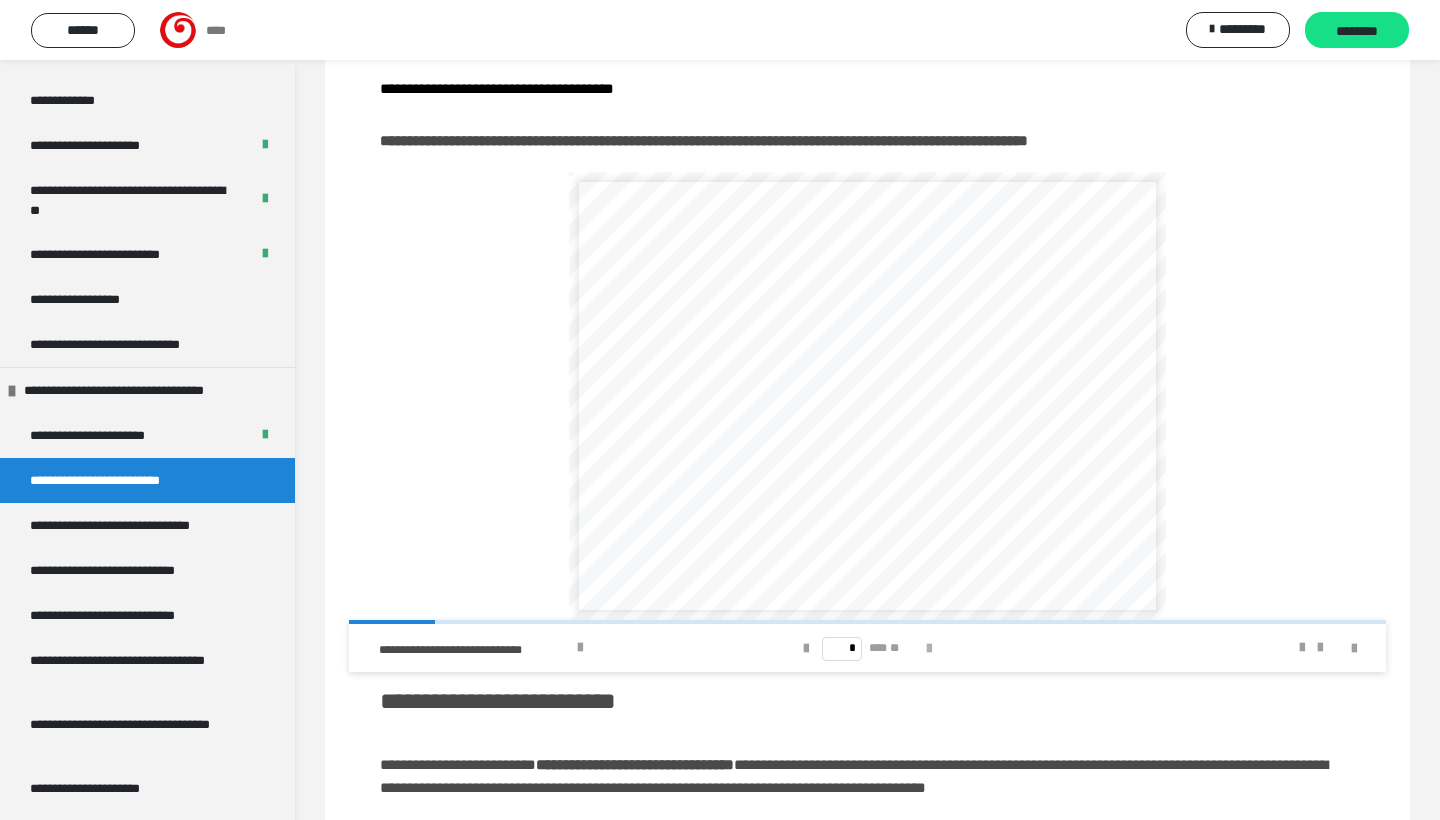 click at bounding box center (929, 649) 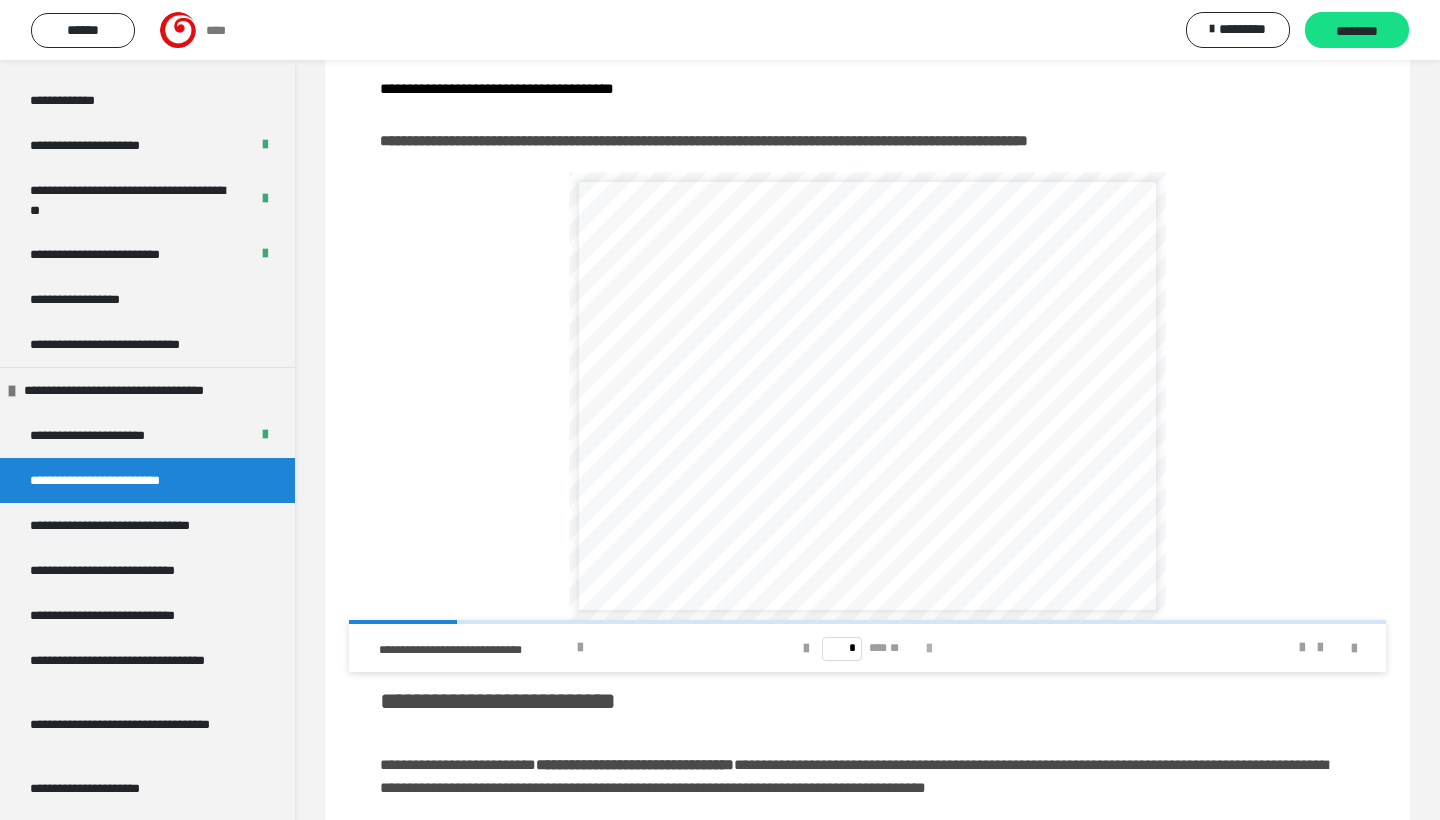 click at bounding box center (929, 649) 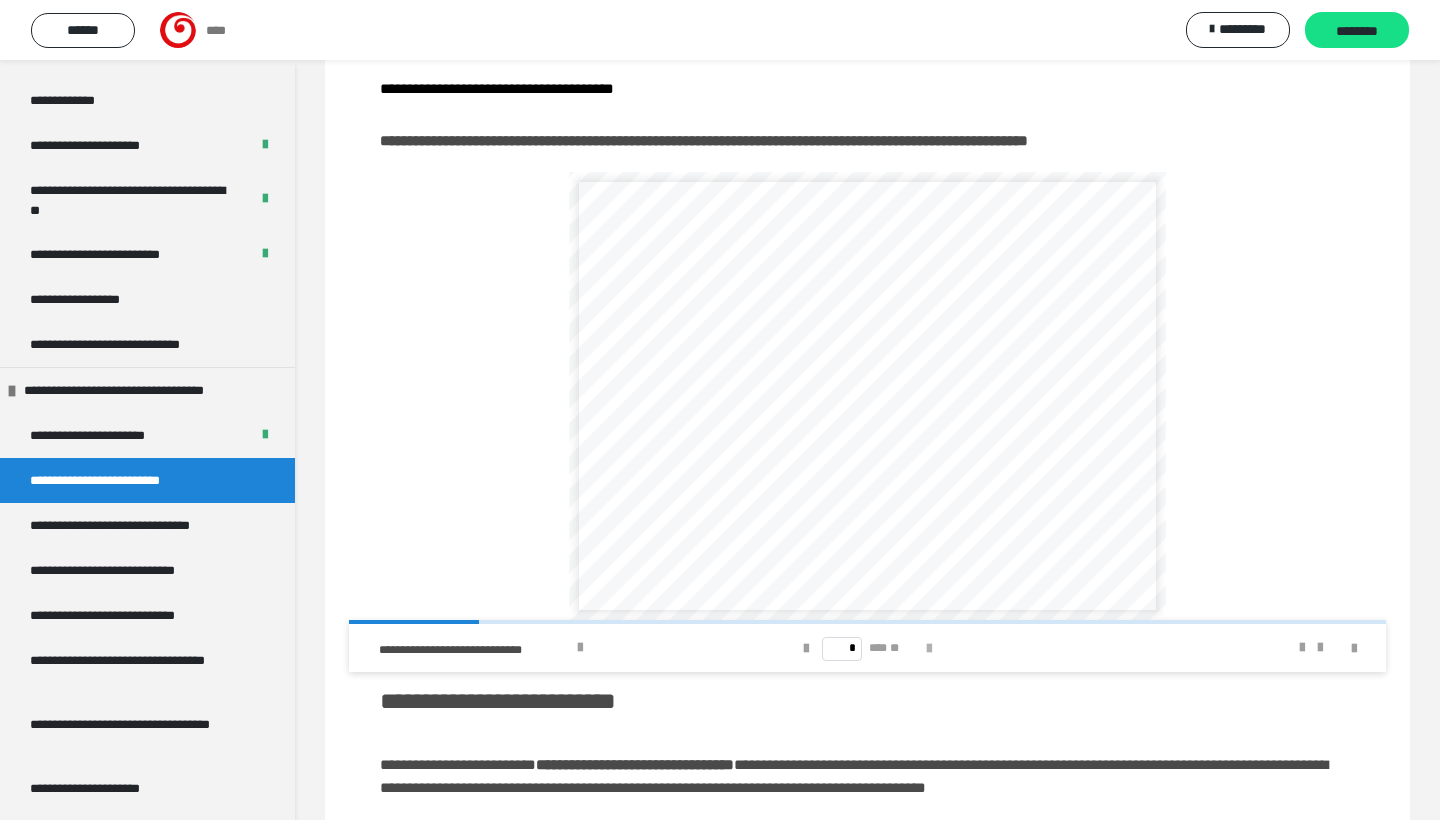 click at bounding box center [929, 649] 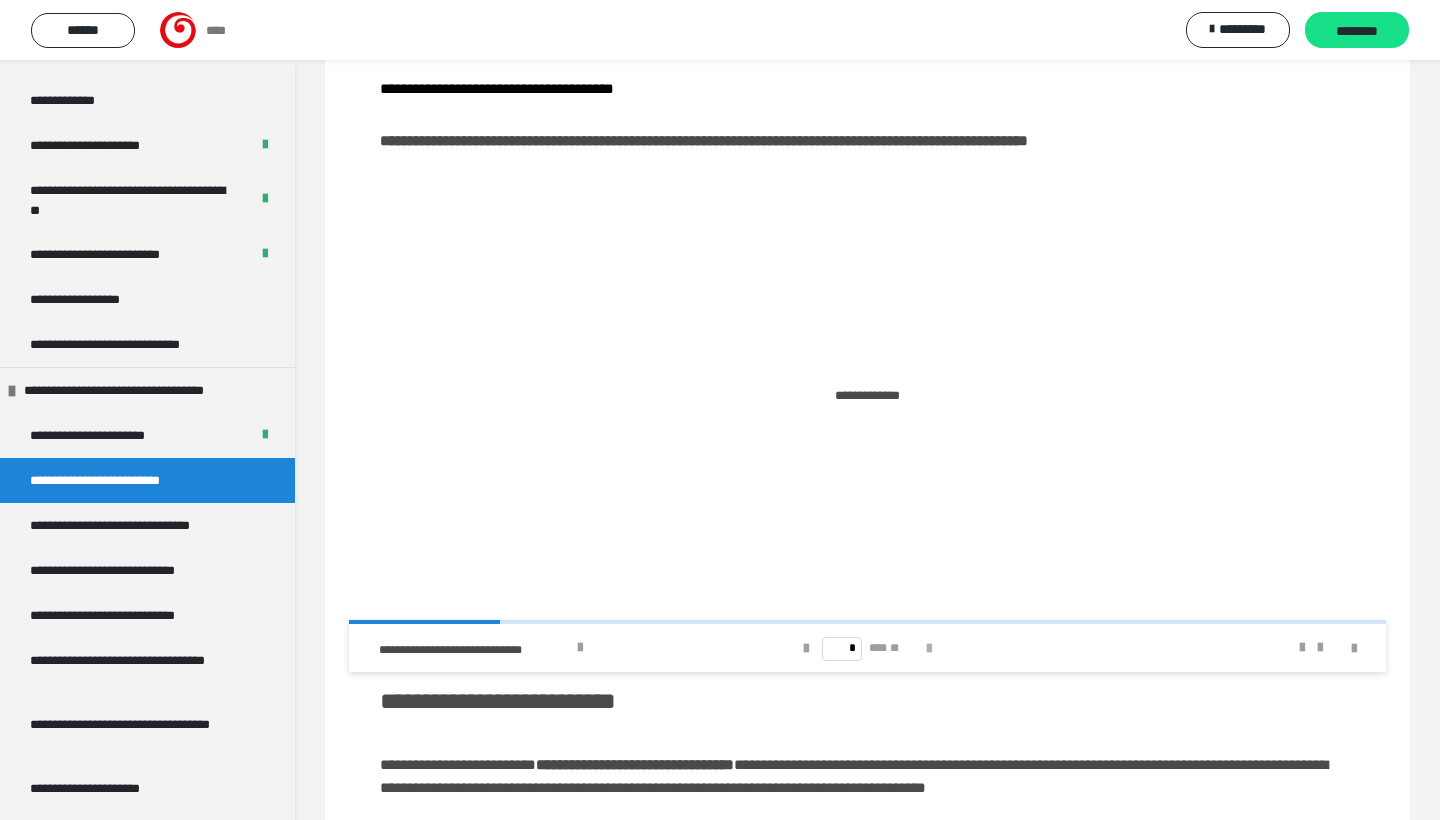 click at bounding box center (929, 649) 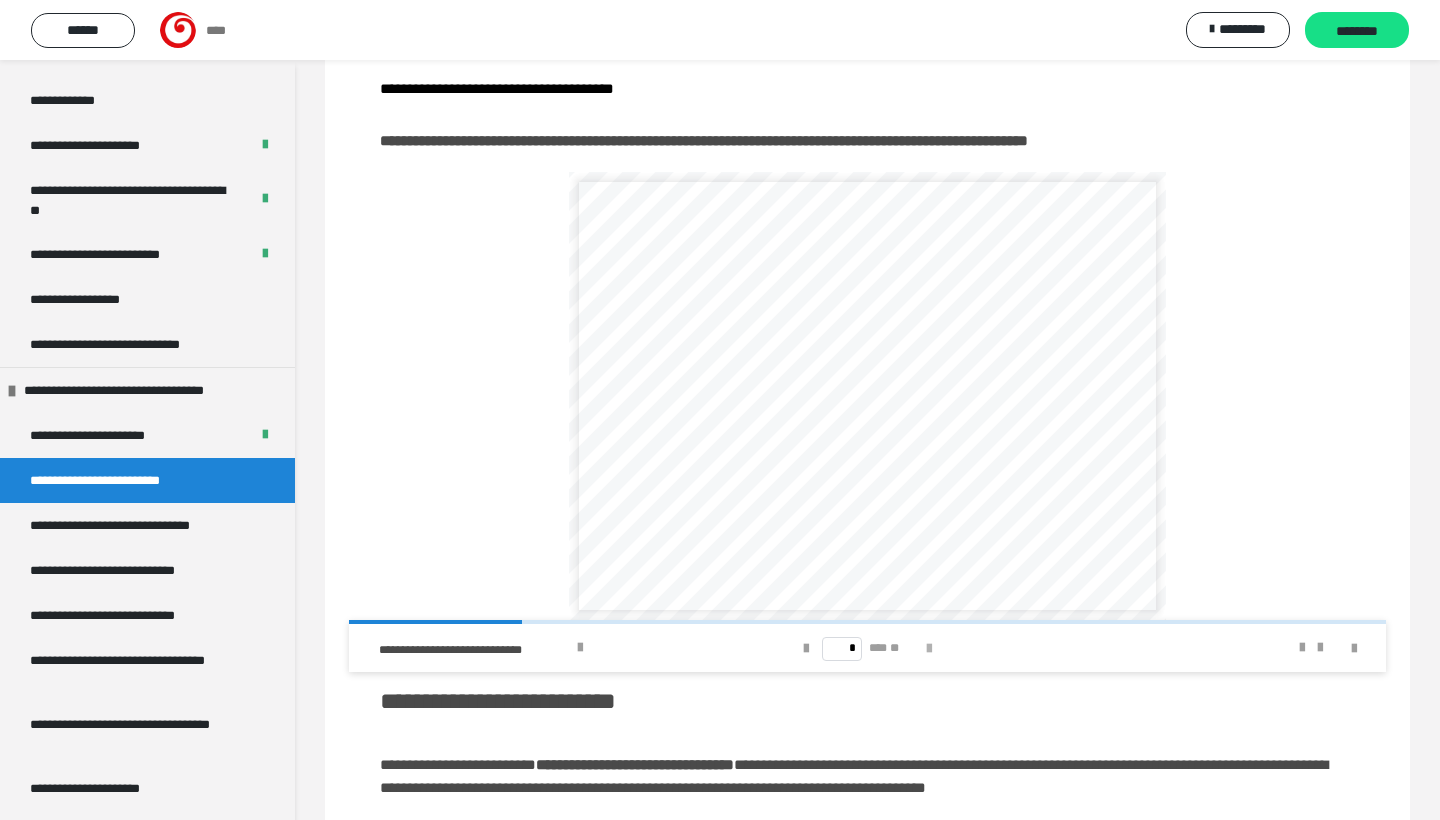click at bounding box center (929, 649) 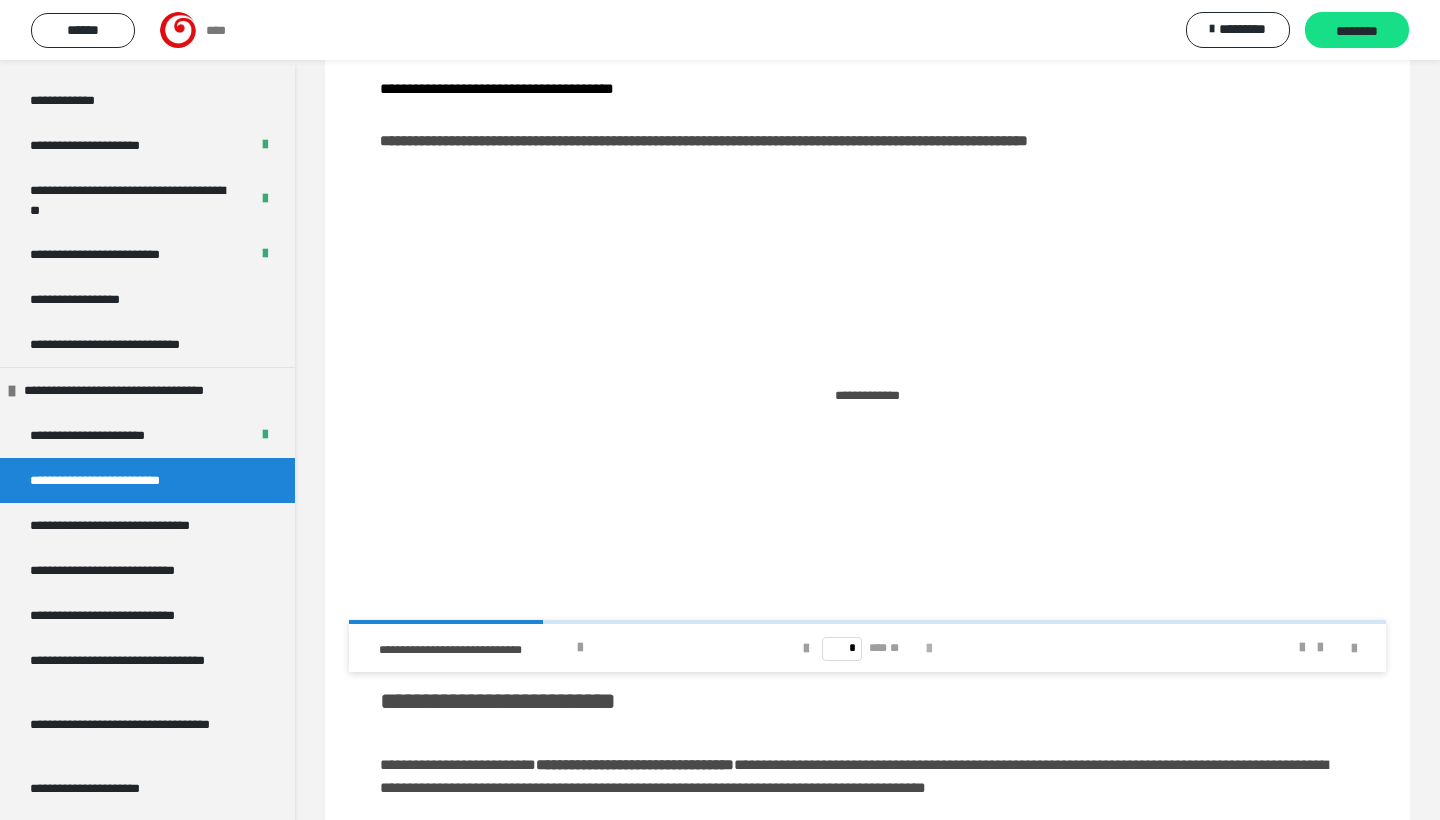 type on "*" 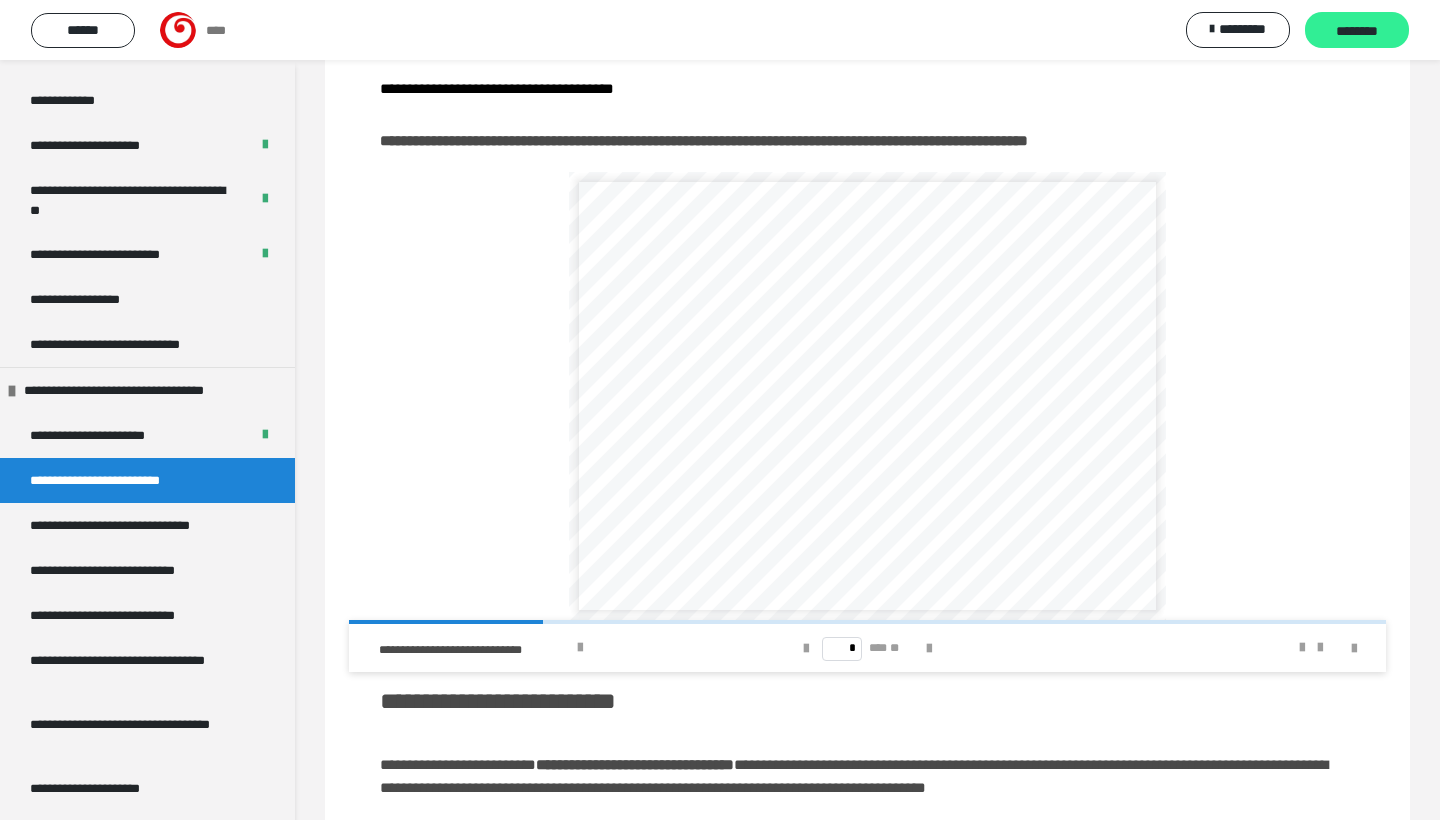 click on "********" at bounding box center [1357, 31] 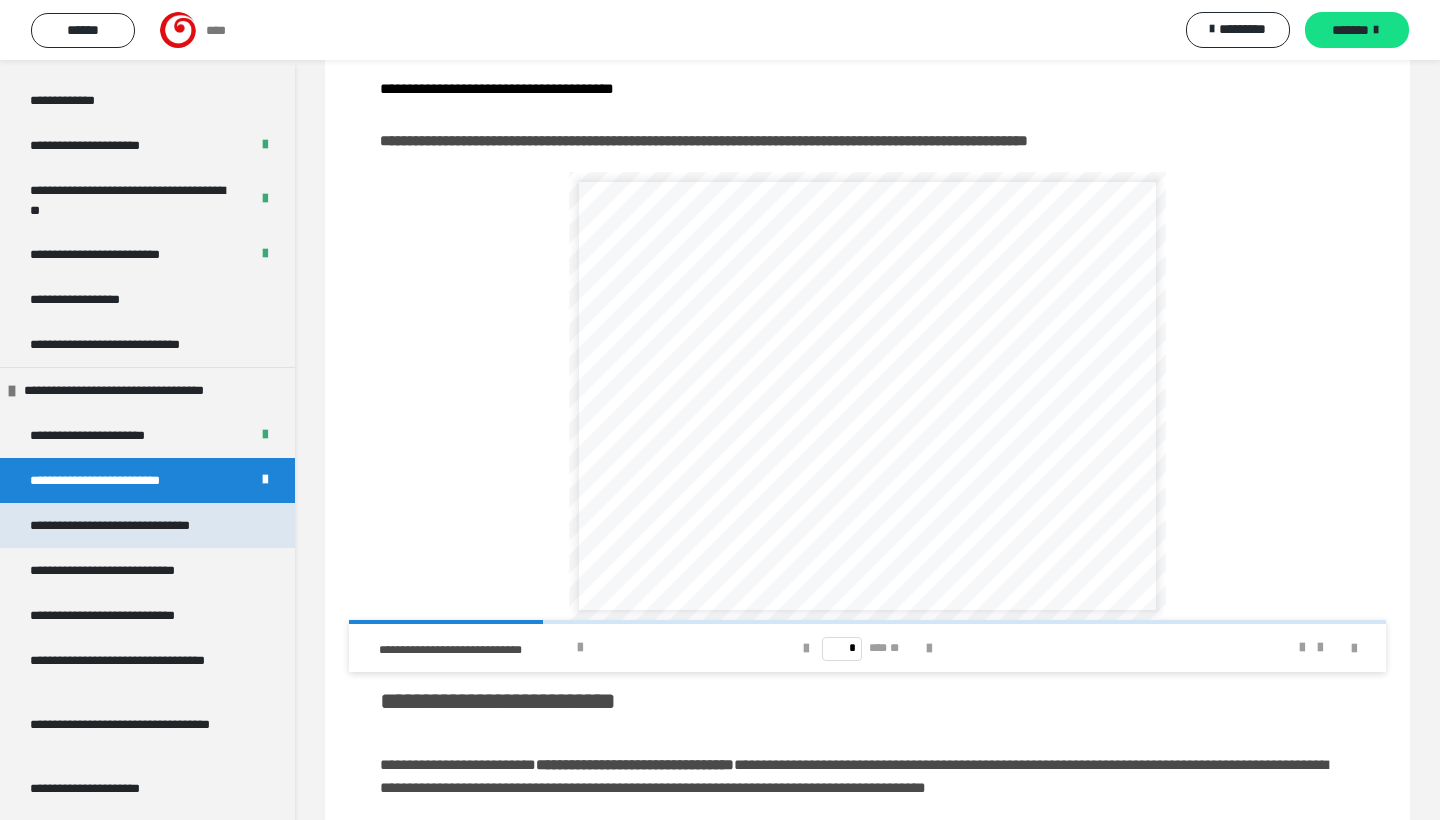 click on "**********" at bounding box center (128, 525) 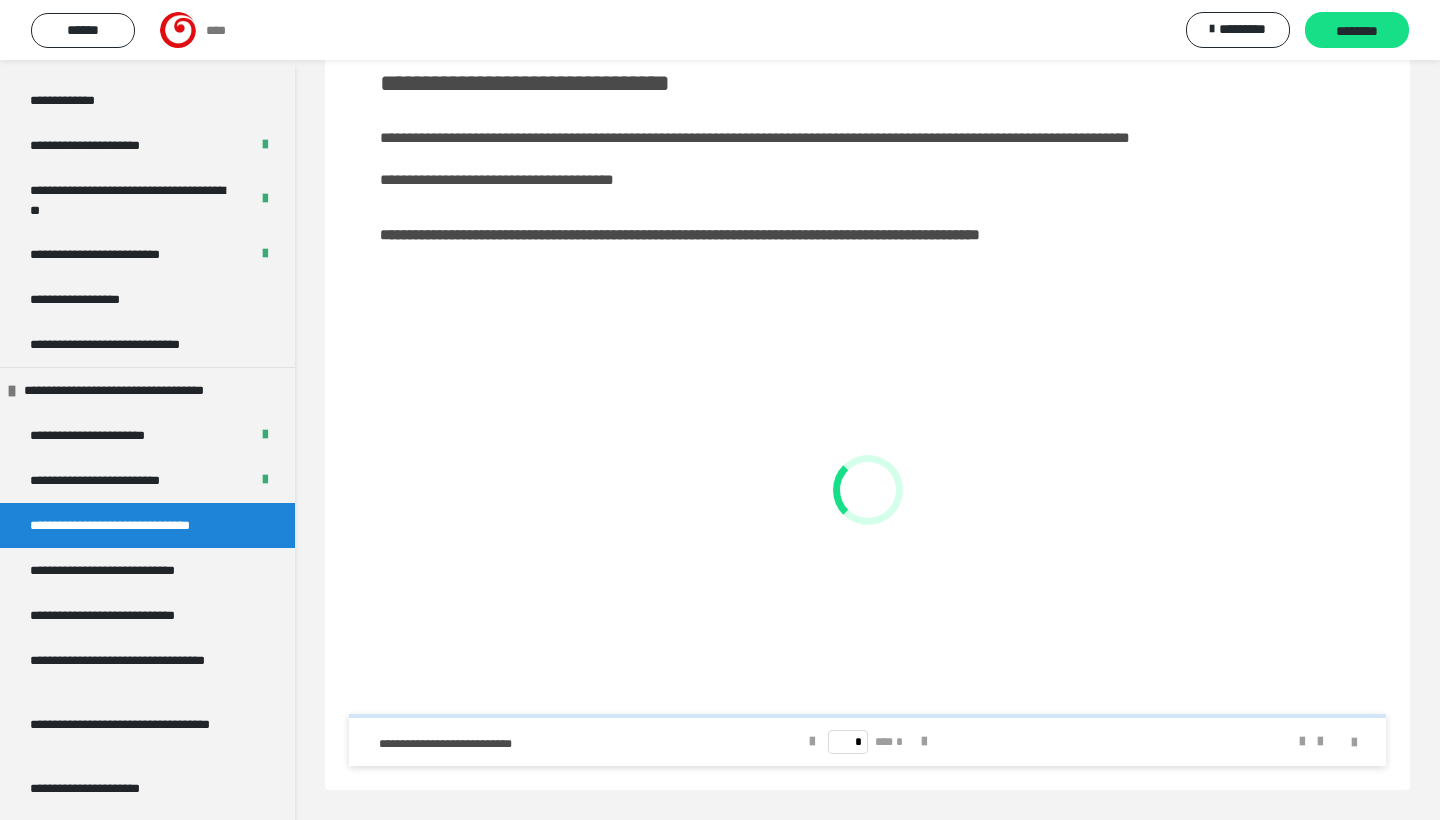 scroll, scrollTop: 210, scrollLeft: 0, axis: vertical 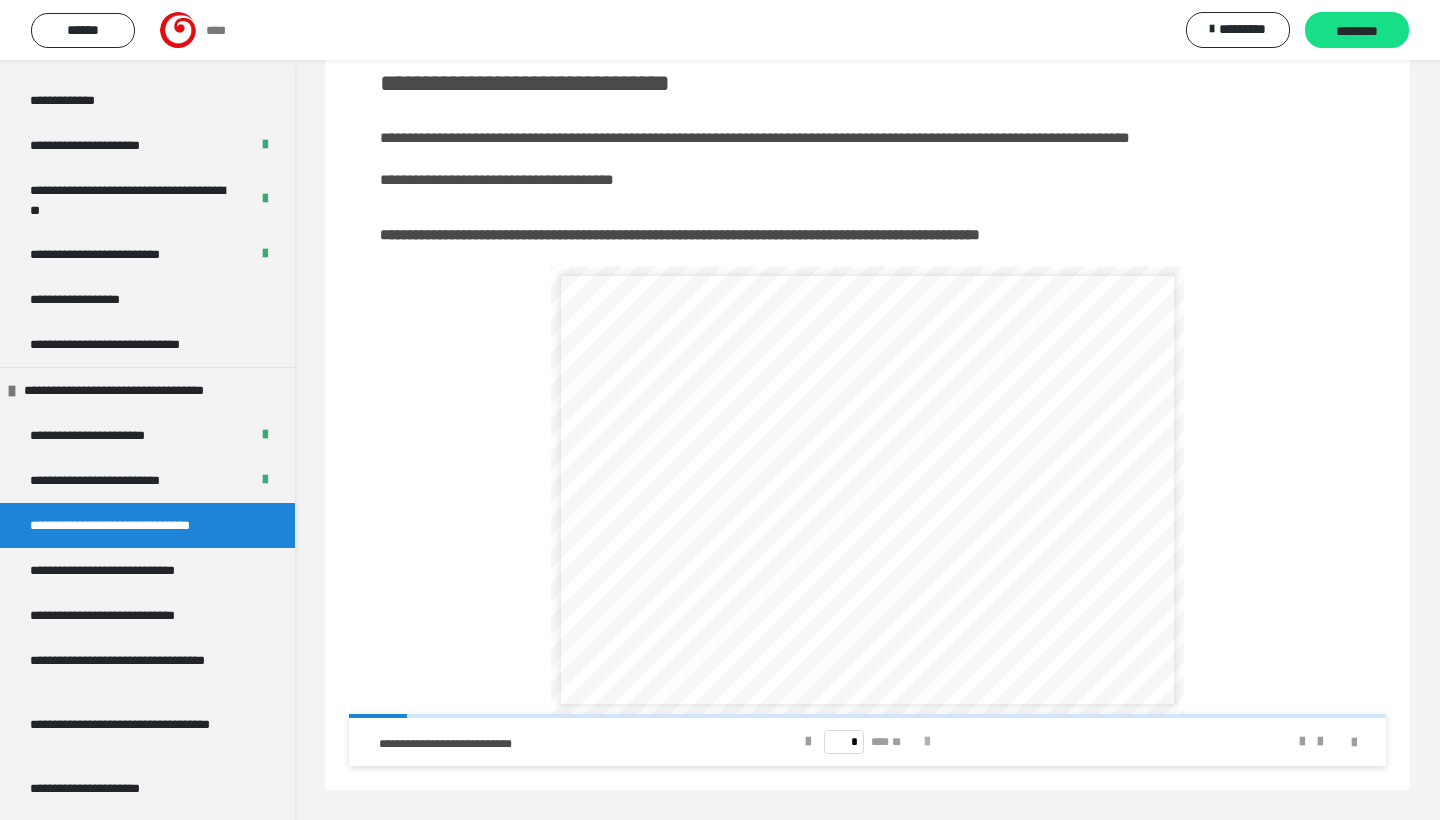 click at bounding box center [927, 742] 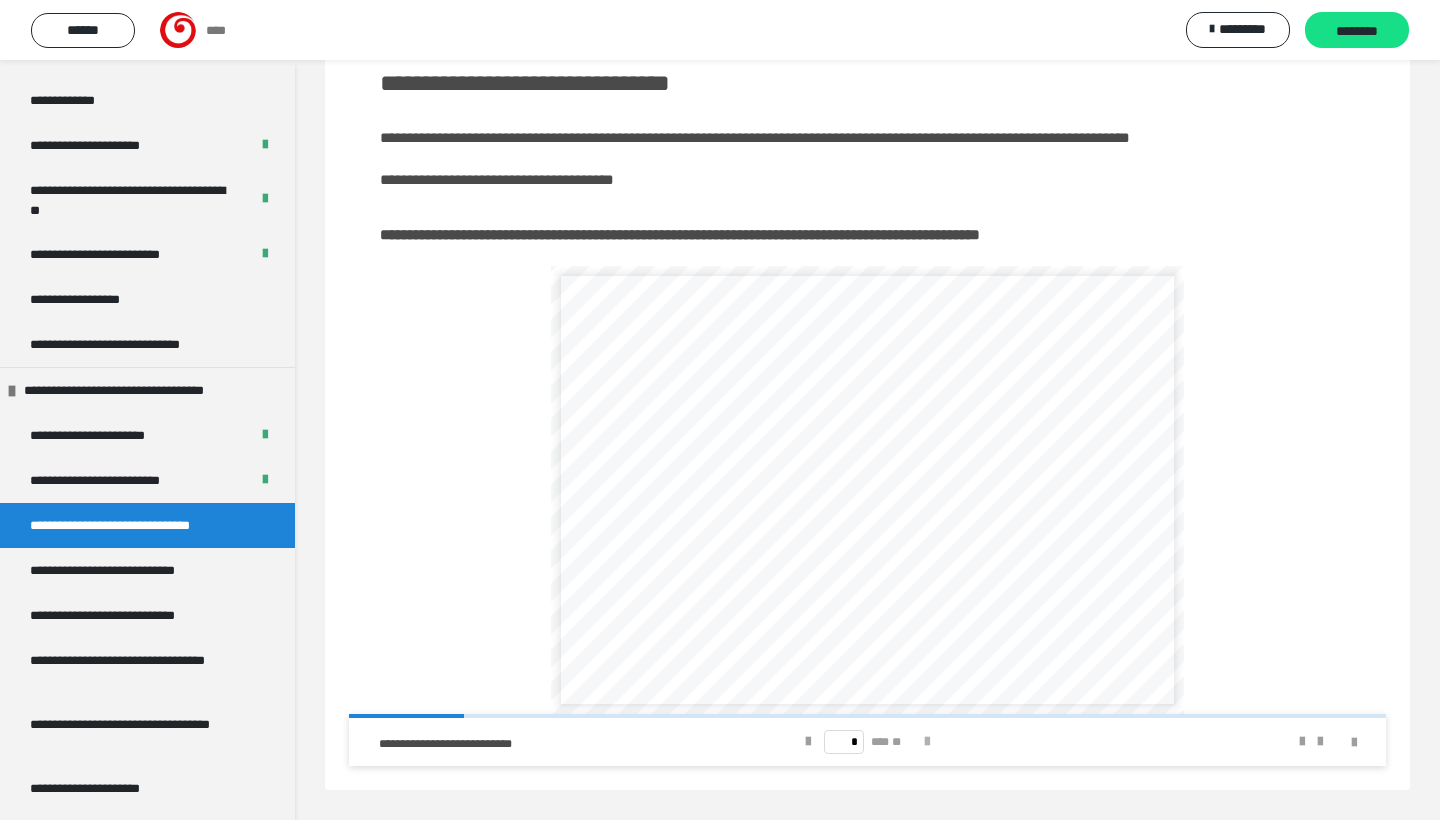 click at bounding box center (927, 742) 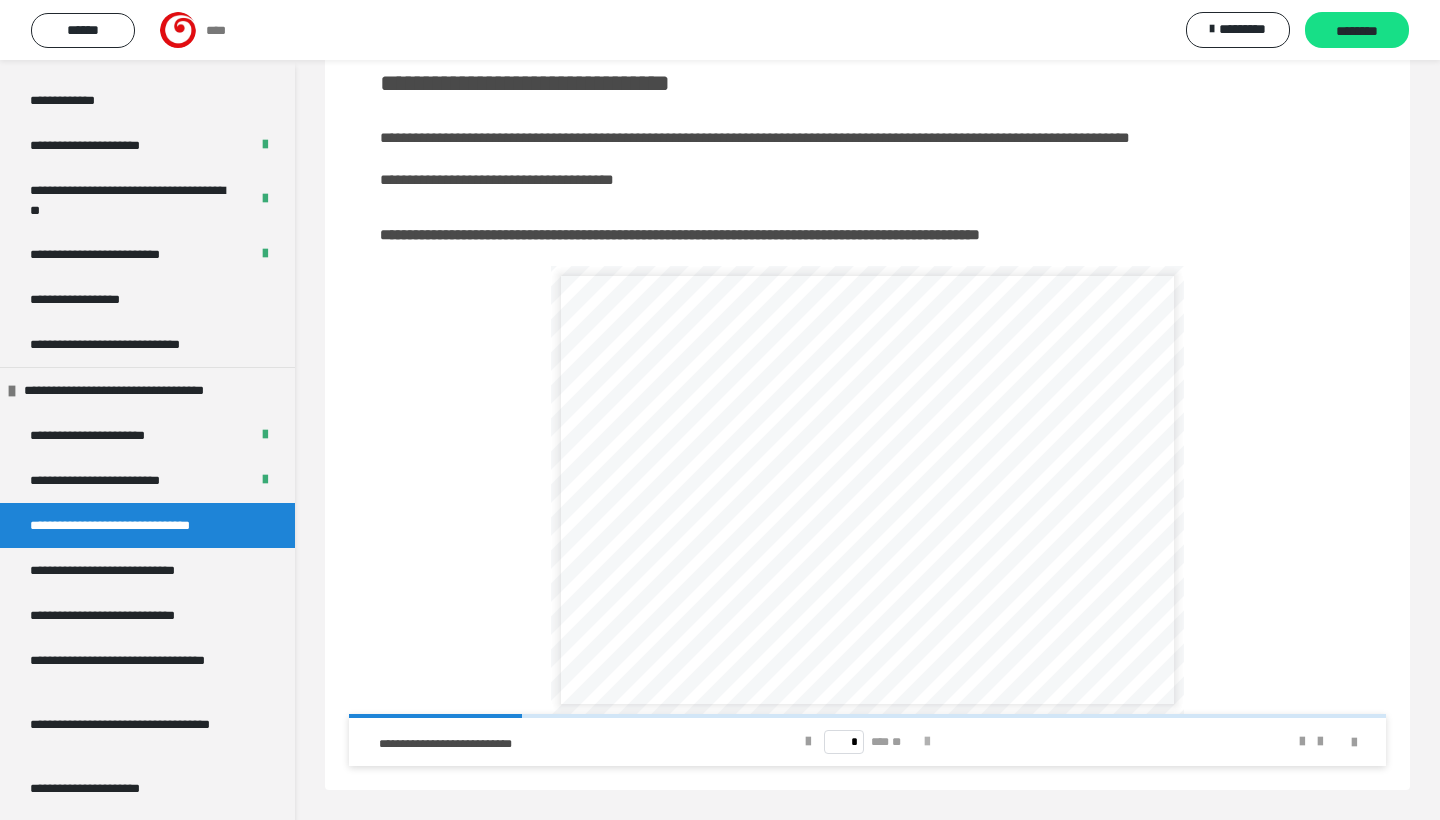 click at bounding box center [927, 742] 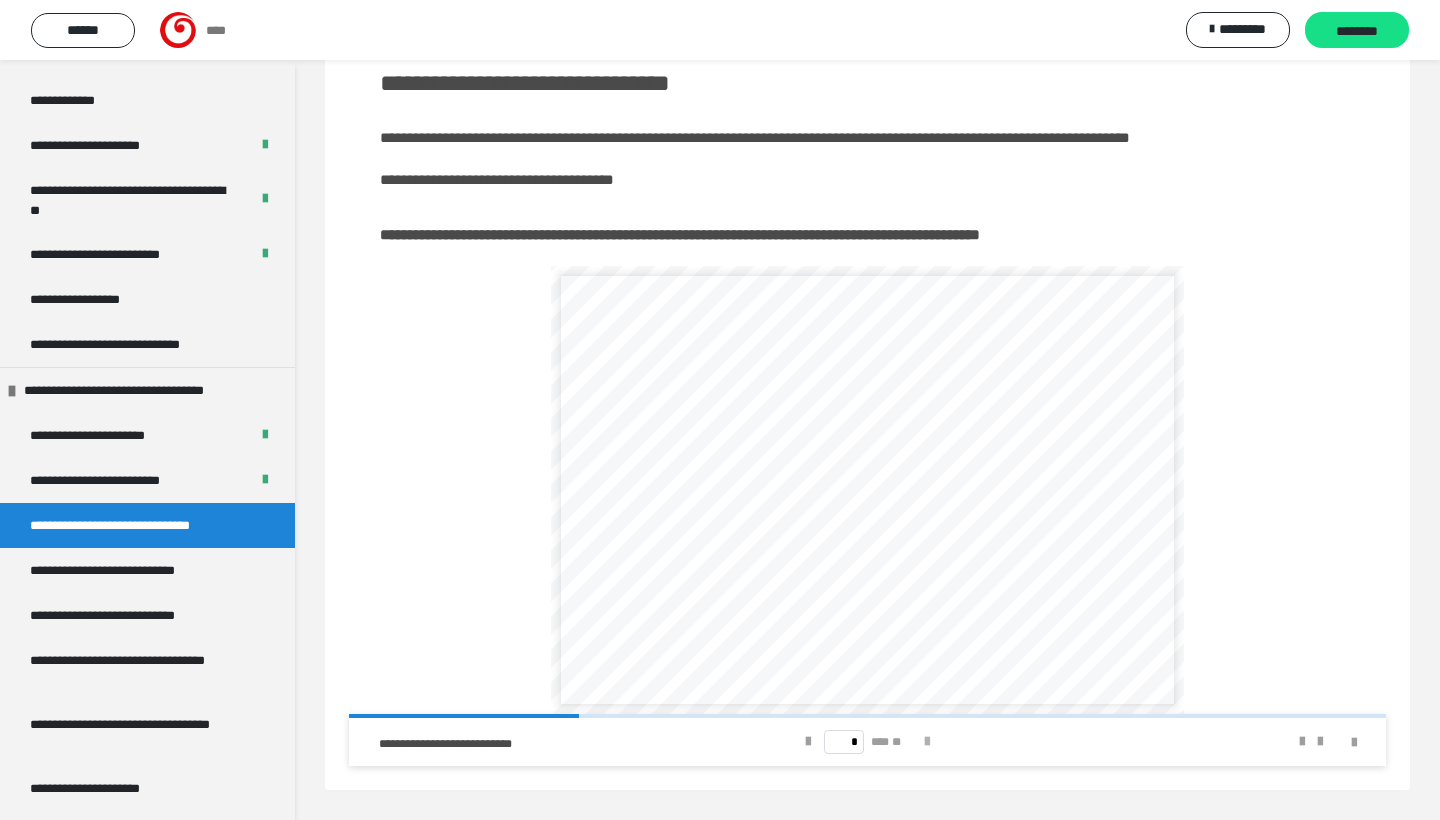 click at bounding box center [927, 742] 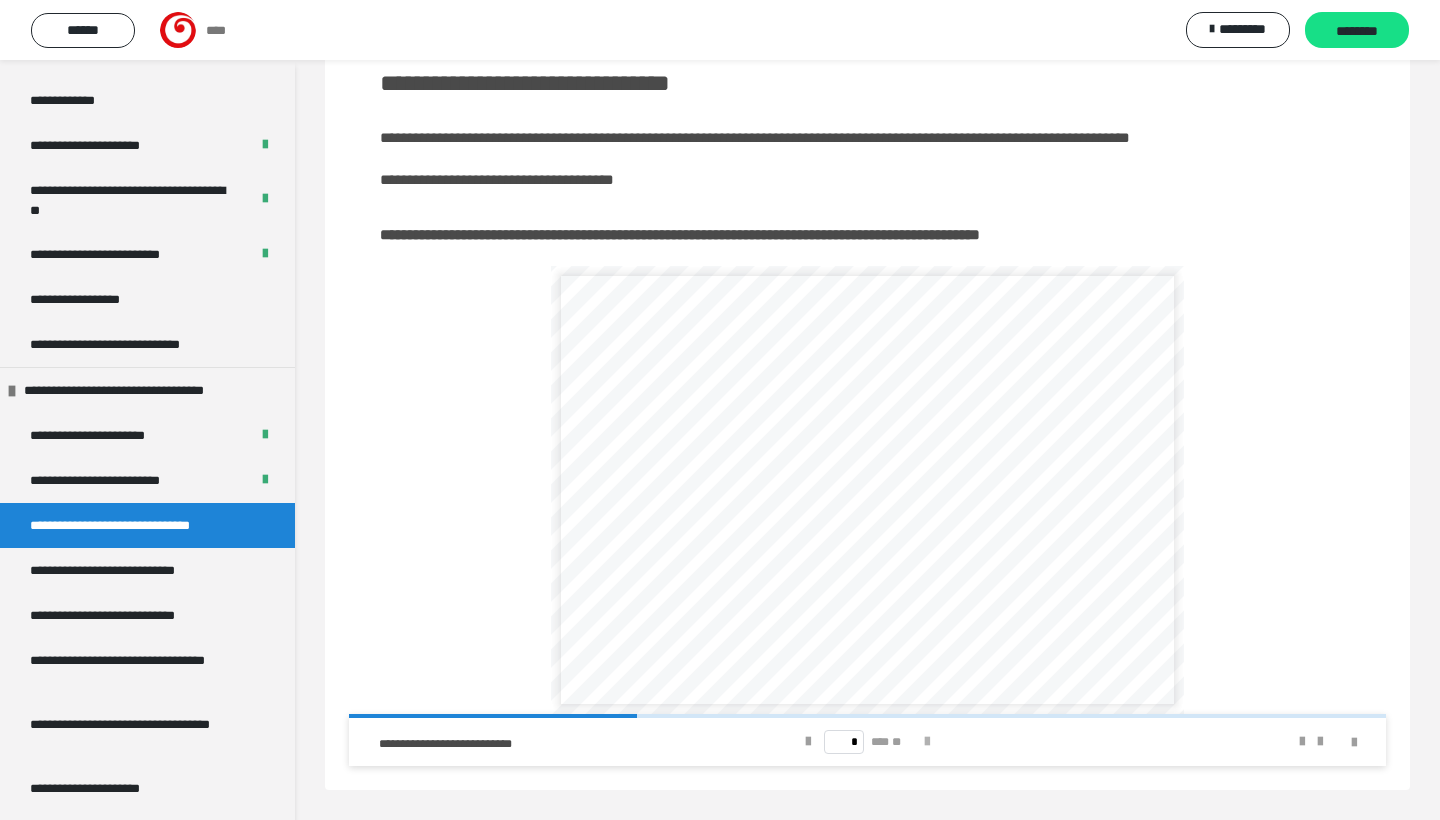 click at bounding box center [927, 742] 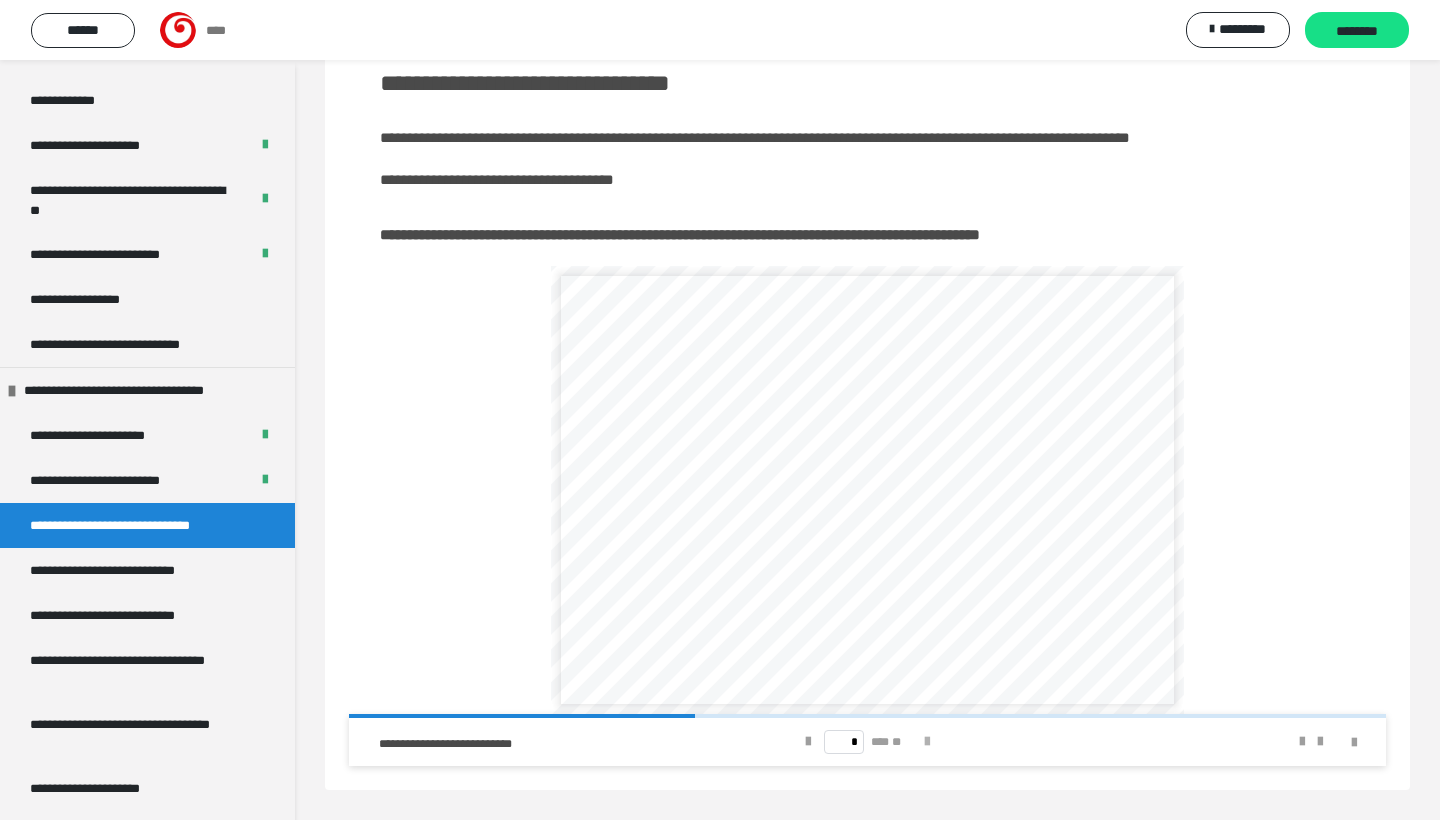 click at bounding box center (927, 742) 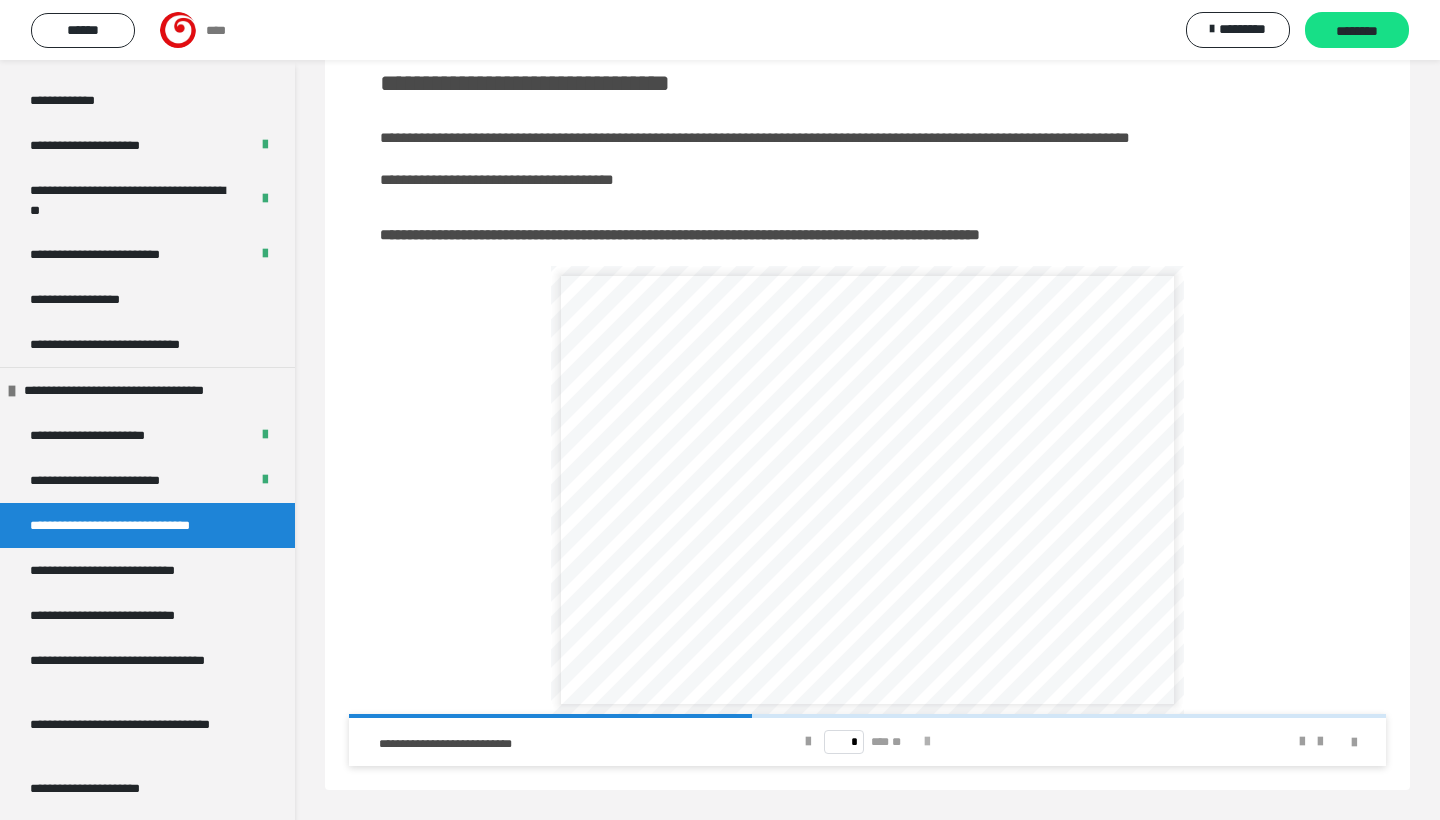 click at bounding box center (927, 742) 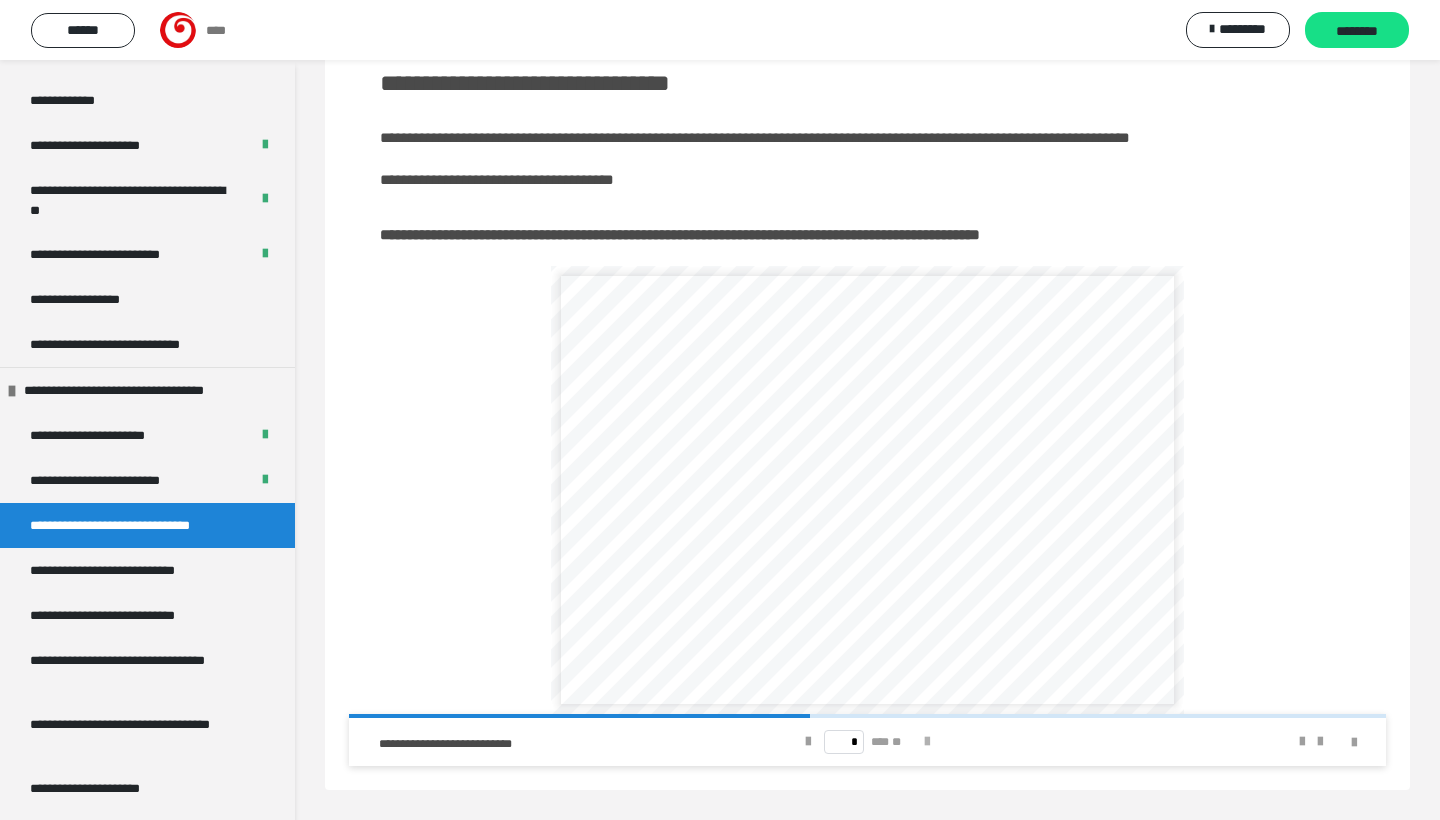 click at bounding box center [927, 742] 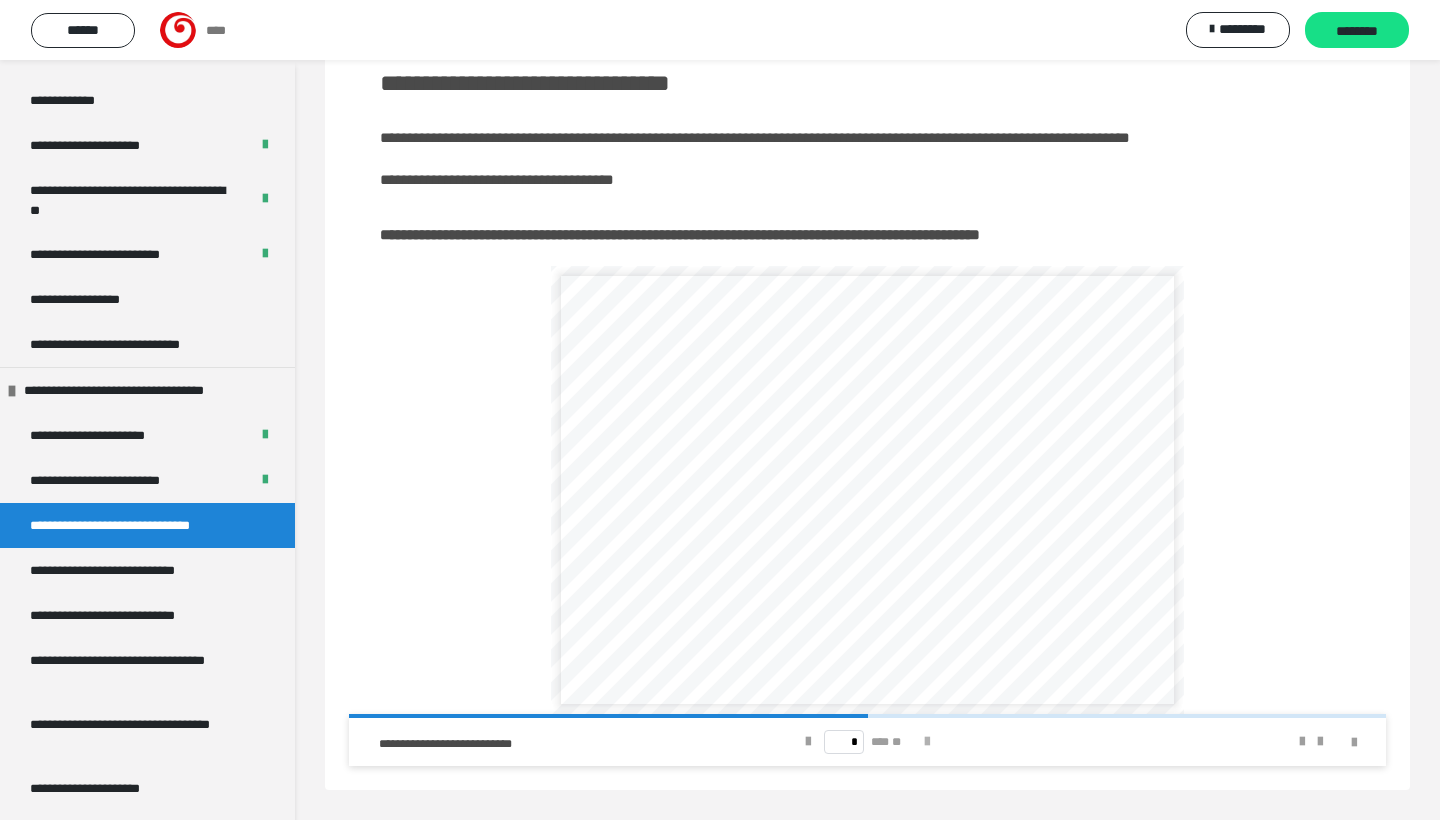 click at bounding box center (927, 742) 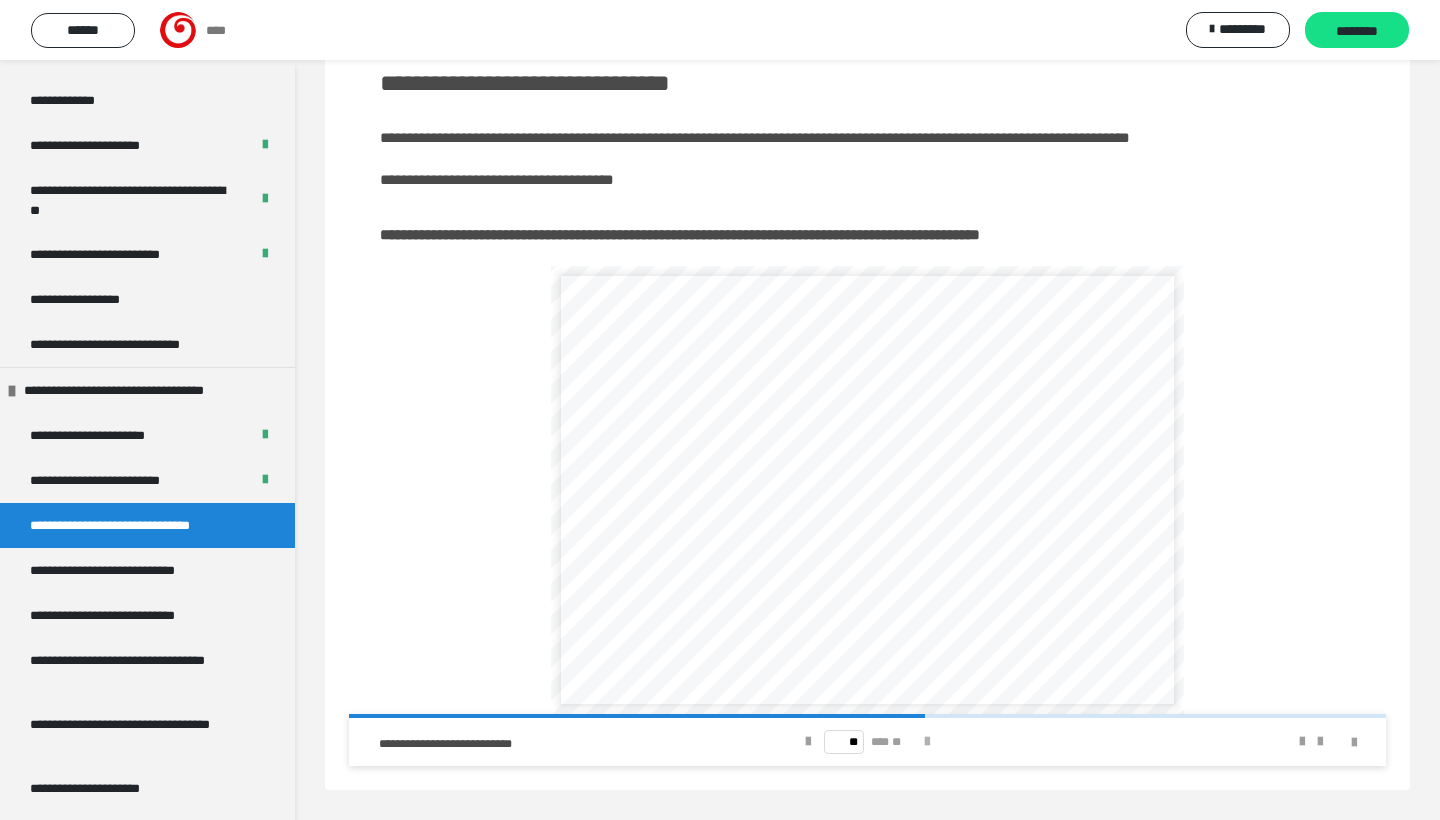 click at bounding box center [927, 742] 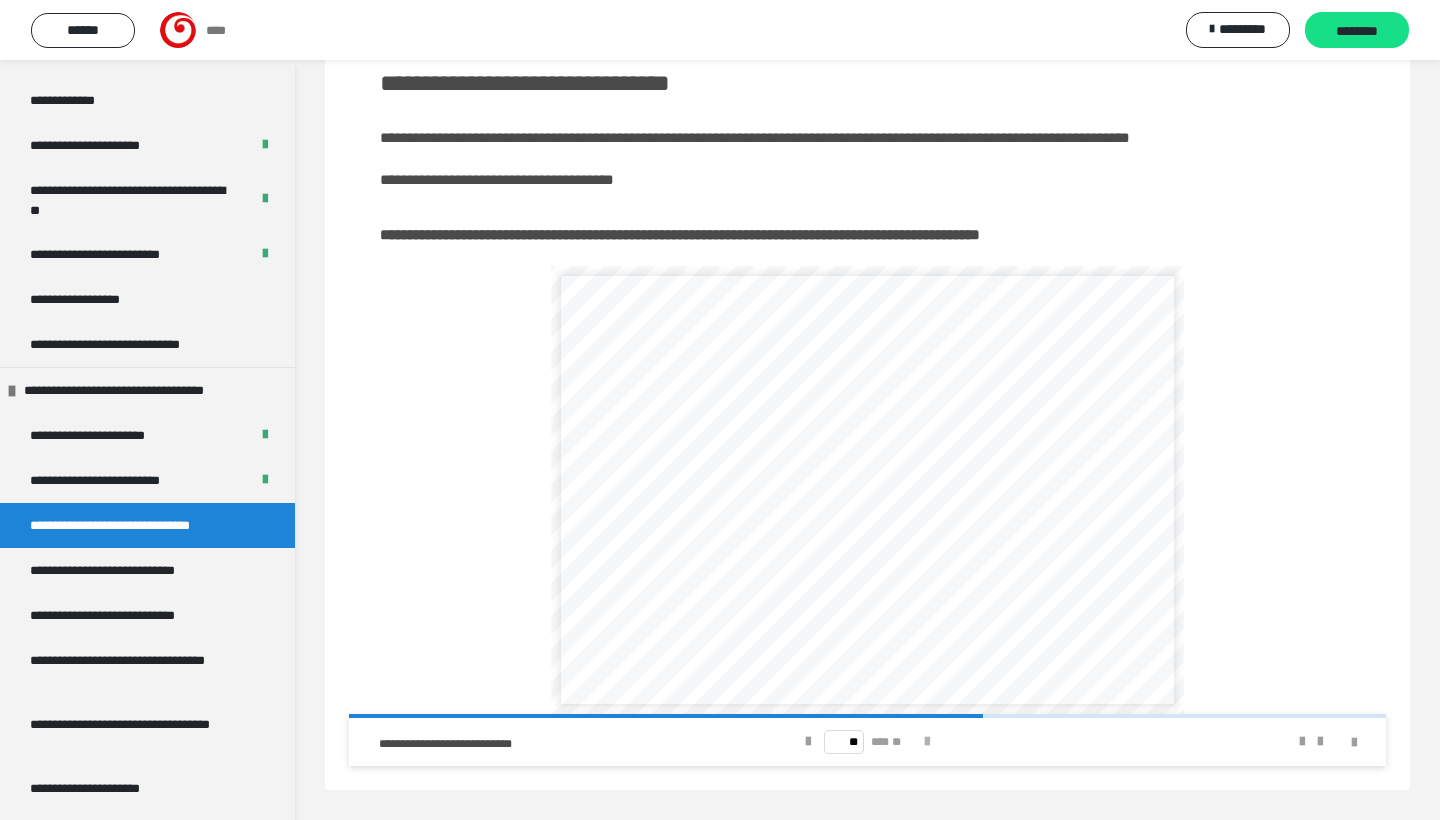 click at bounding box center [927, 742] 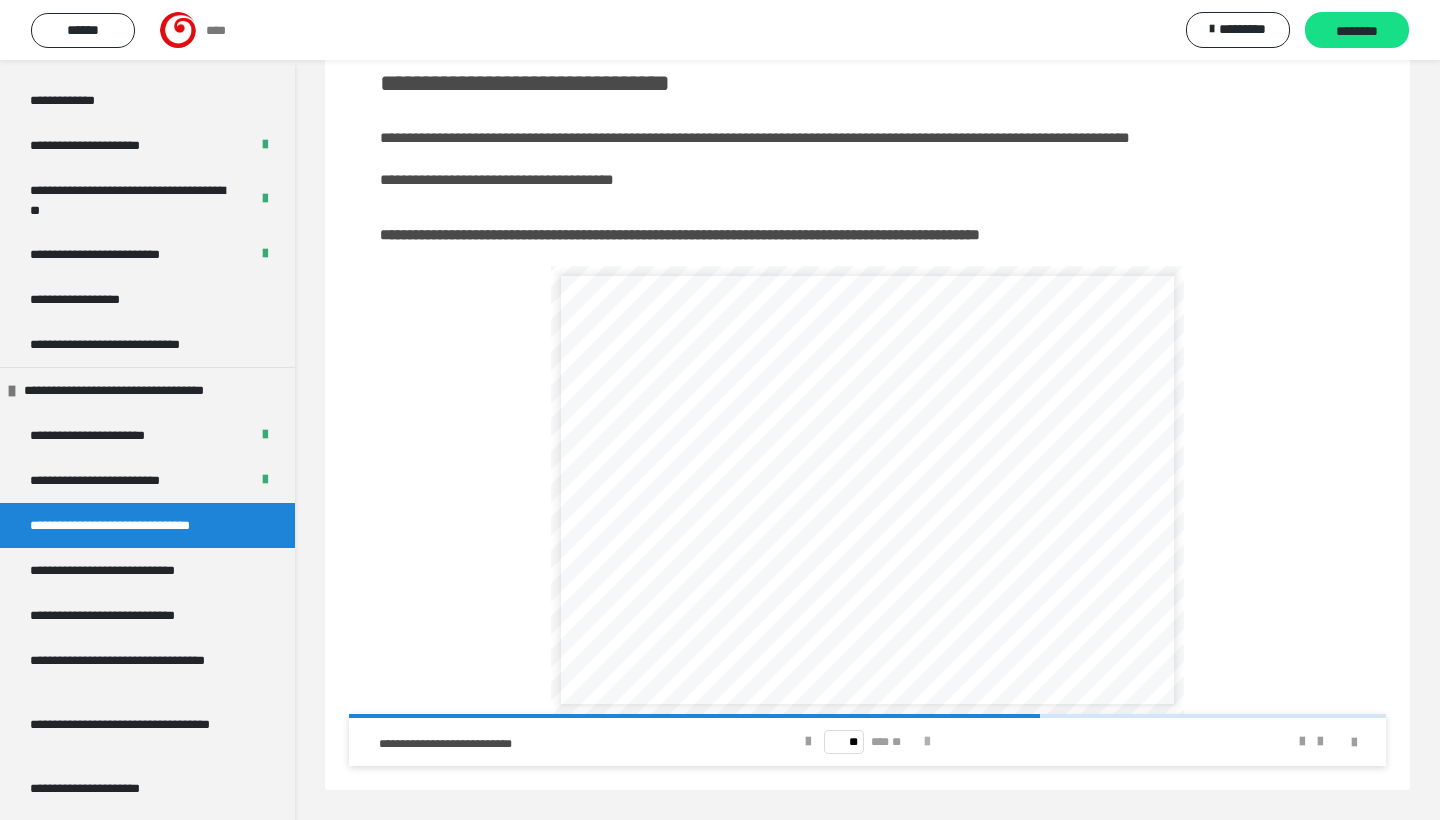 click at bounding box center [927, 742] 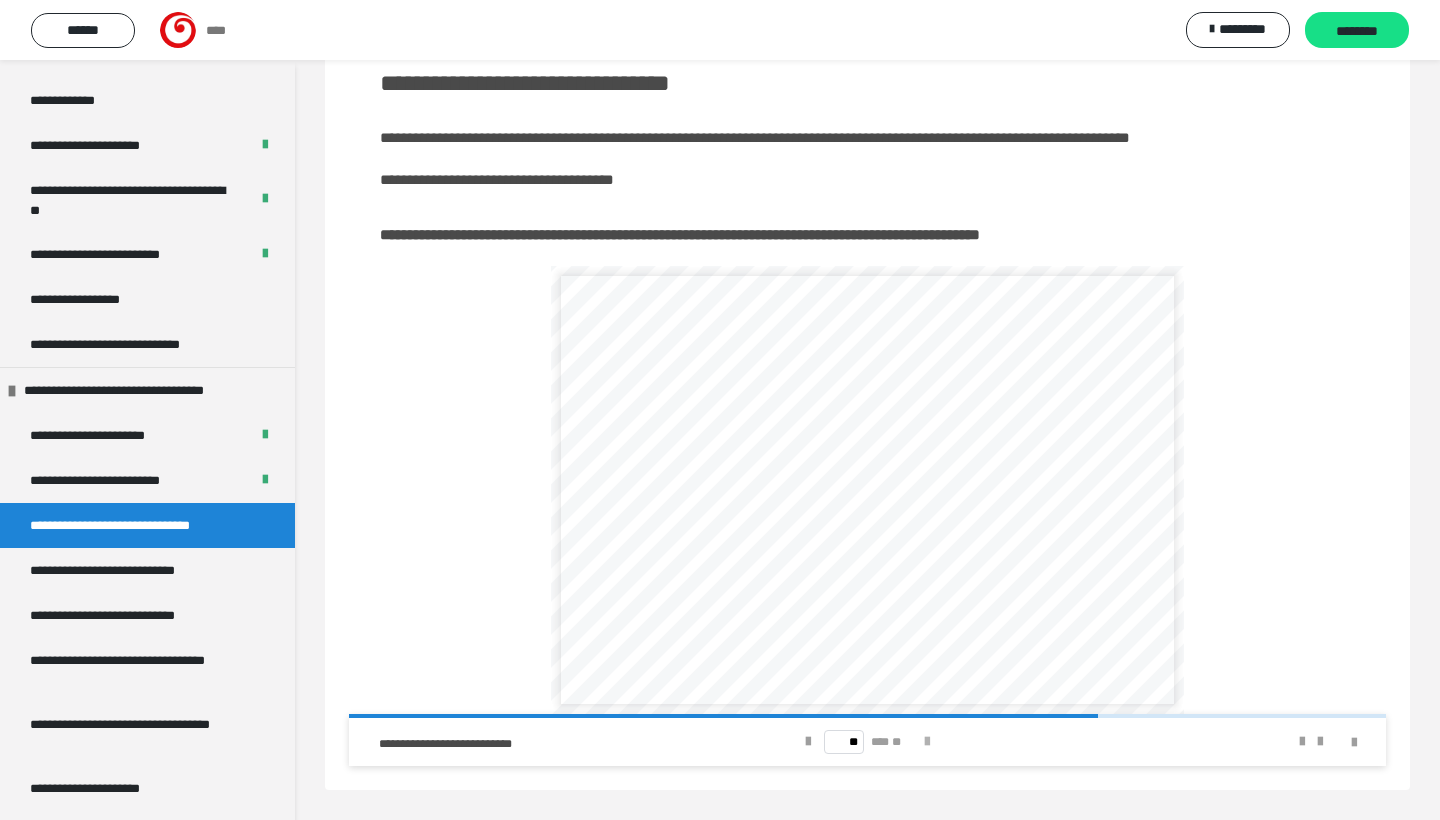 click at bounding box center [927, 742] 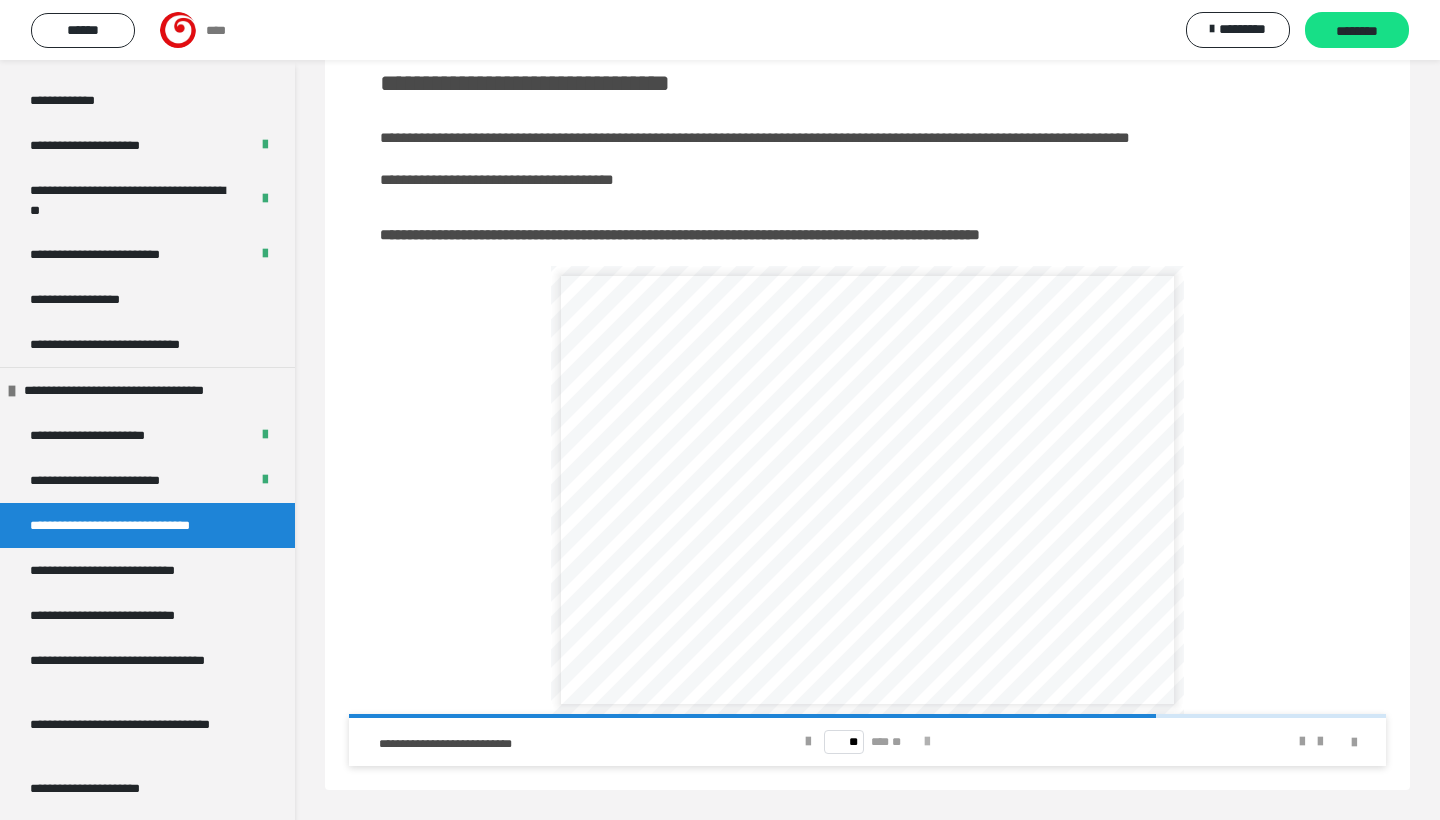 click at bounding box center (927, 742) 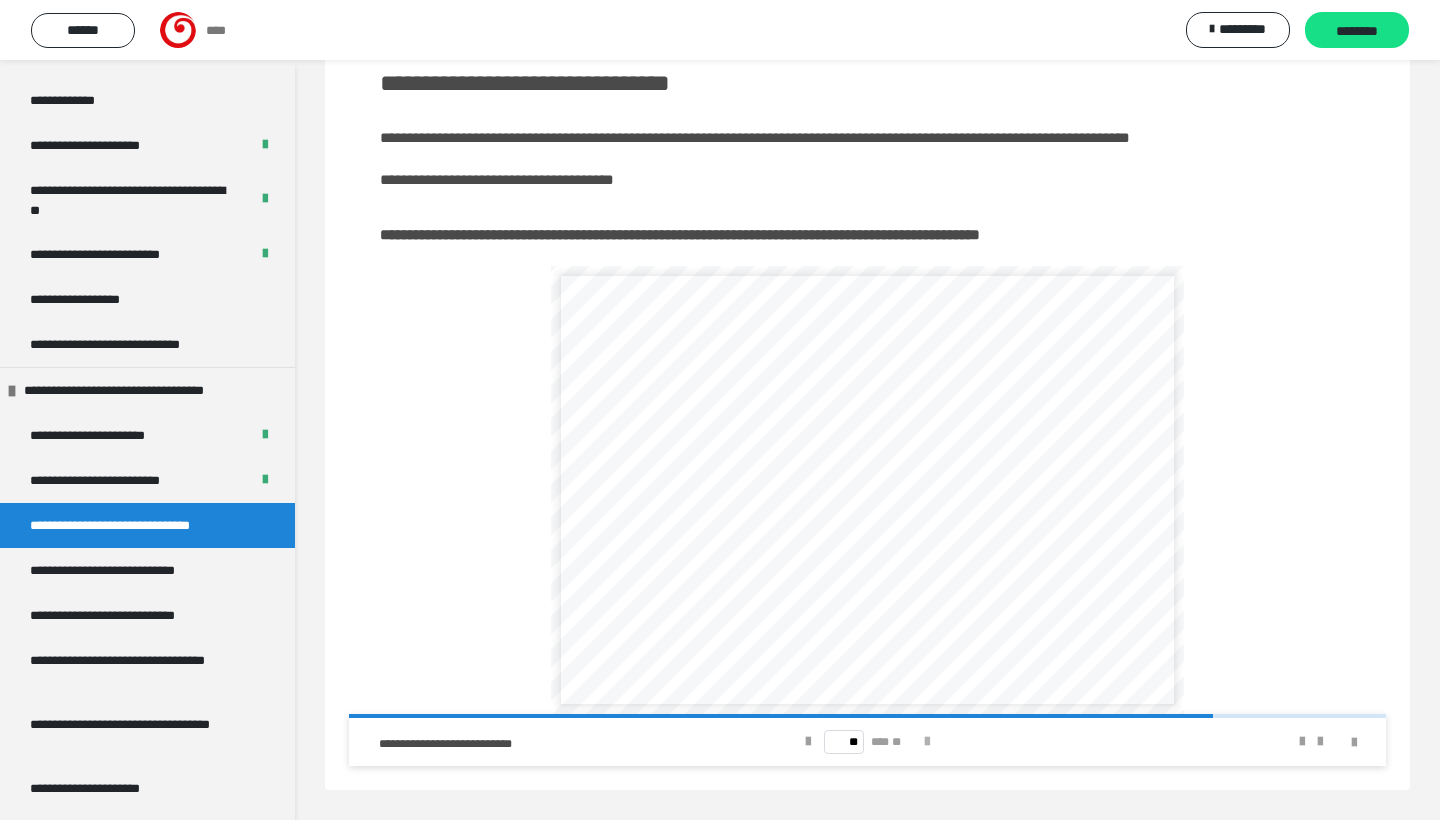 click at bounding box center (927, 742) 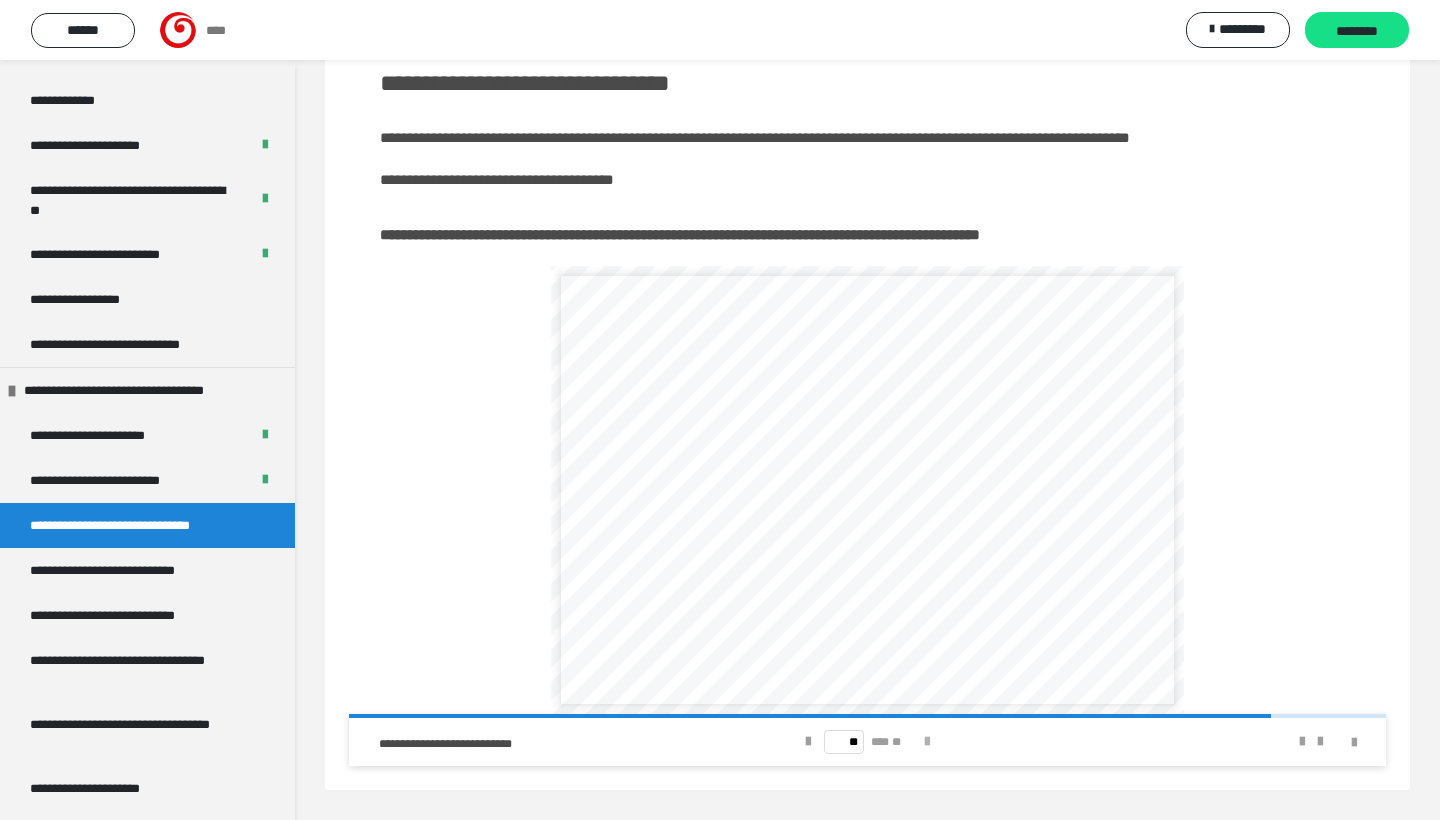 click at bounding box center [927, 742] 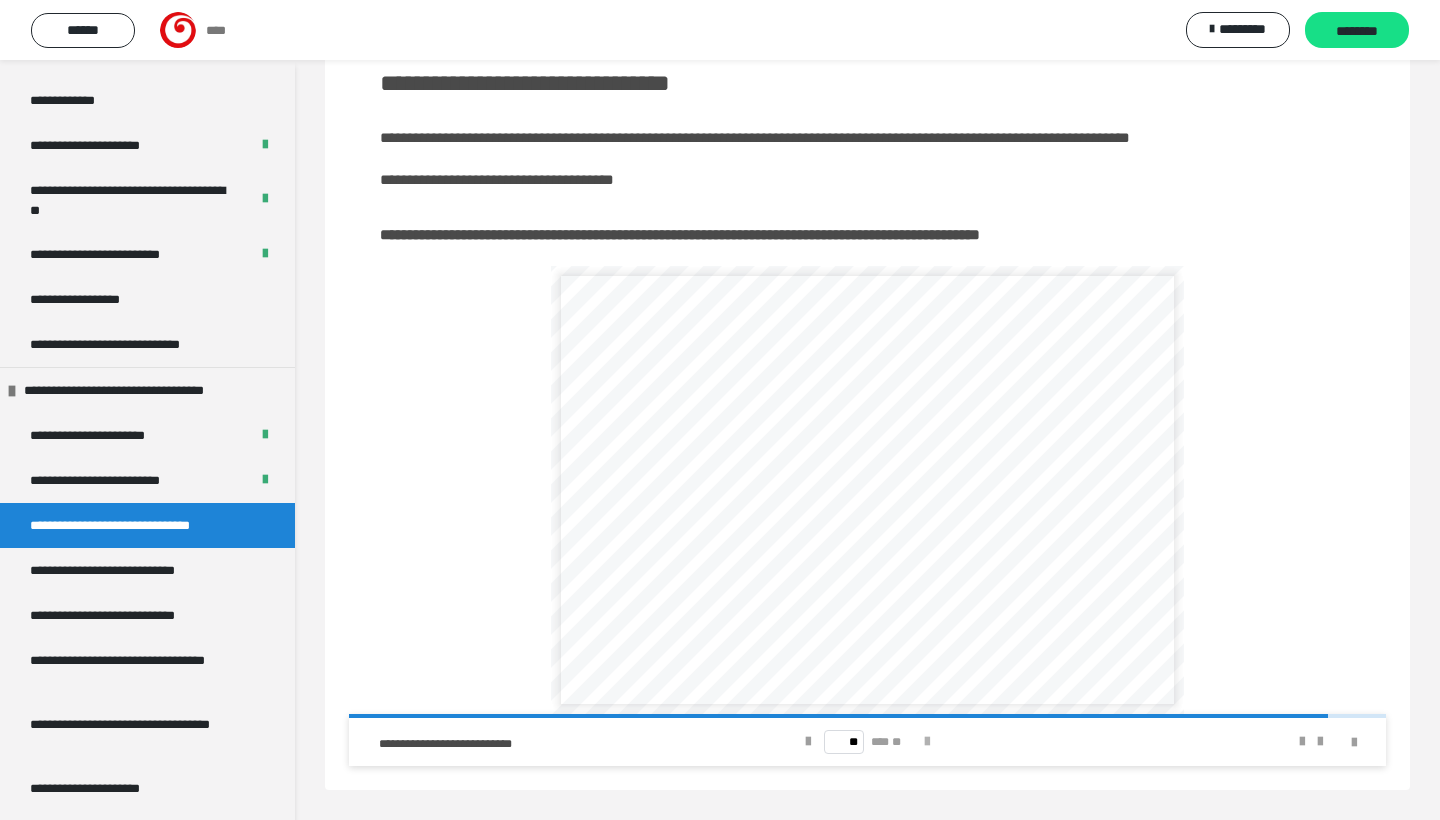 click at bounding box center (927, 742) 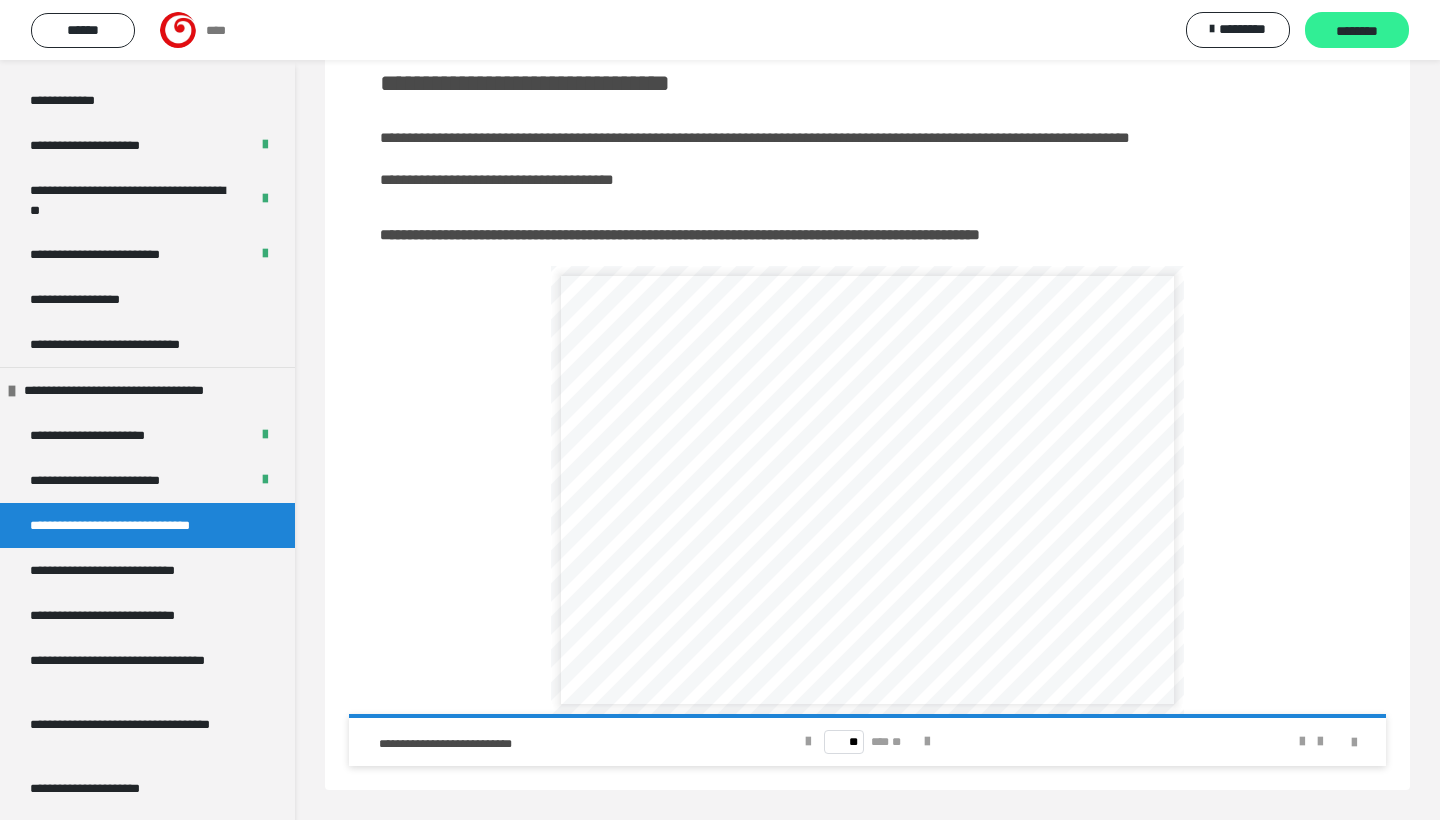click on "********" at bounding box center [1357, 31] 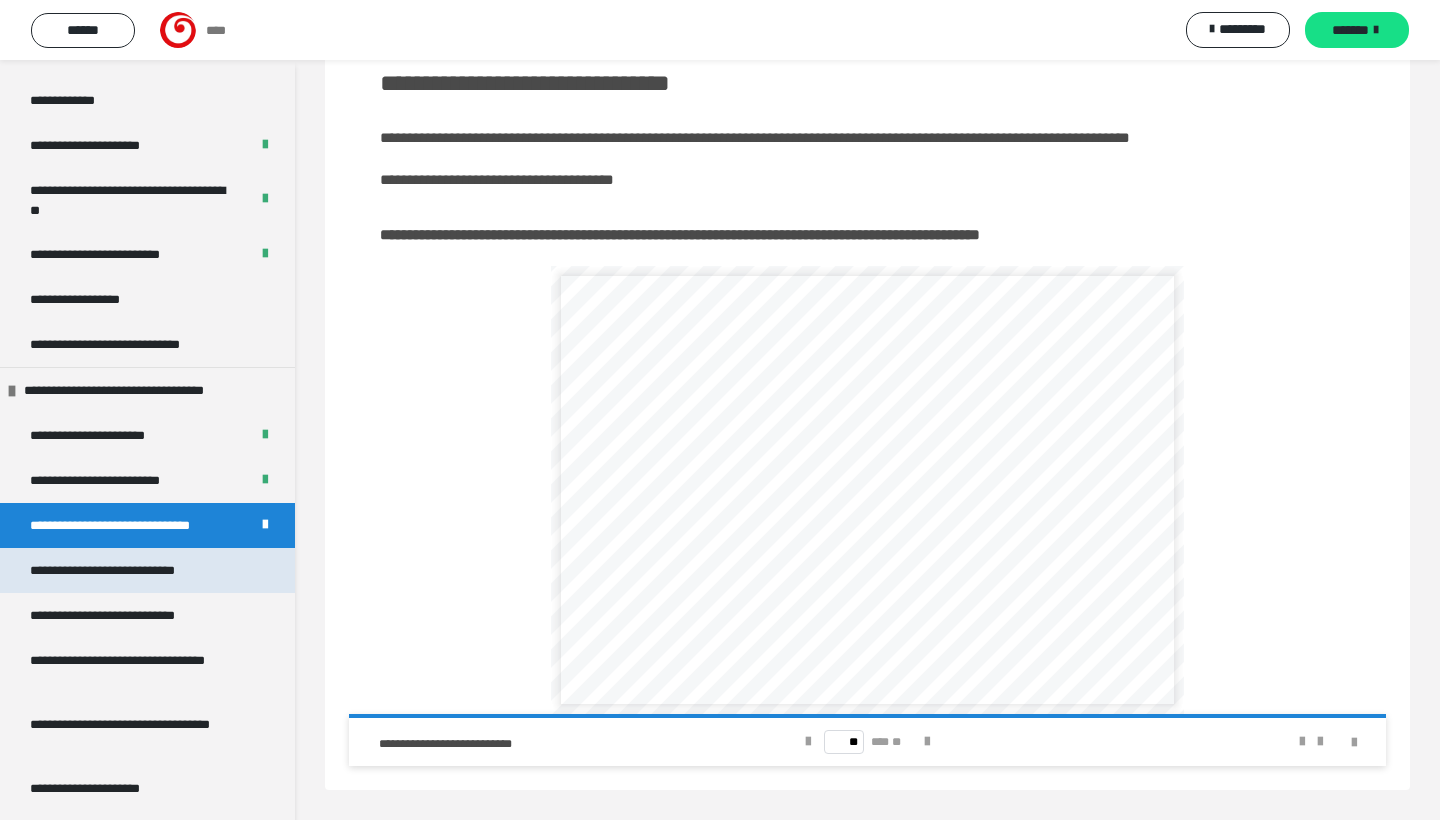 click on "**********" at bounding box center [112, 570] 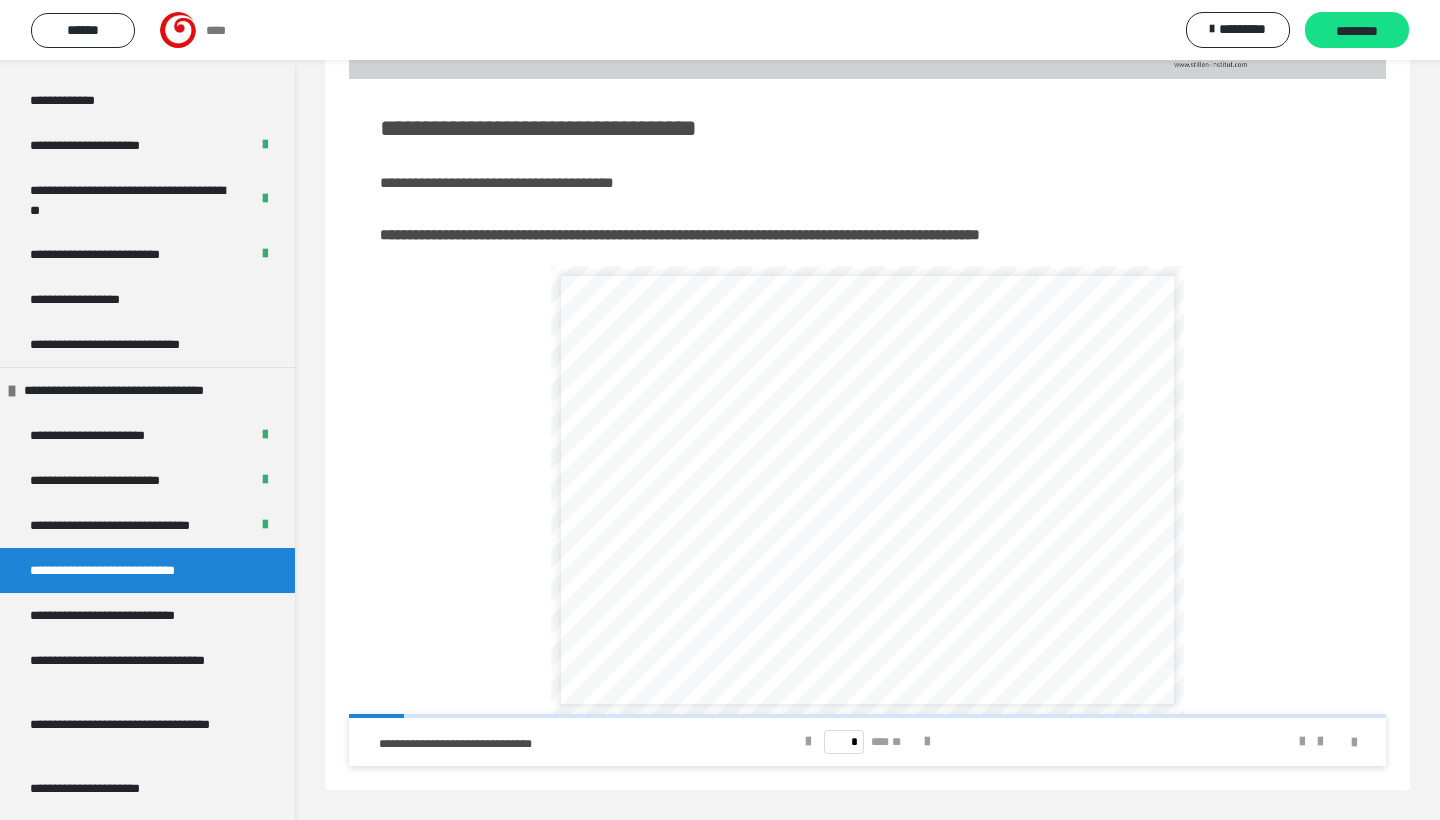 scroll, scrollTop: 130, scrollLeft: 0, axis: vertical 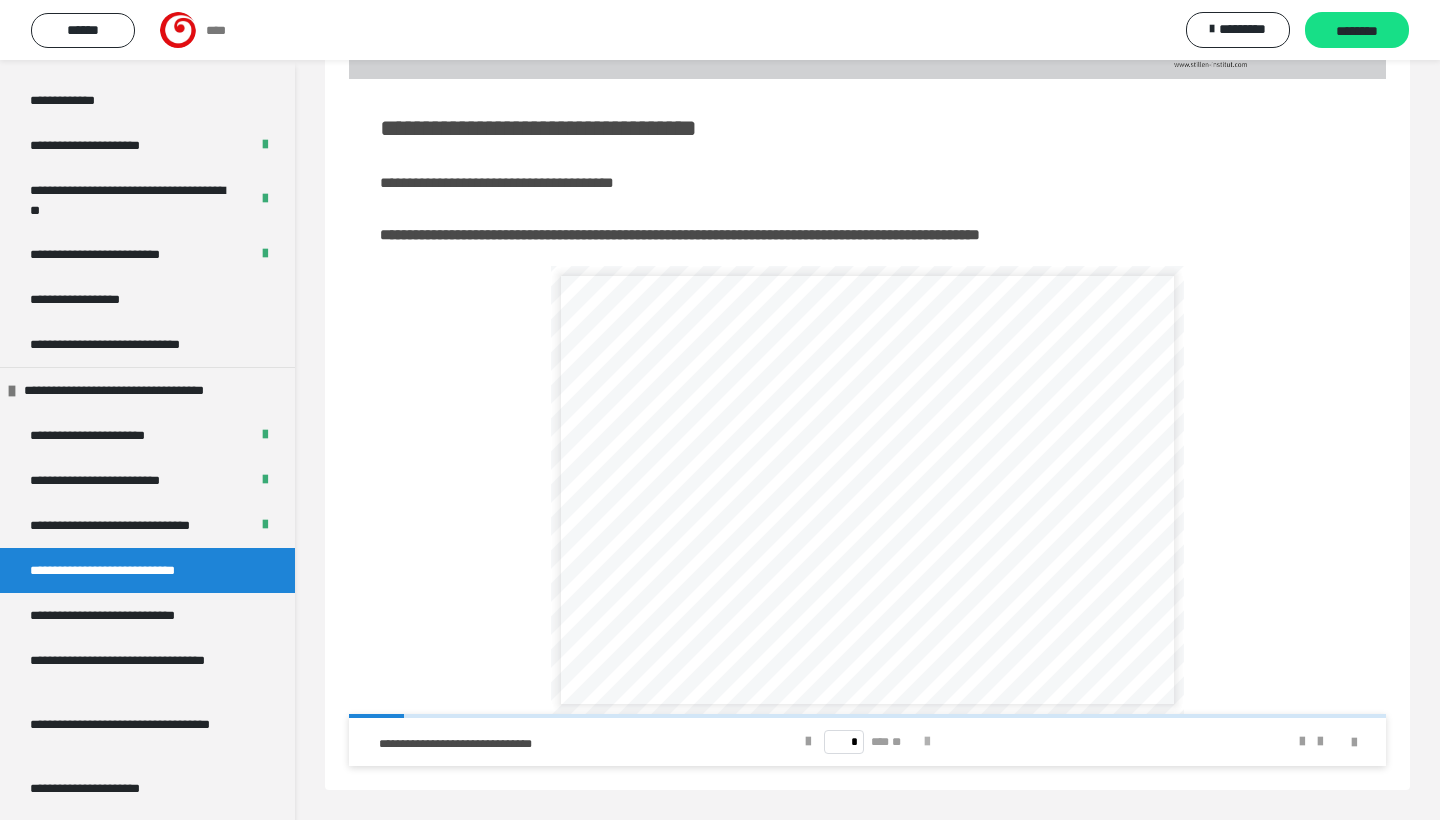 click at bounding box center [927, 742] 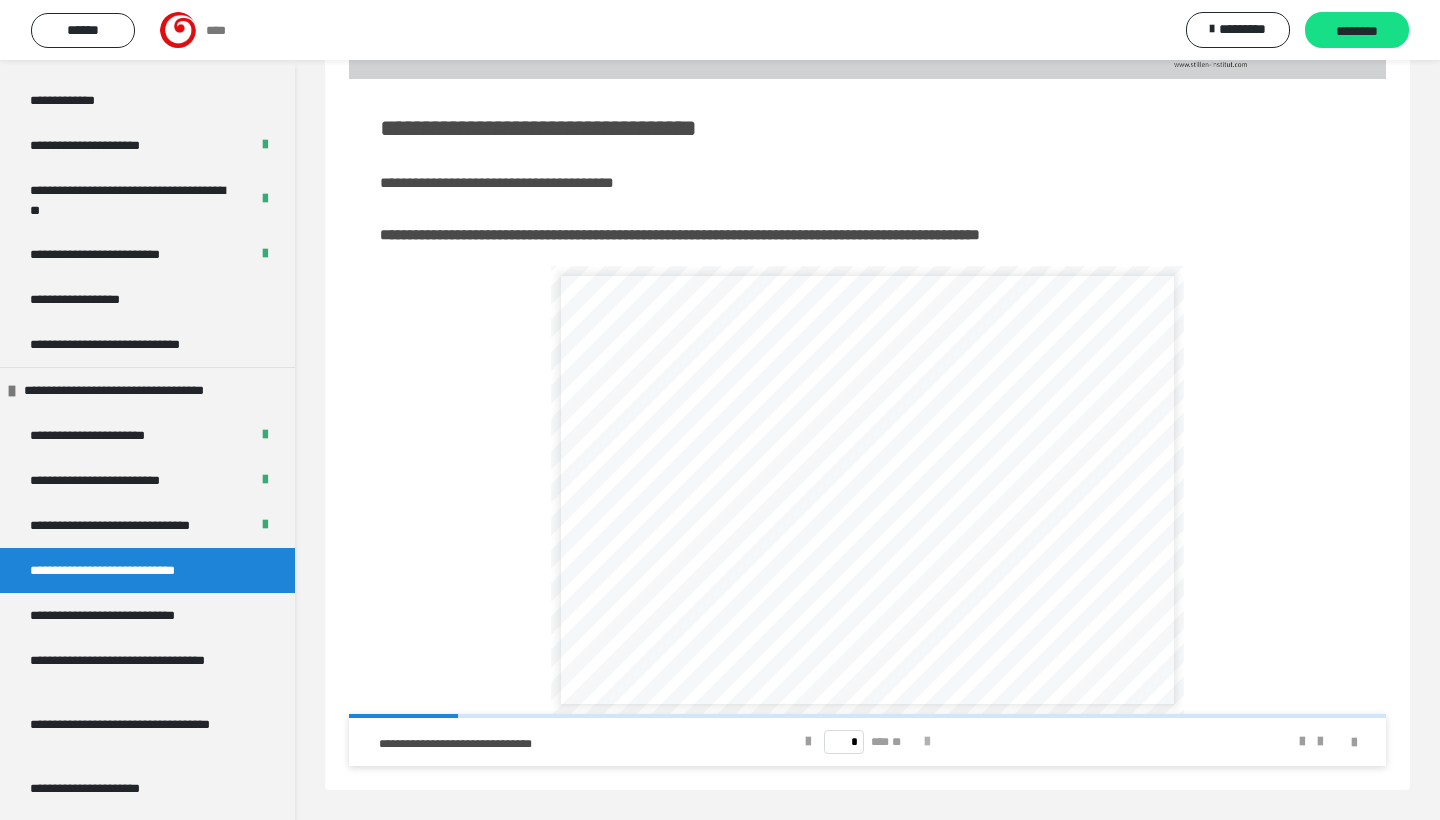 click at bounding box center [927, 742] 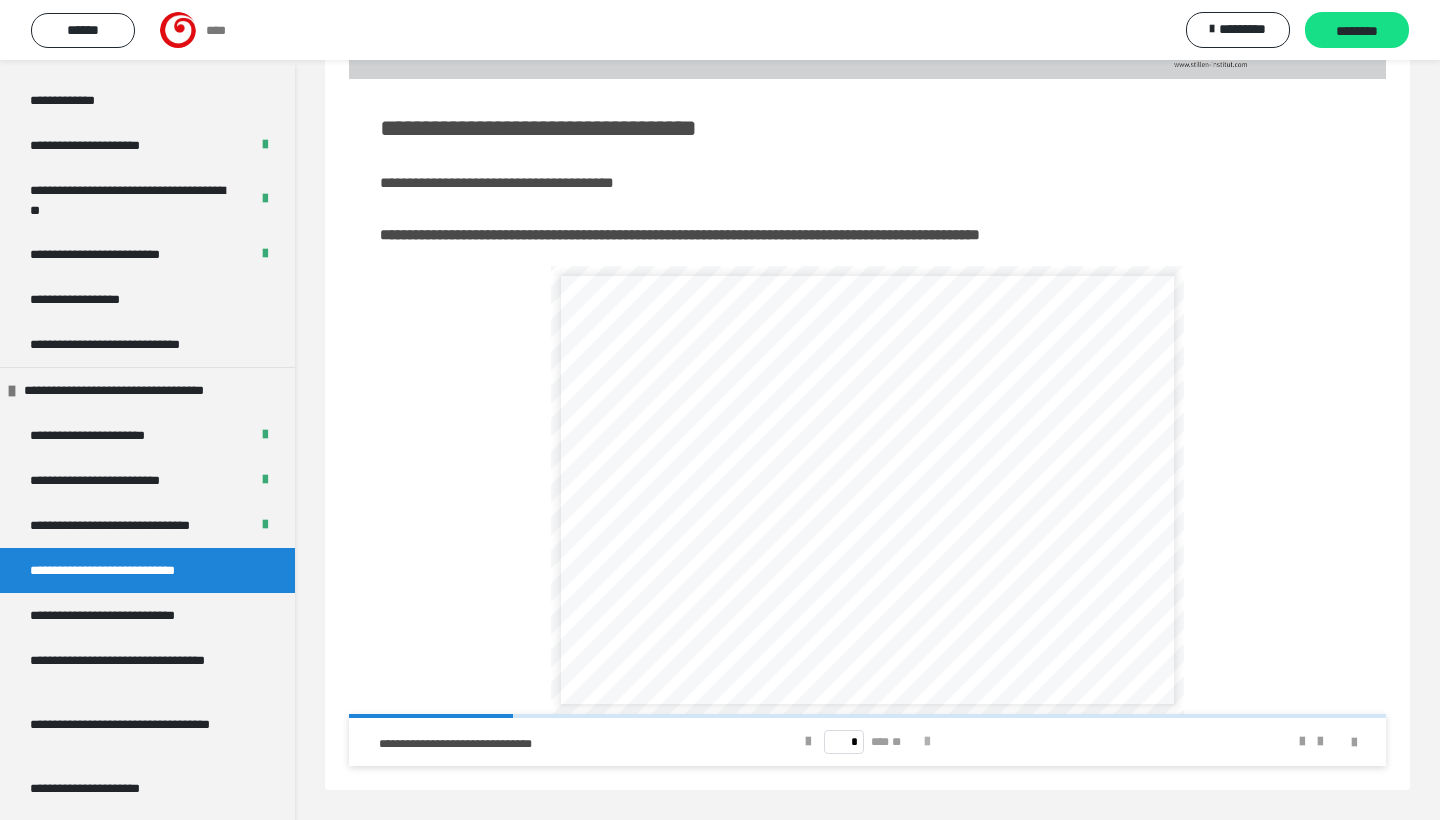 click at bounding box center (927, 742) 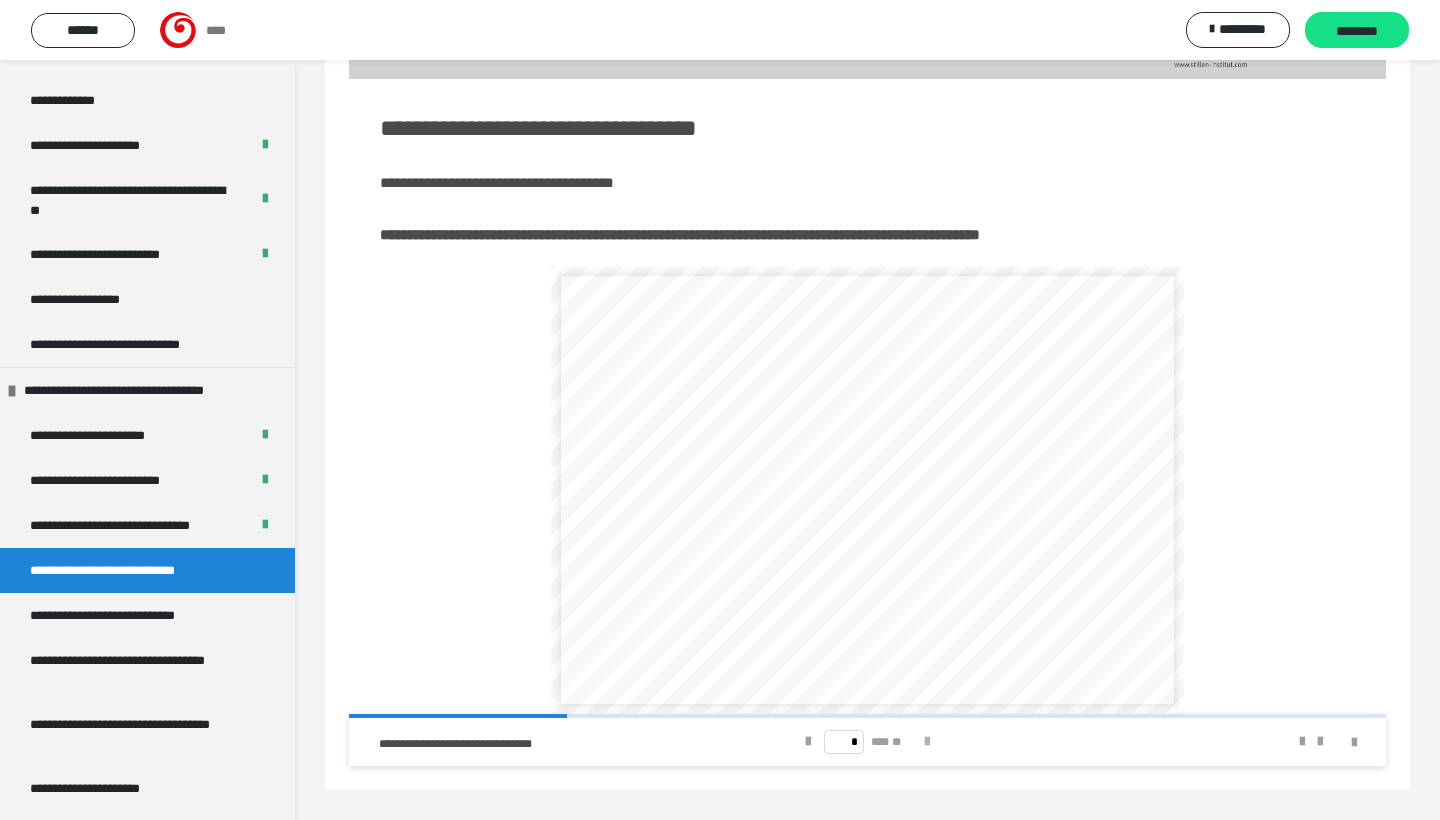 click at bounding box center (927, 742) 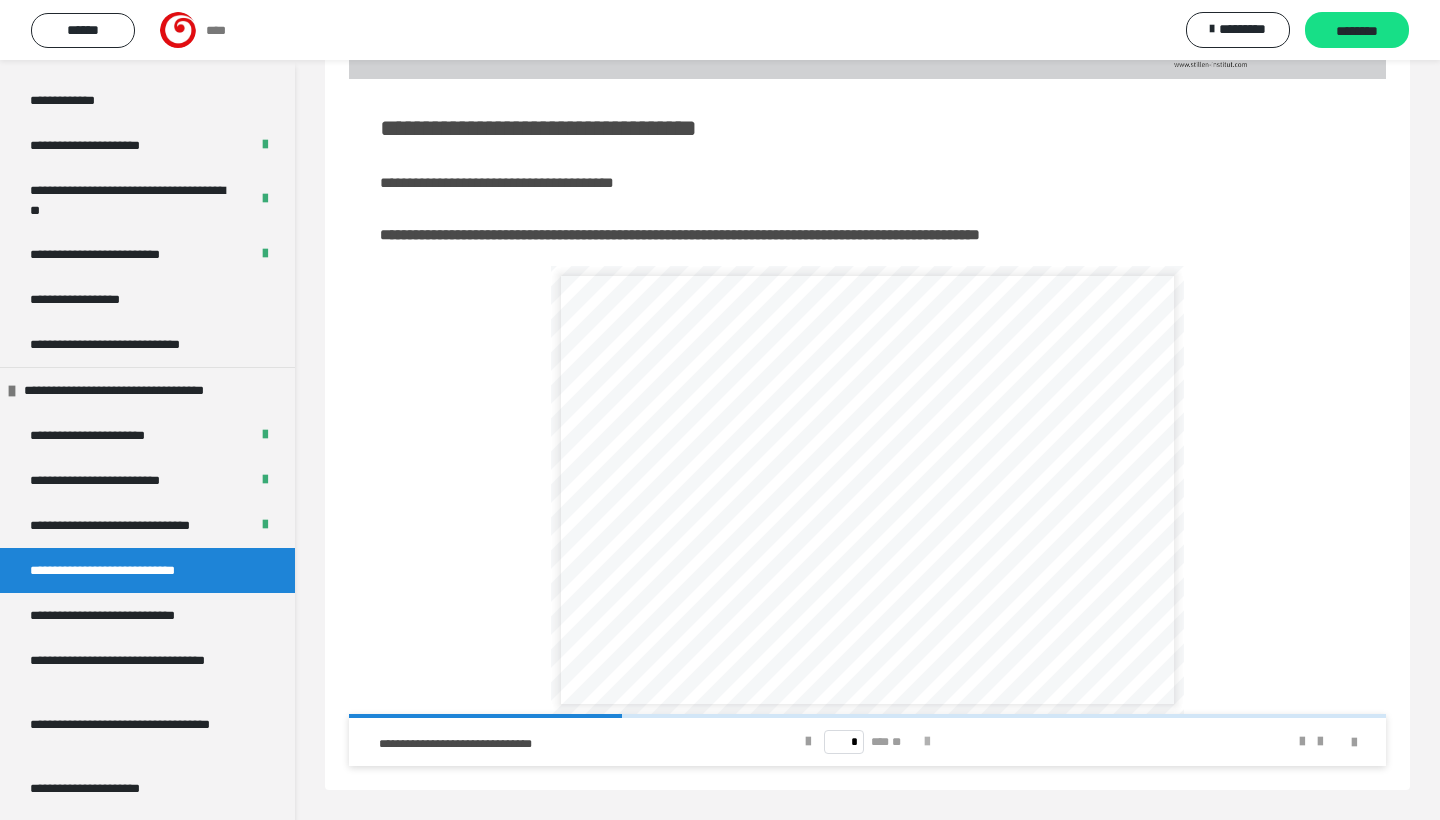 click at bounding box center (927, 742) 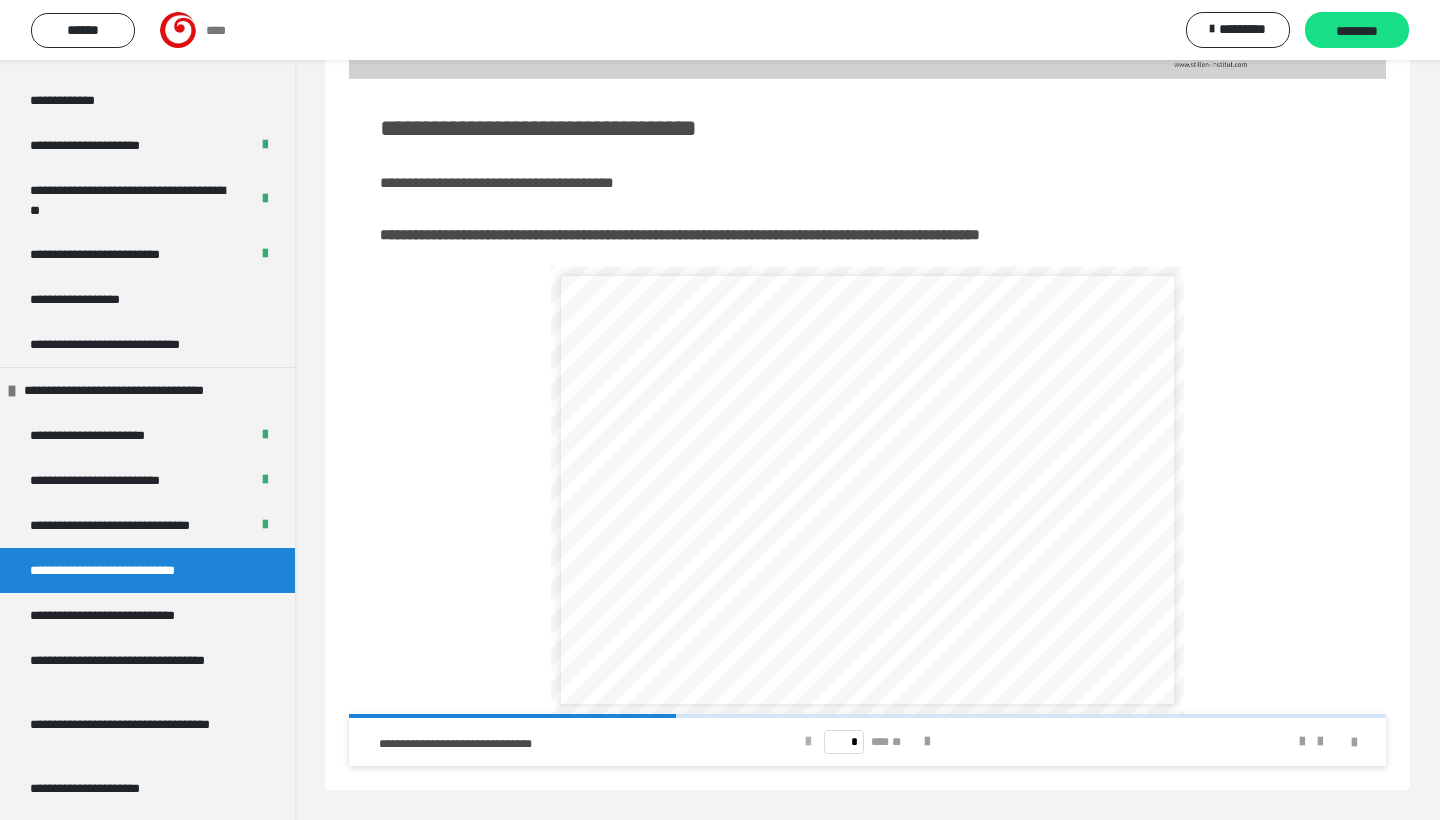 click at bounding box center [808, 742] 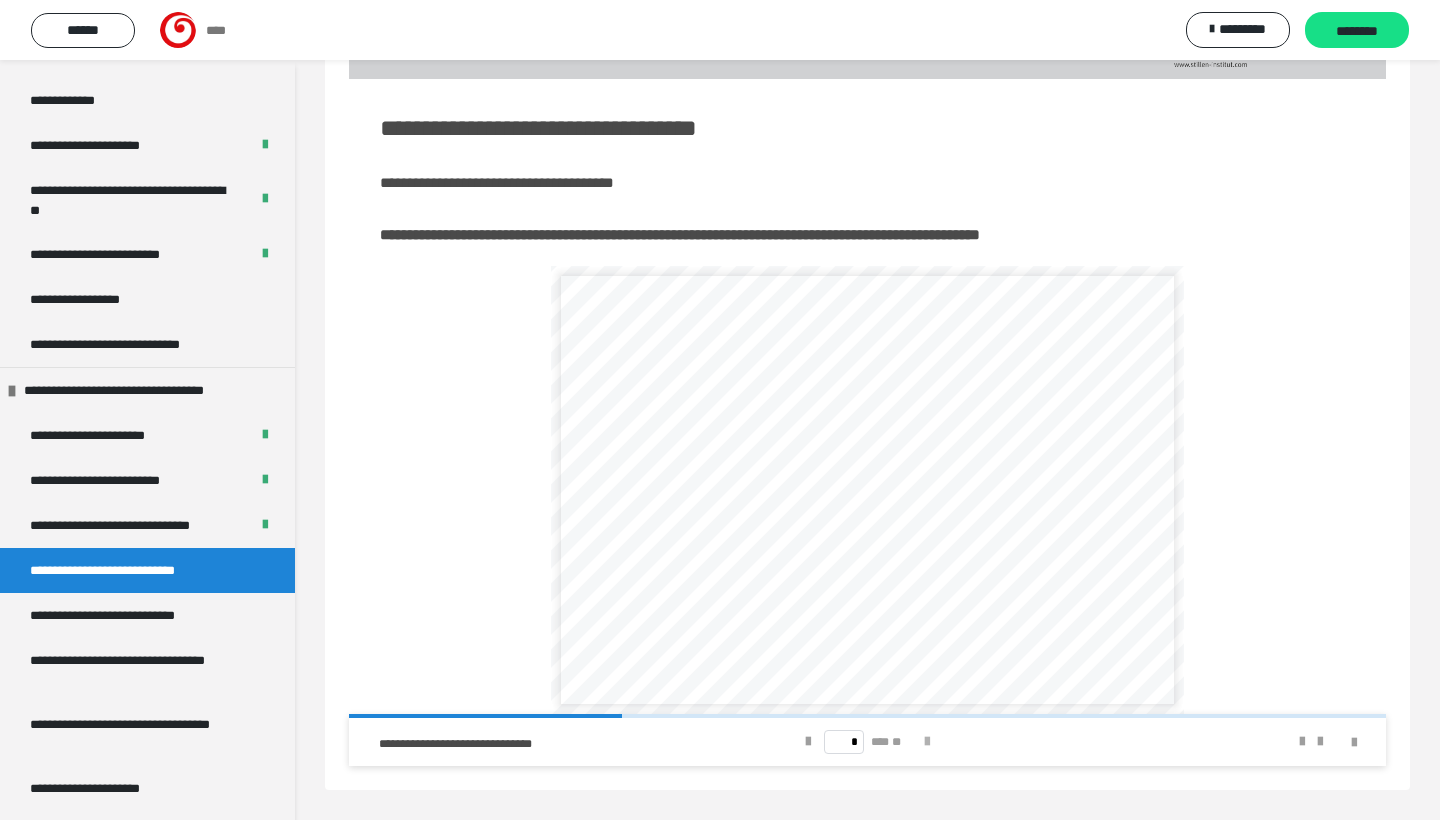click at bounding box center (927, 742) 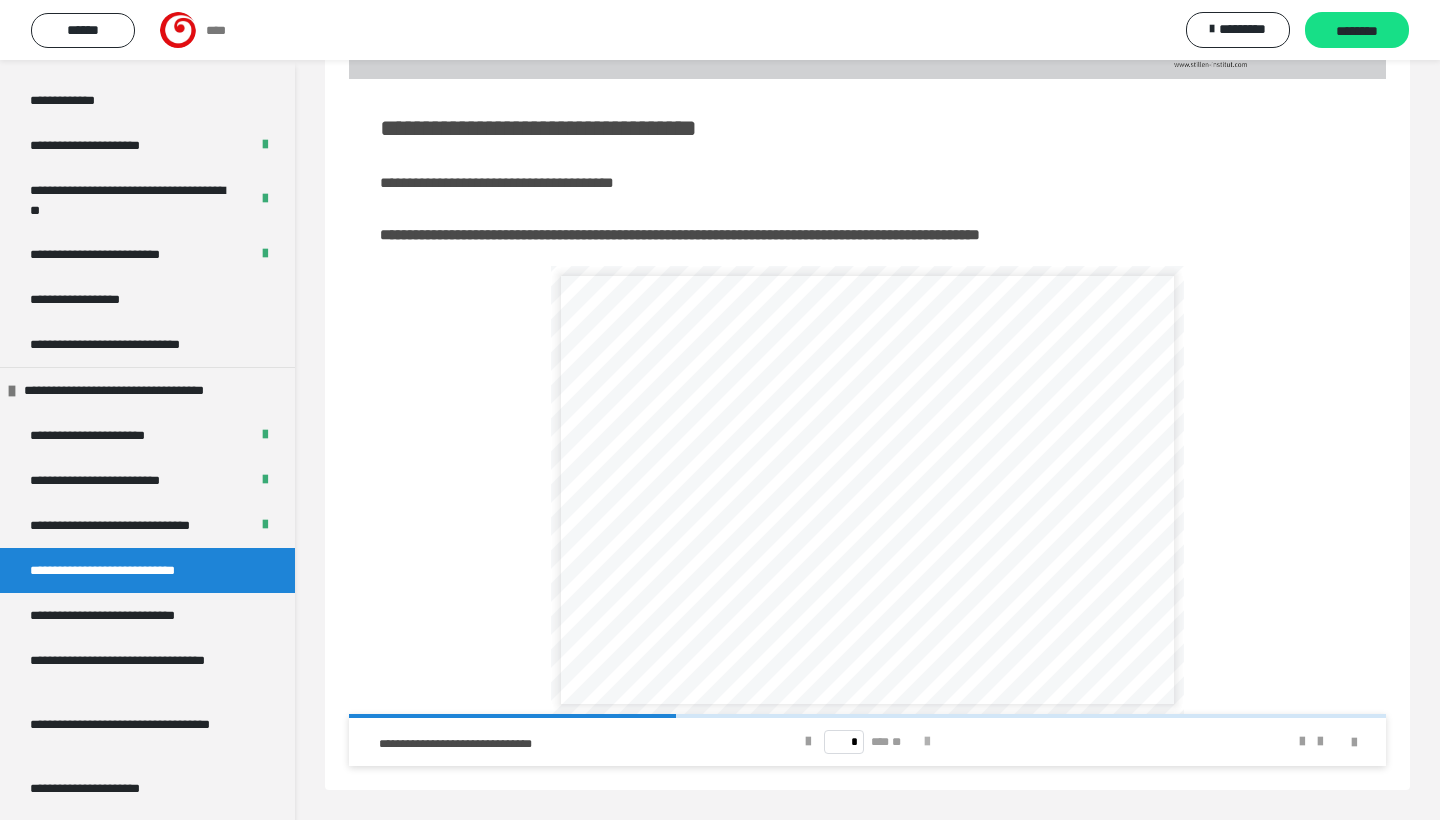 click at bounding box center [927, 742] 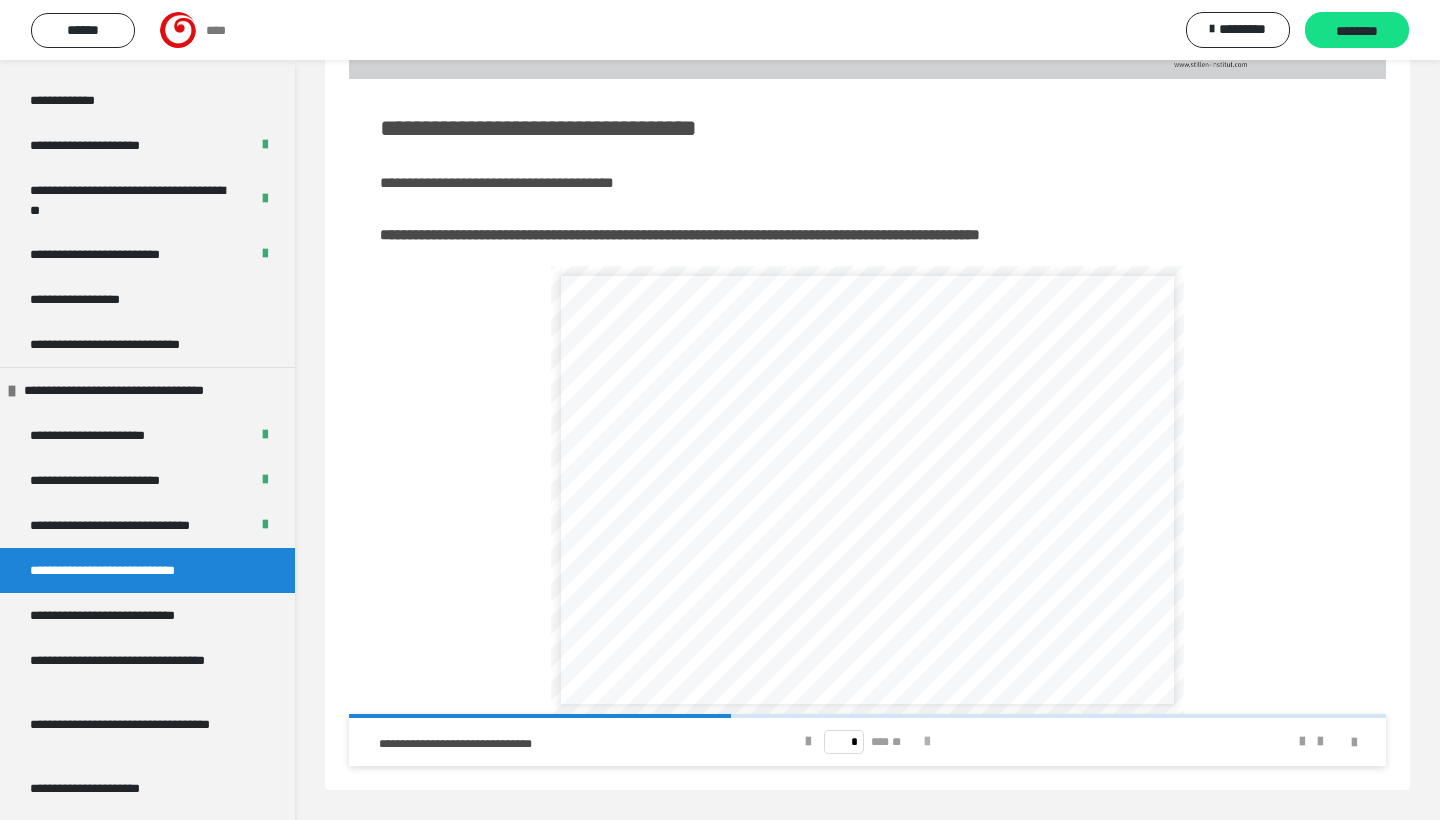 click at bounding box center [927, 742] 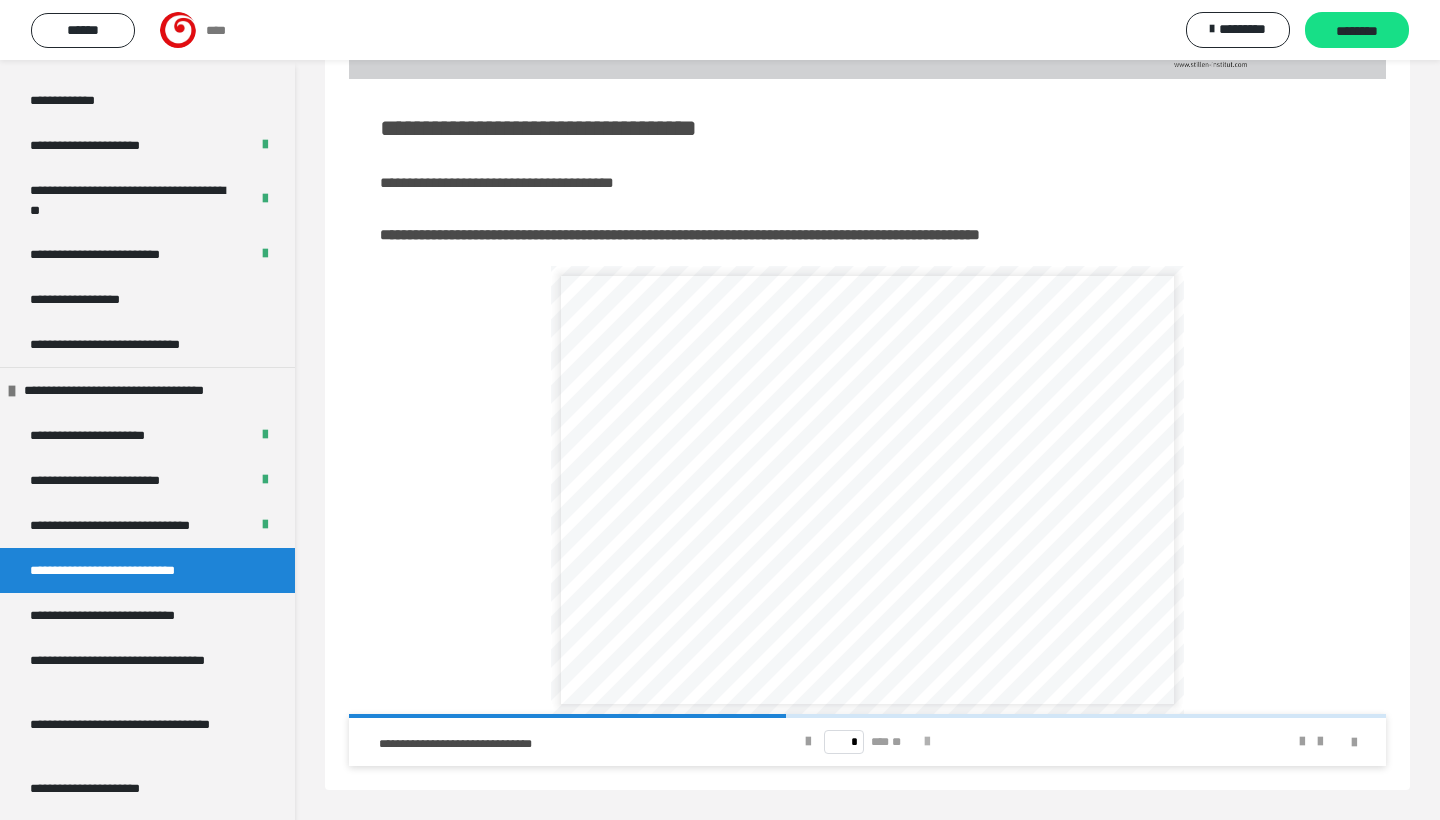 click at bounding box center [927, 742] 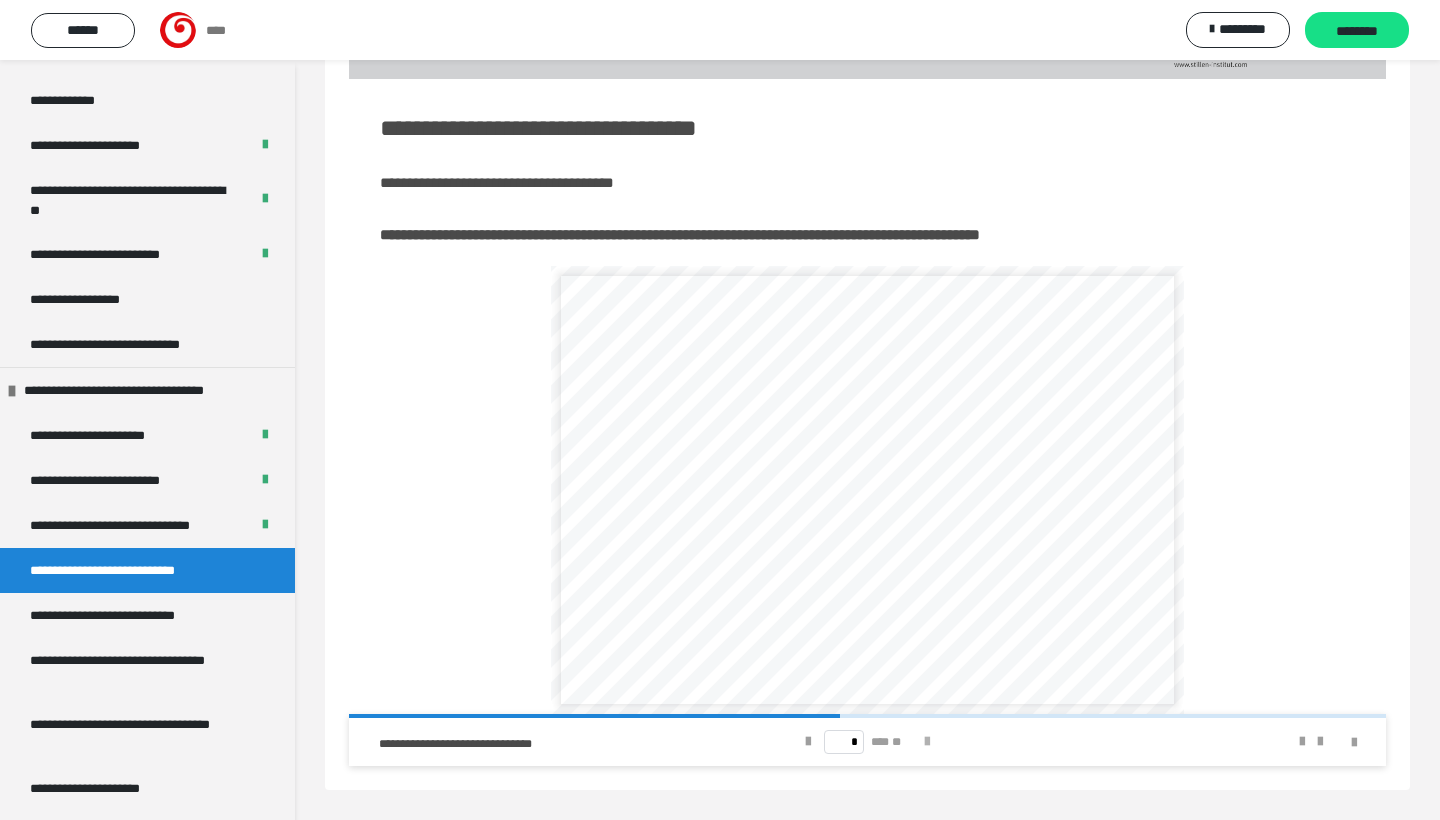 click at bounding box center [927, 742] 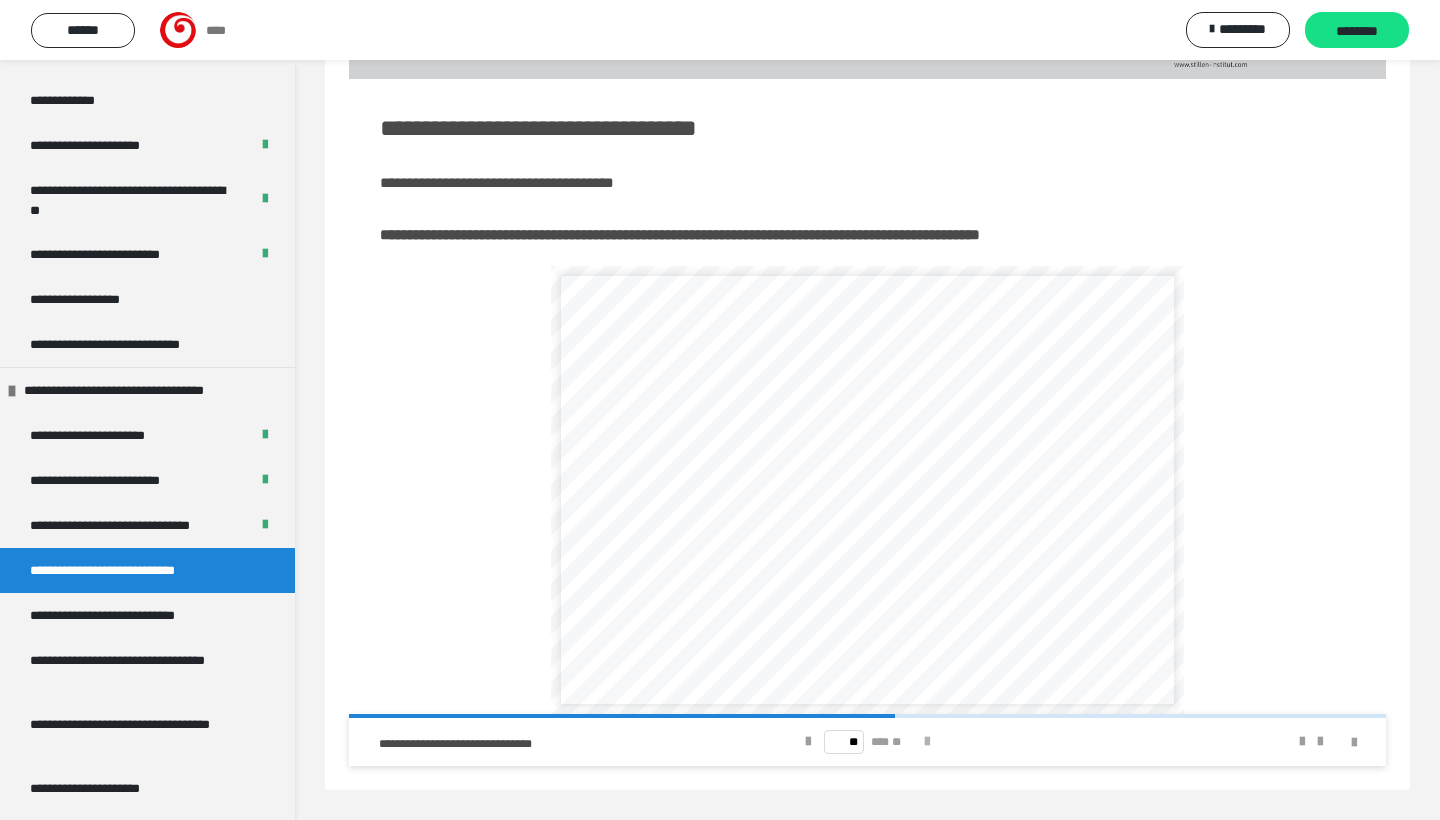 click at bounding box center [927, 742] 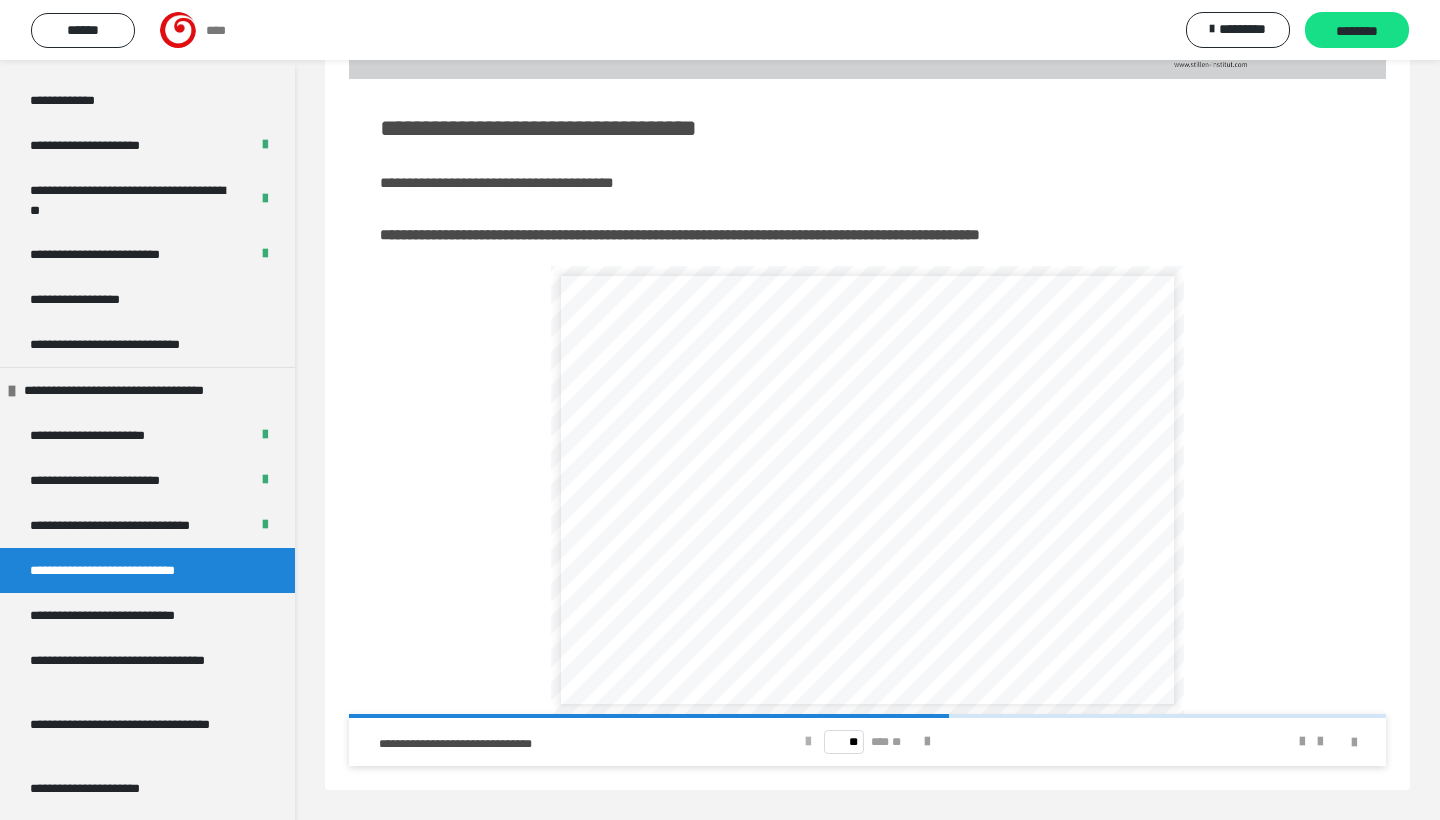 click at bounding box center (808, 742) 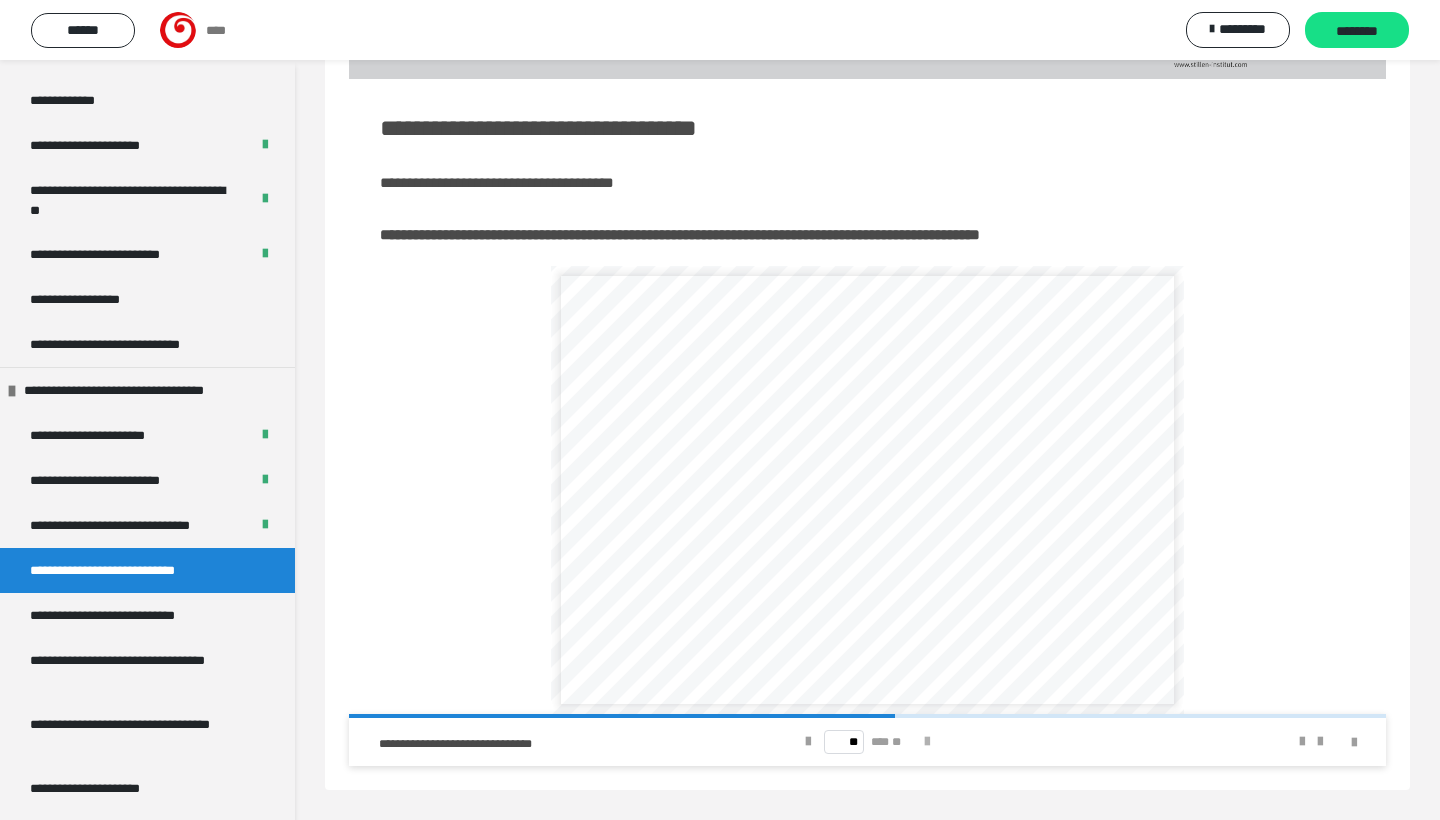 click at bounding box center [927, 742] 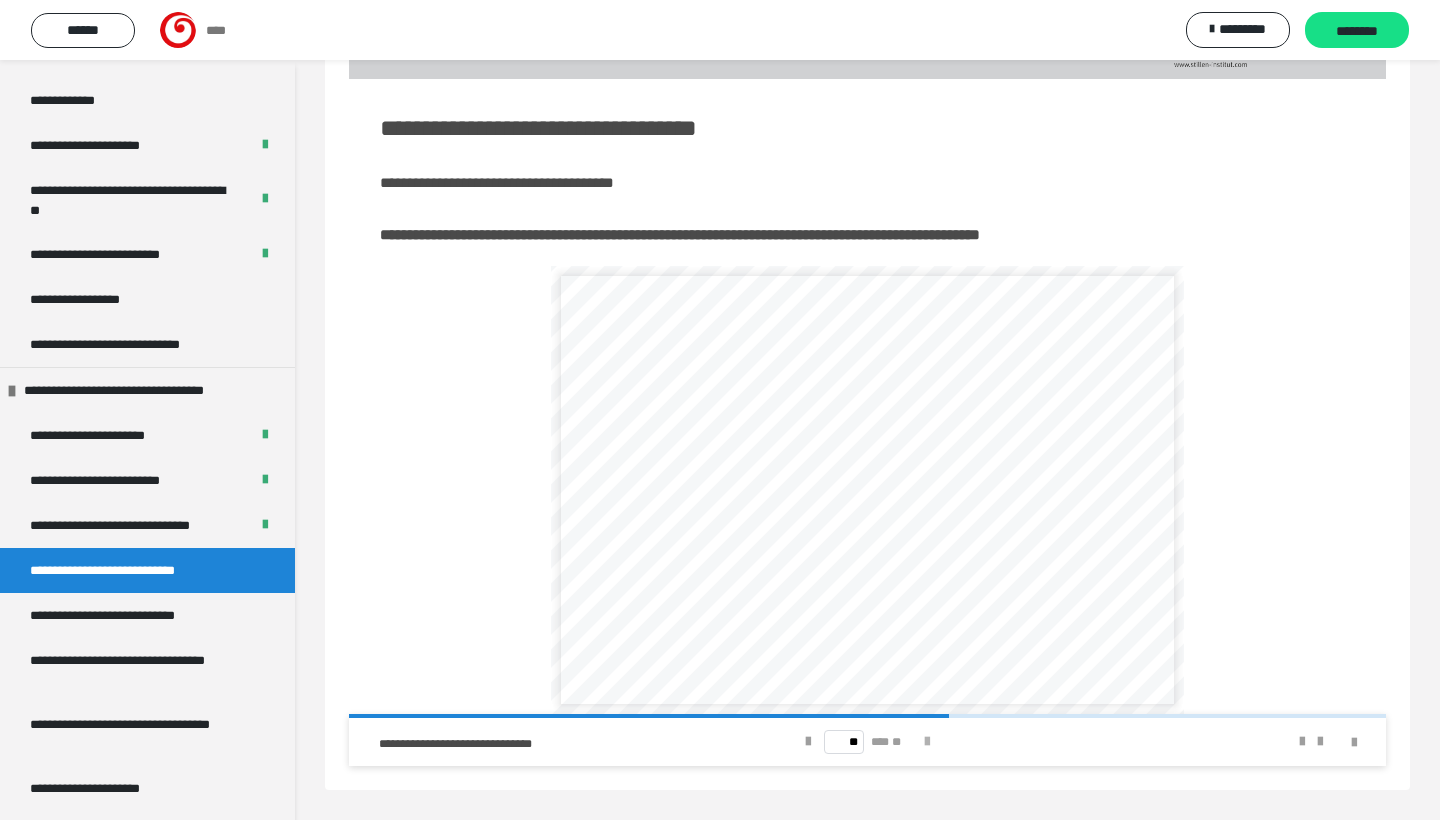 click at bounding box center [927, 742] 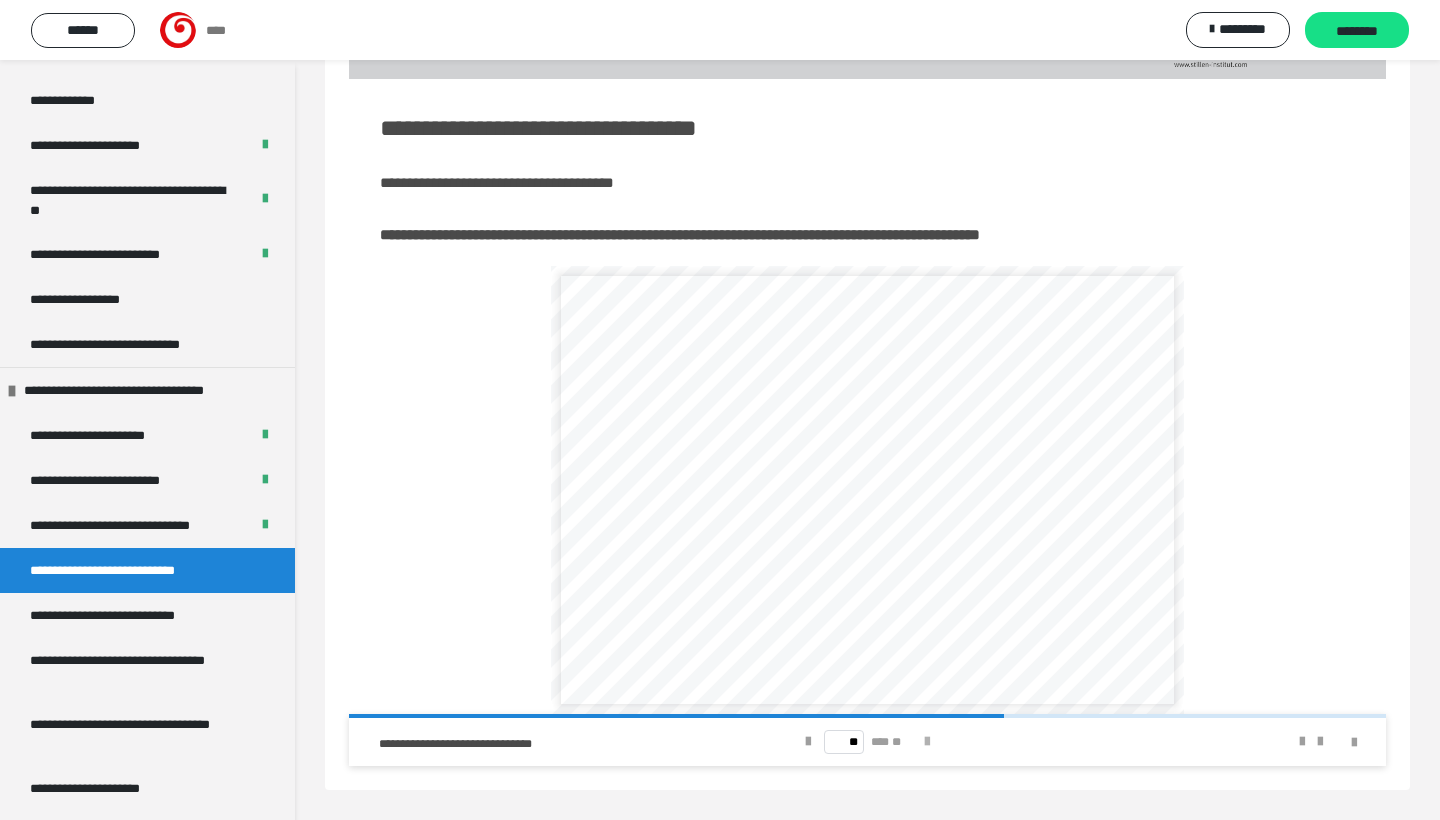 click at bounding box center [927, 742] 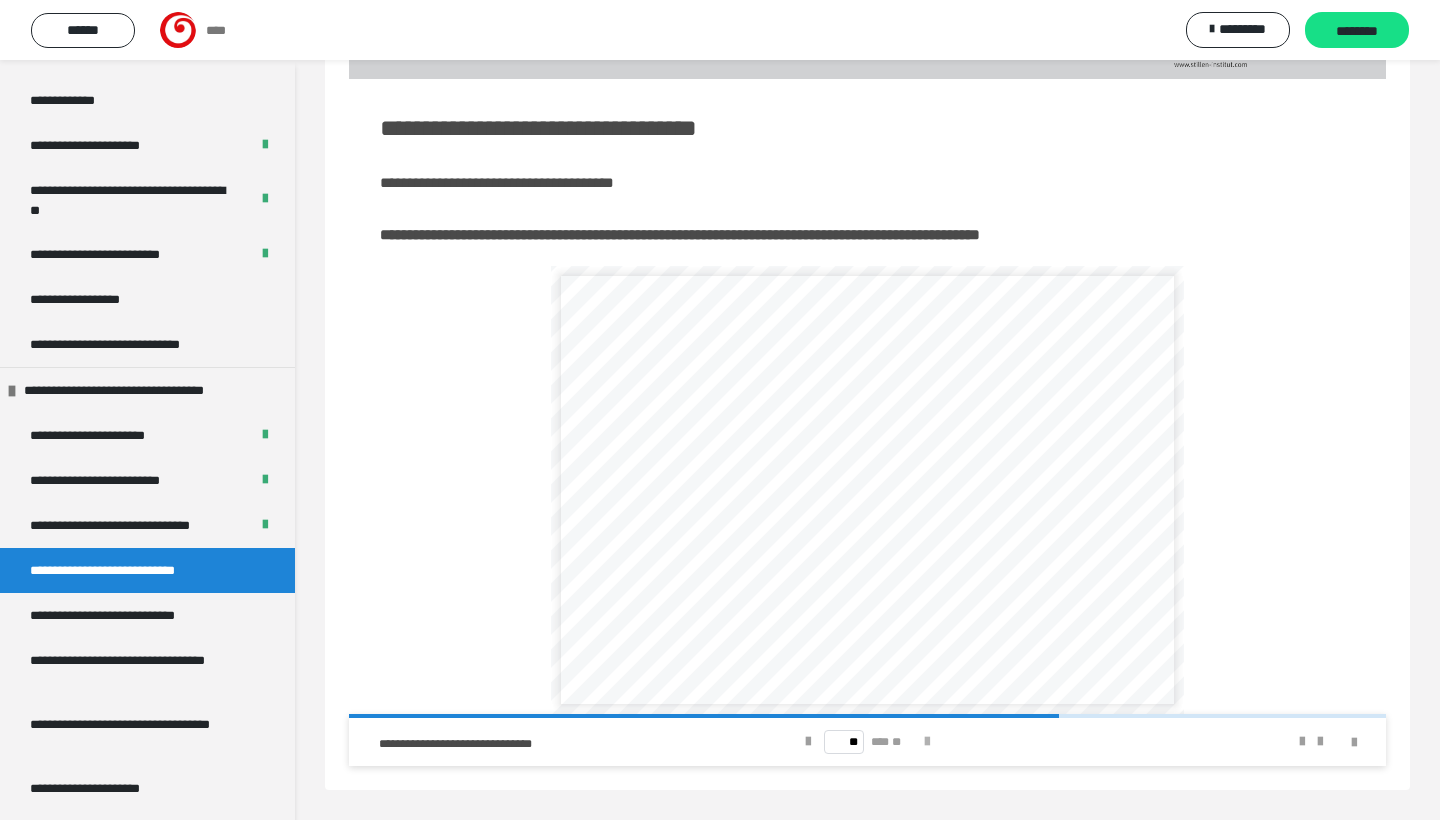 click at bounding box center [927, 742] 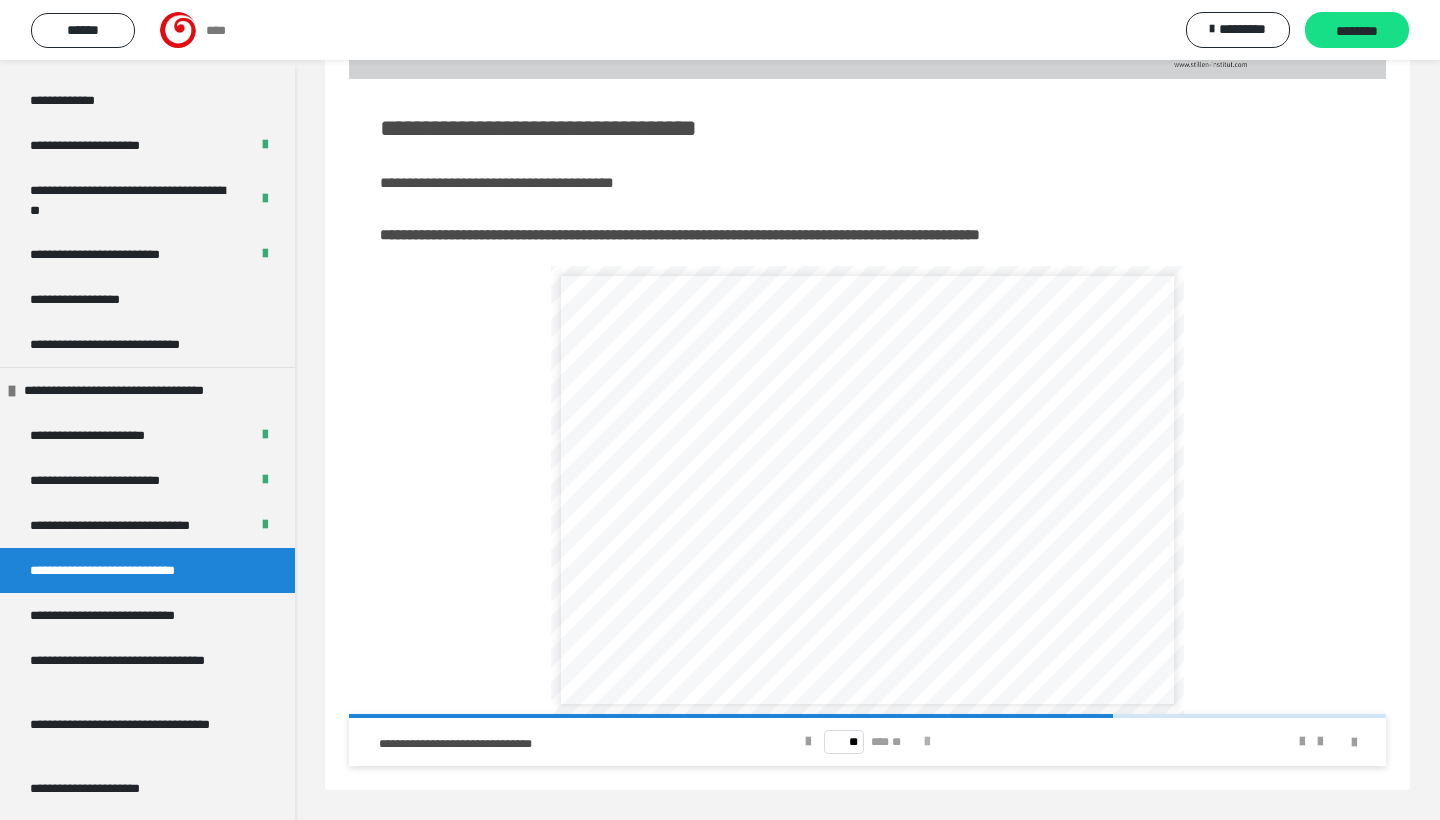 click at bounding box center [927, 742] 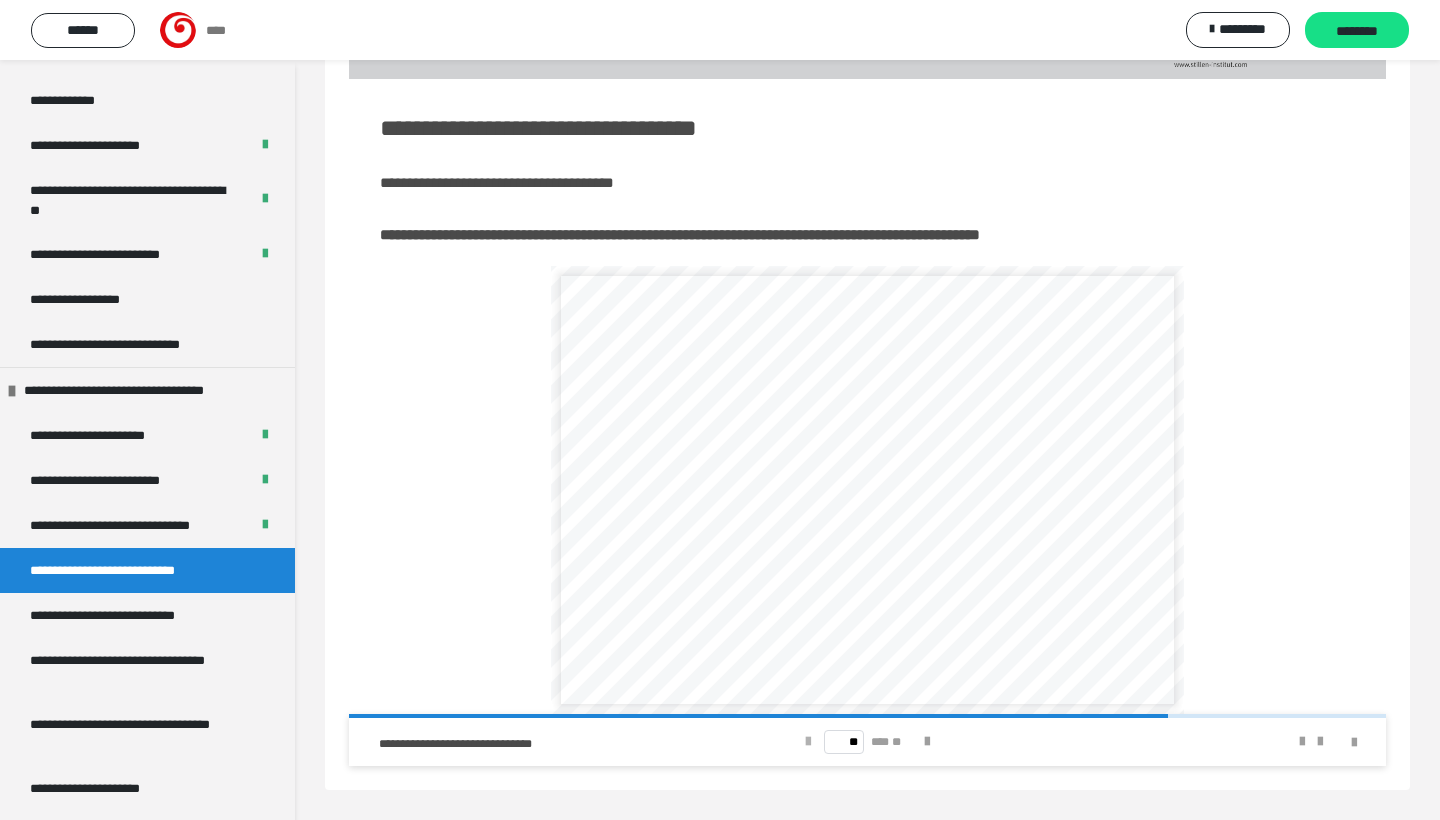 click at bounding box center (808, 742) 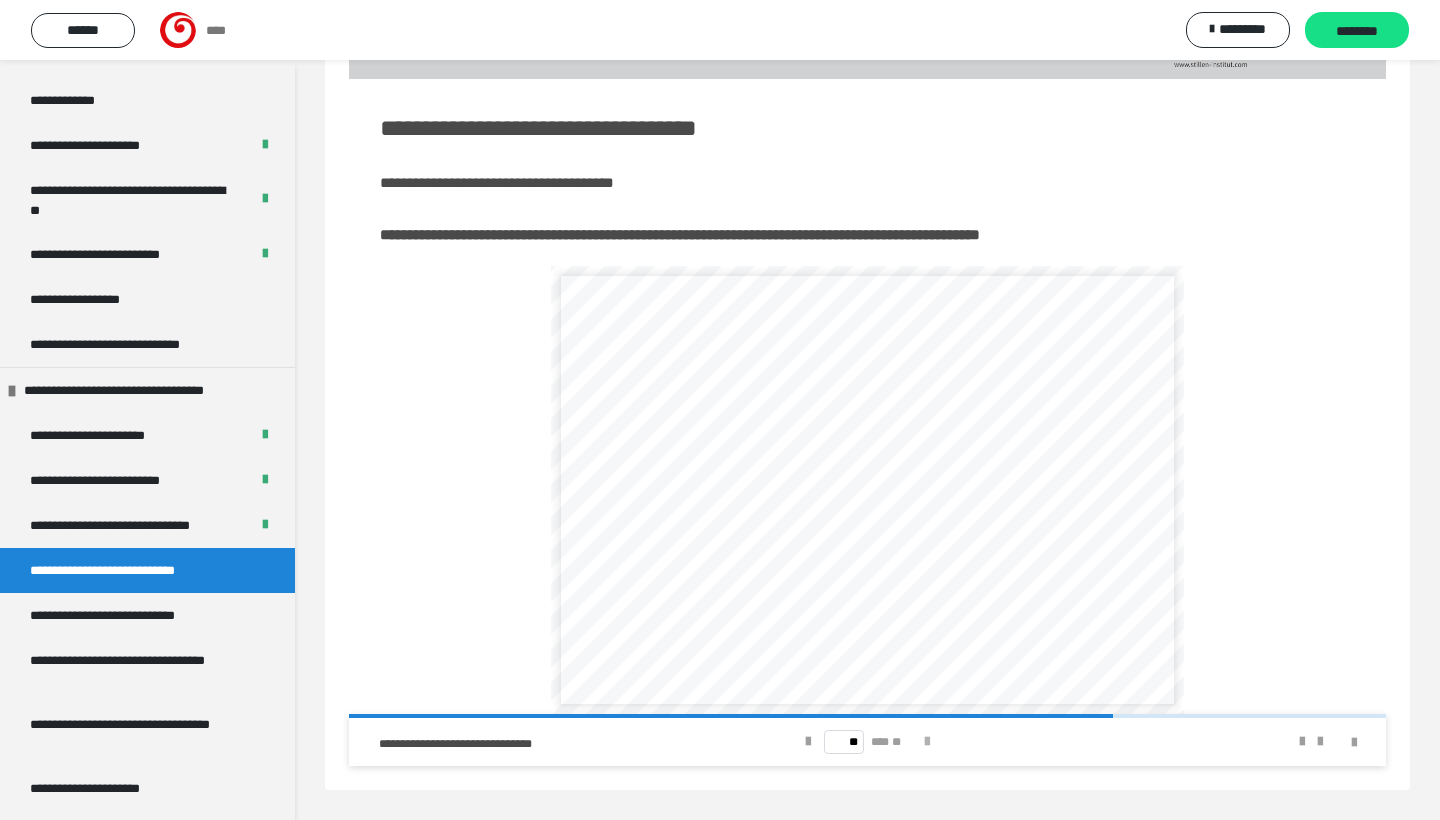 click at bounding box center [927, 742] 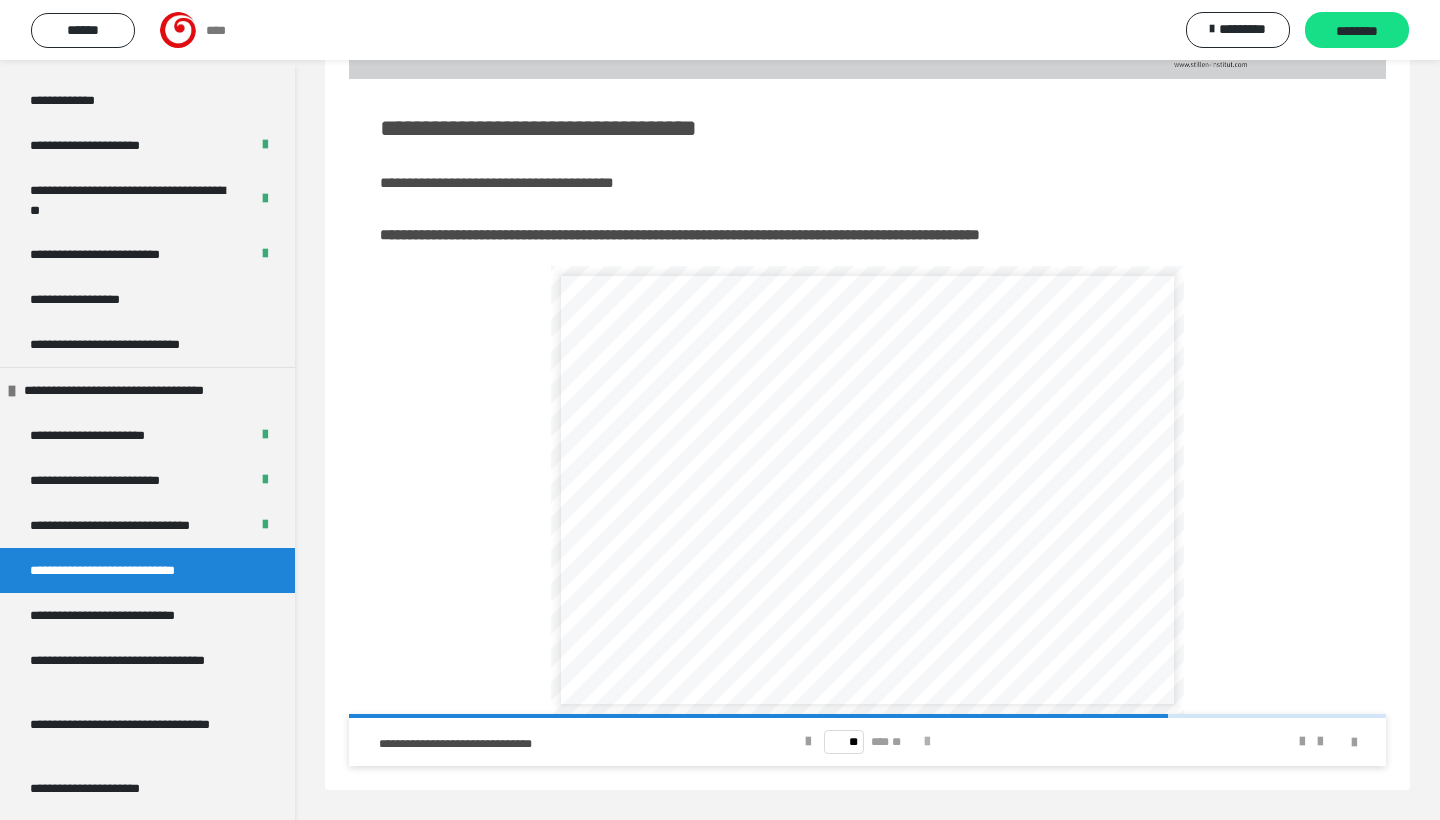 click at bounding box center (927, 742) 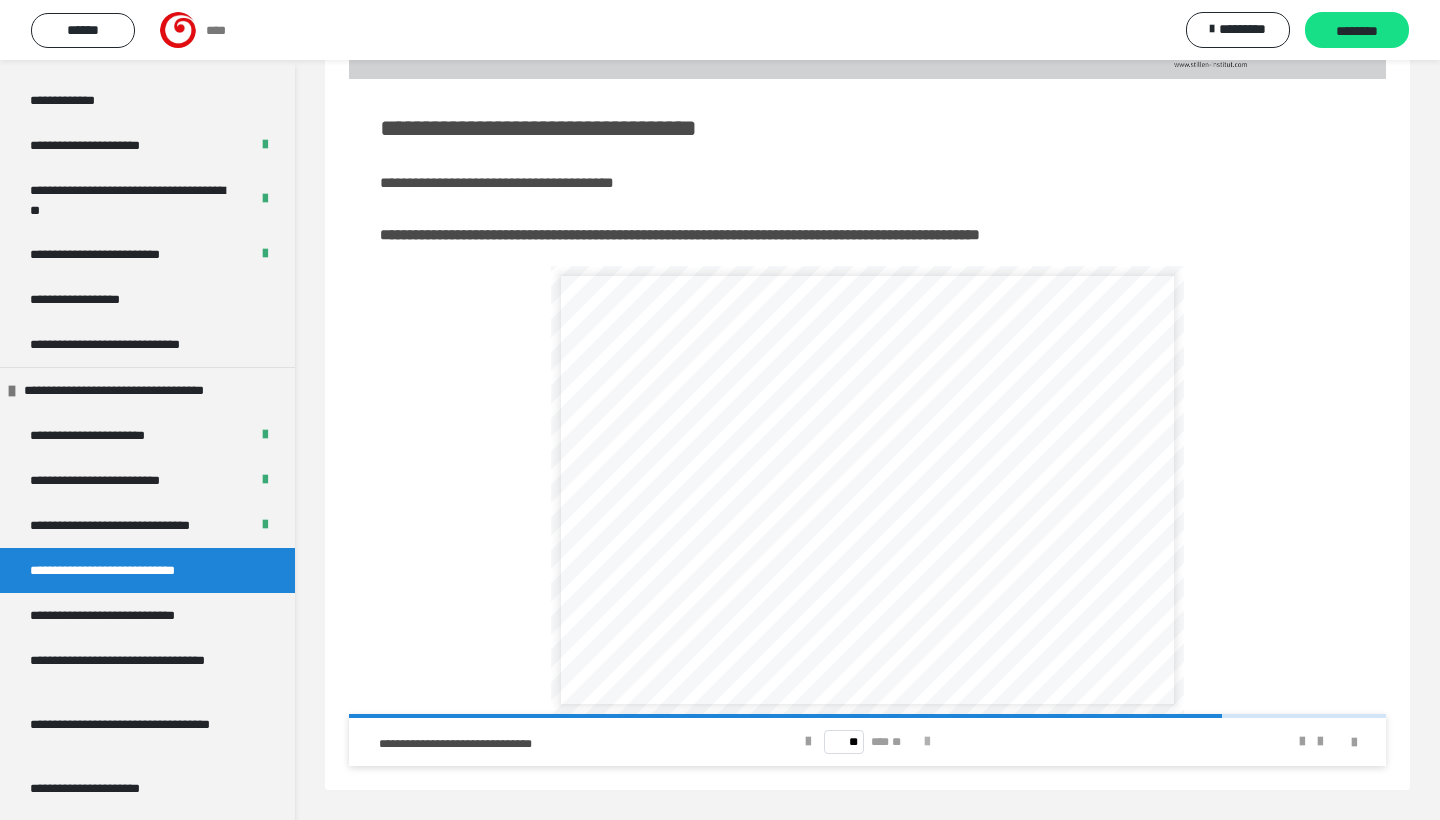 click at bounding box center [927, 742] 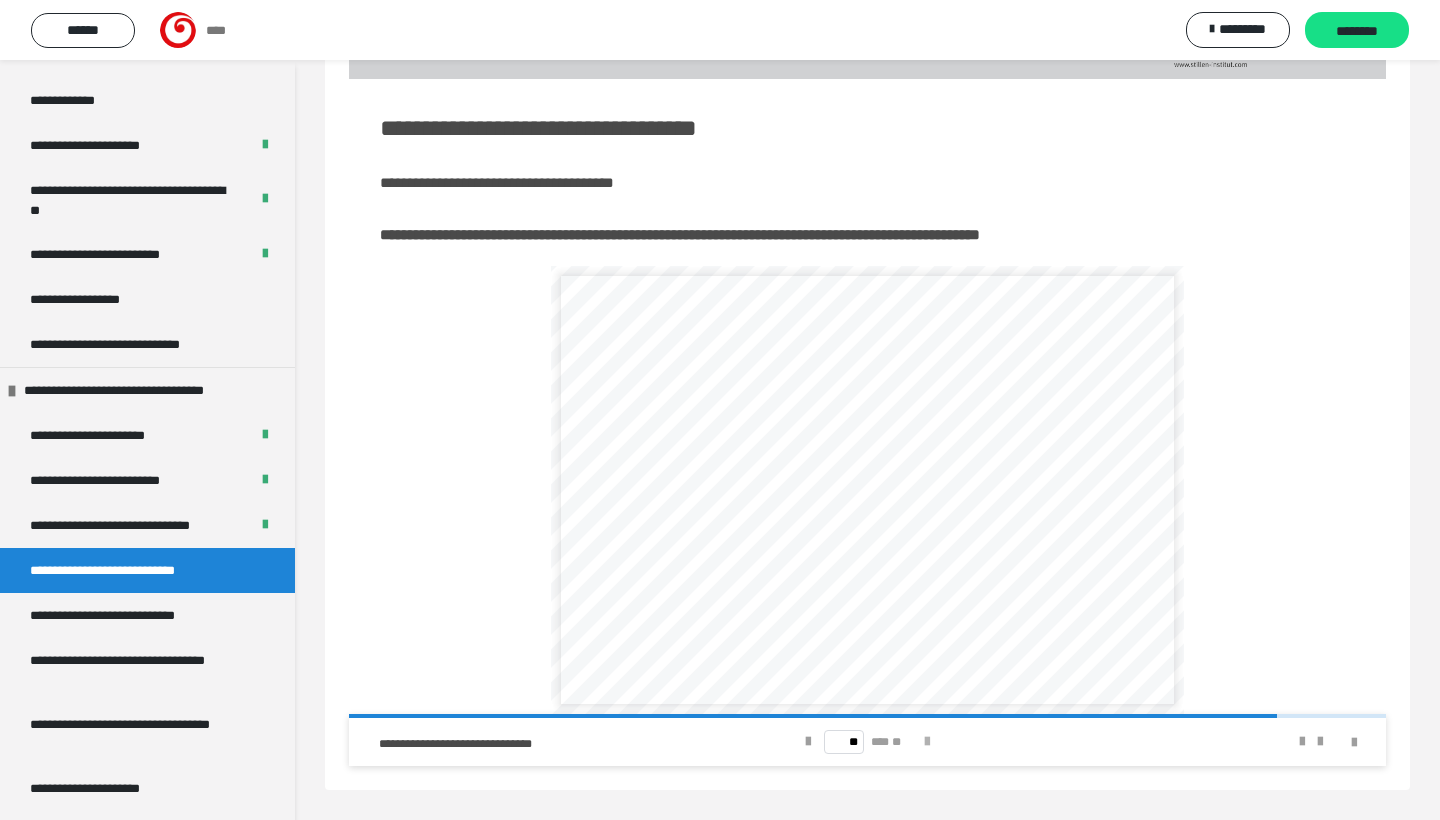 click at bounding box center (927, 742) 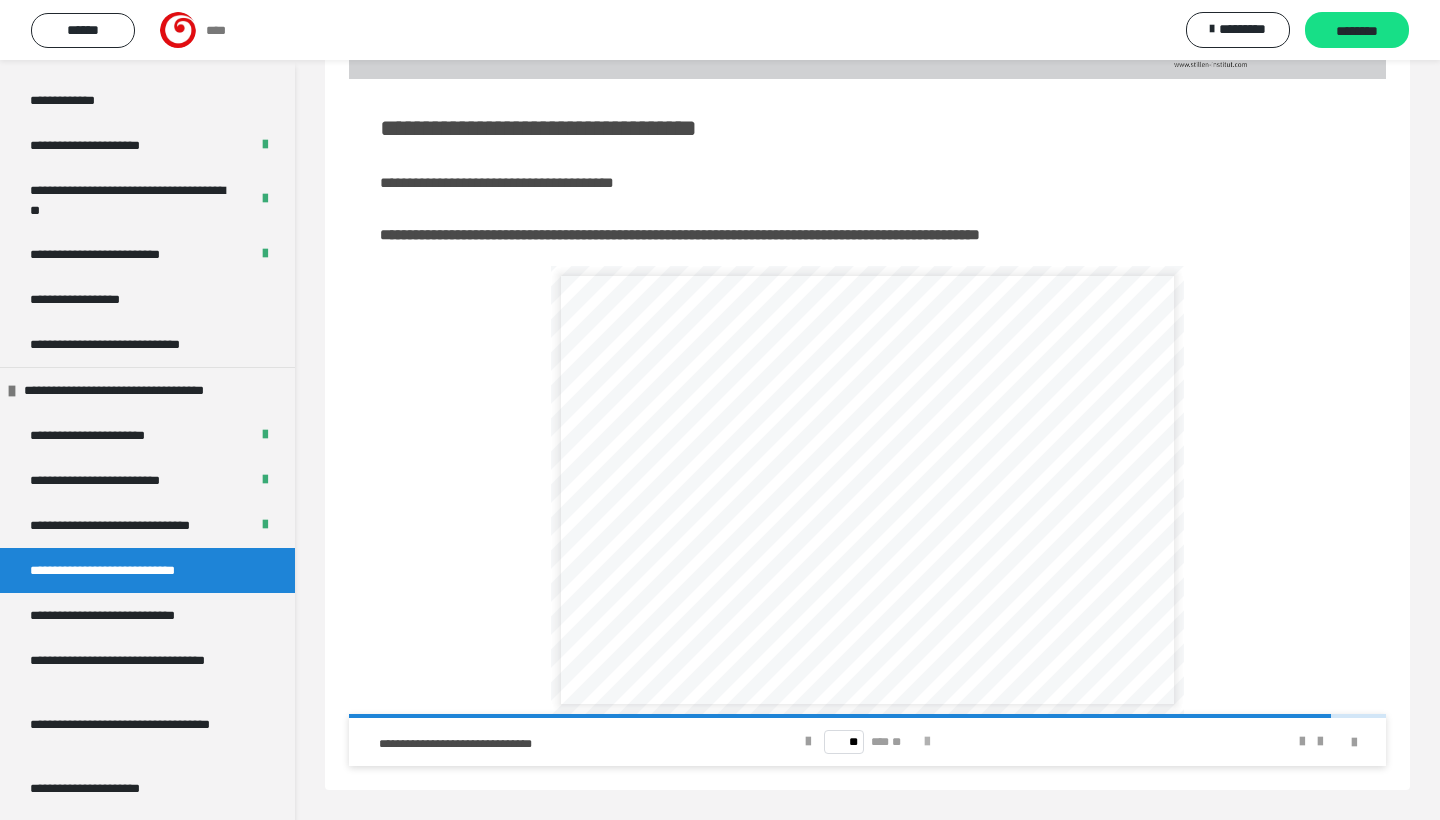 click at bounding box center (927, 742) 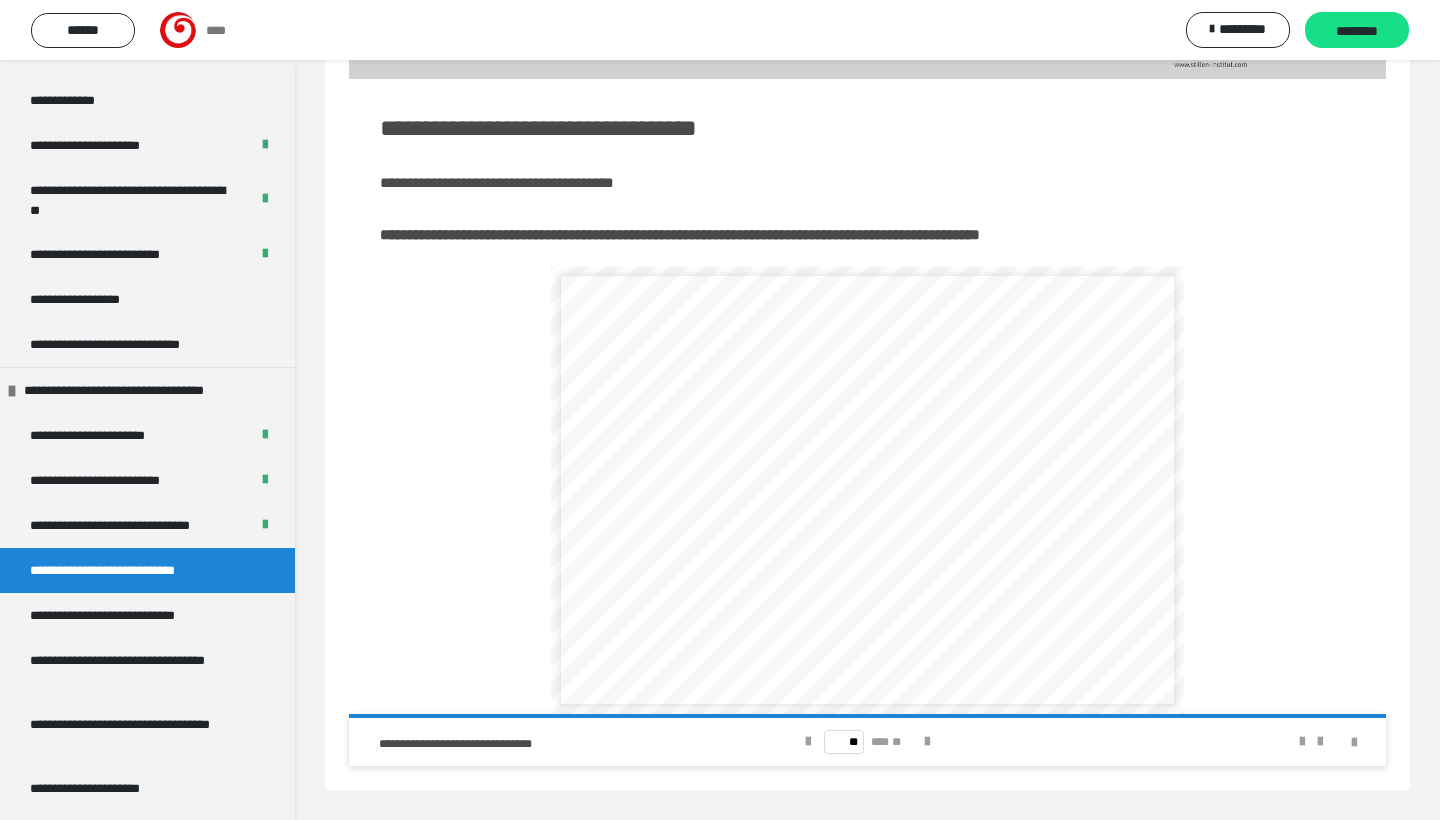 click on "** *** **" at bounding box center [867, 742] 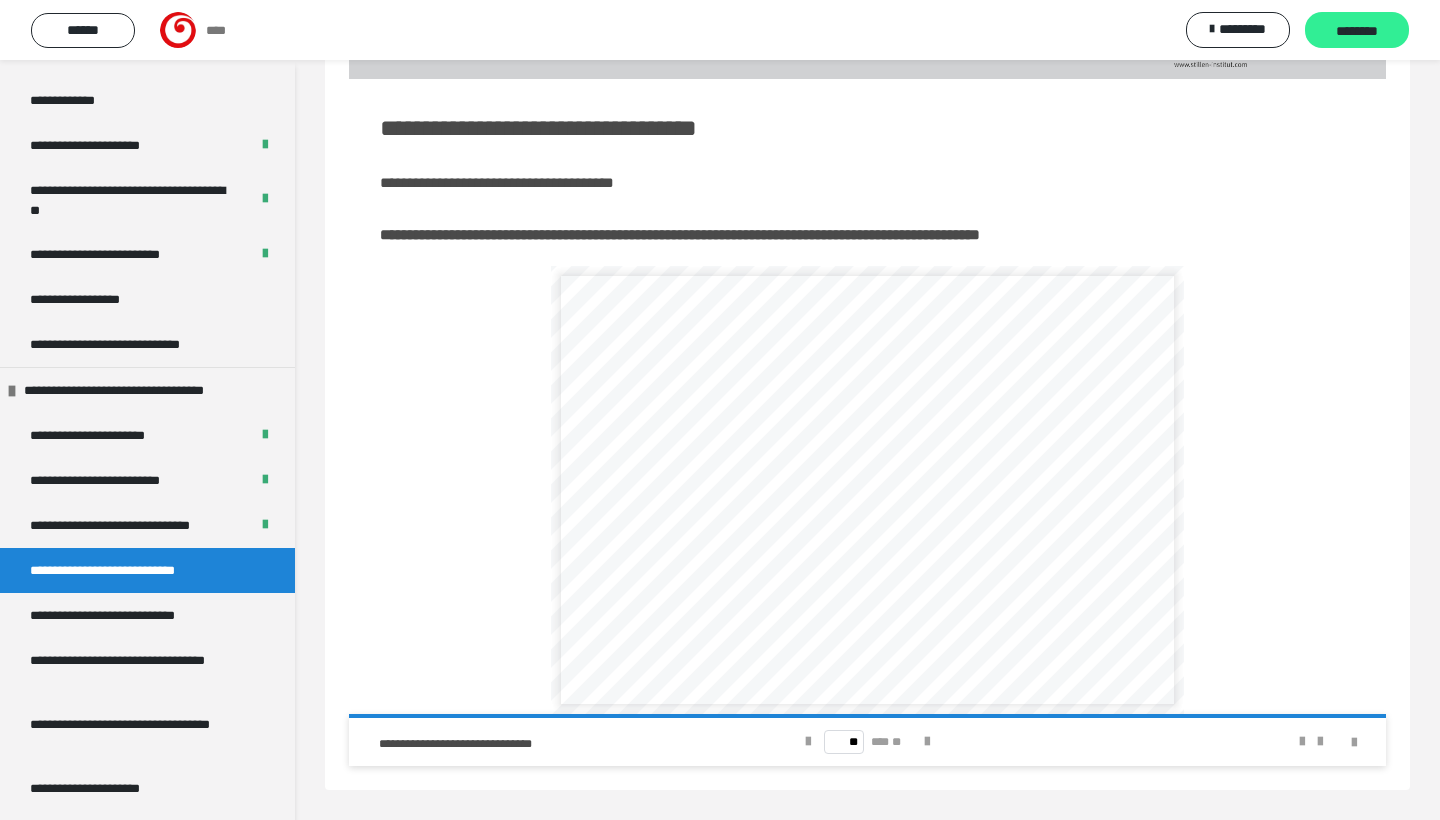 click on "********" at bounding box center [1357, 30] 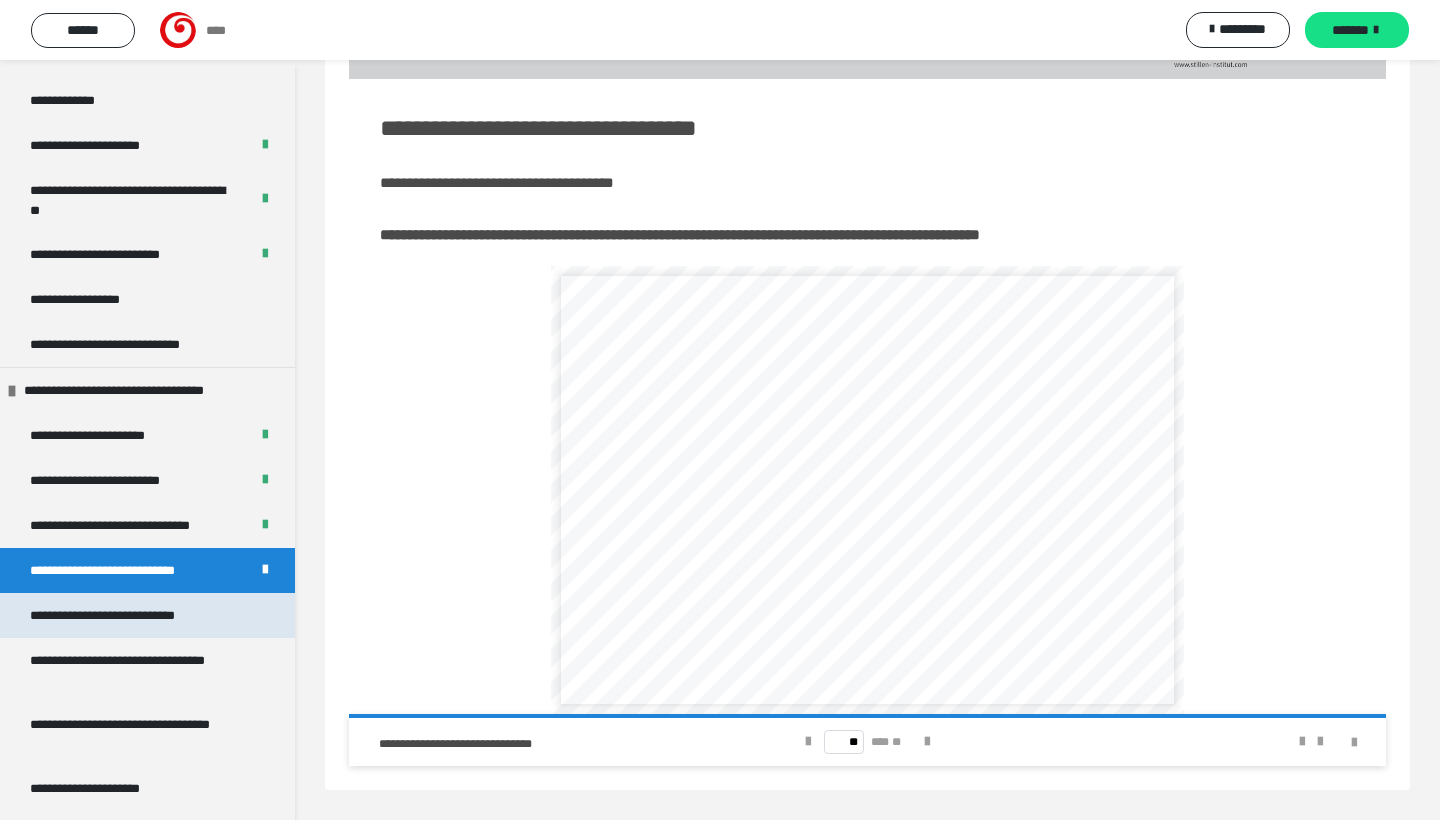 click on "**********" at bounding box center [113, 615] 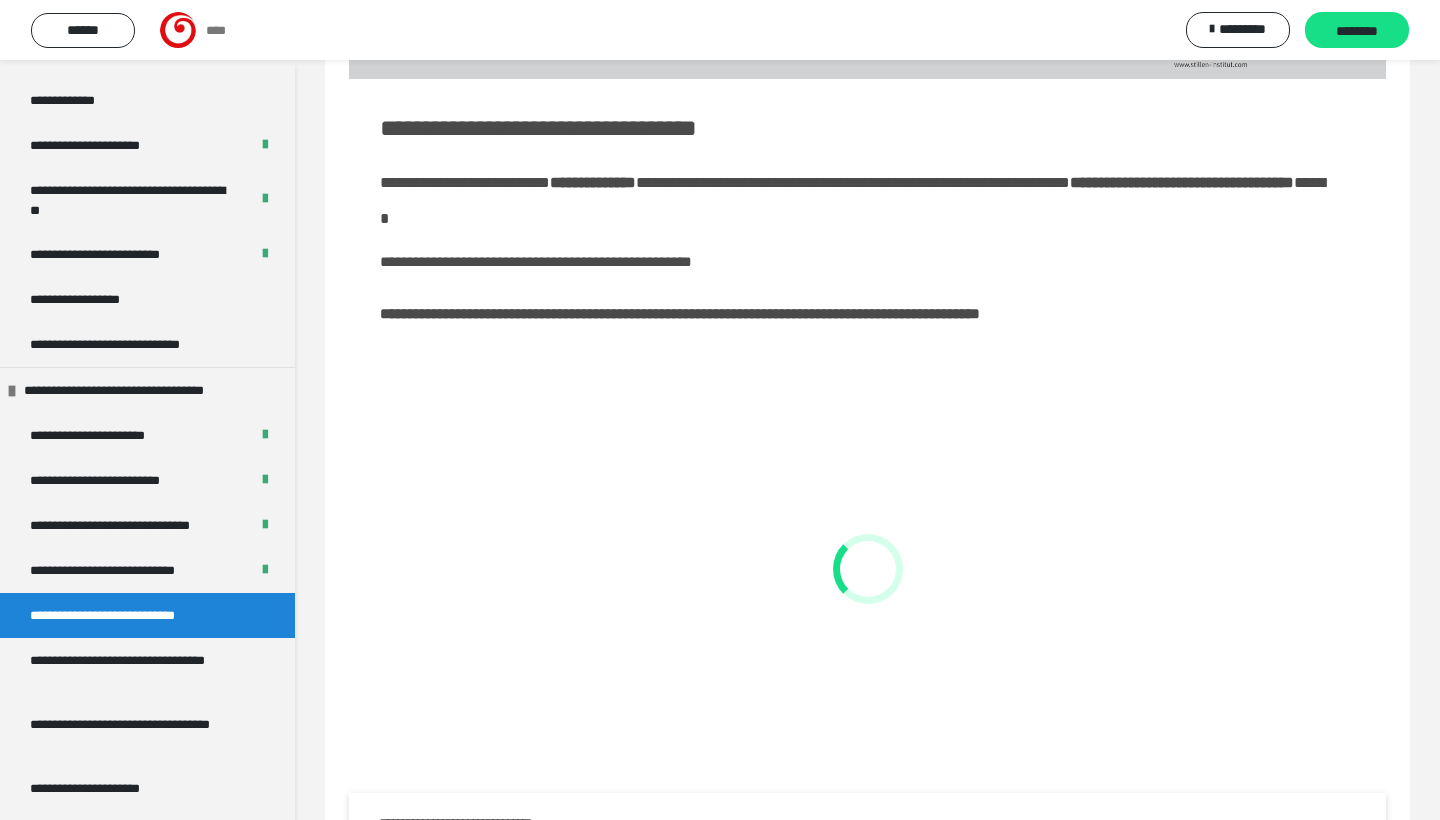 scroll, scrollTop: 235, scrollLeft: 0, axis: vertical 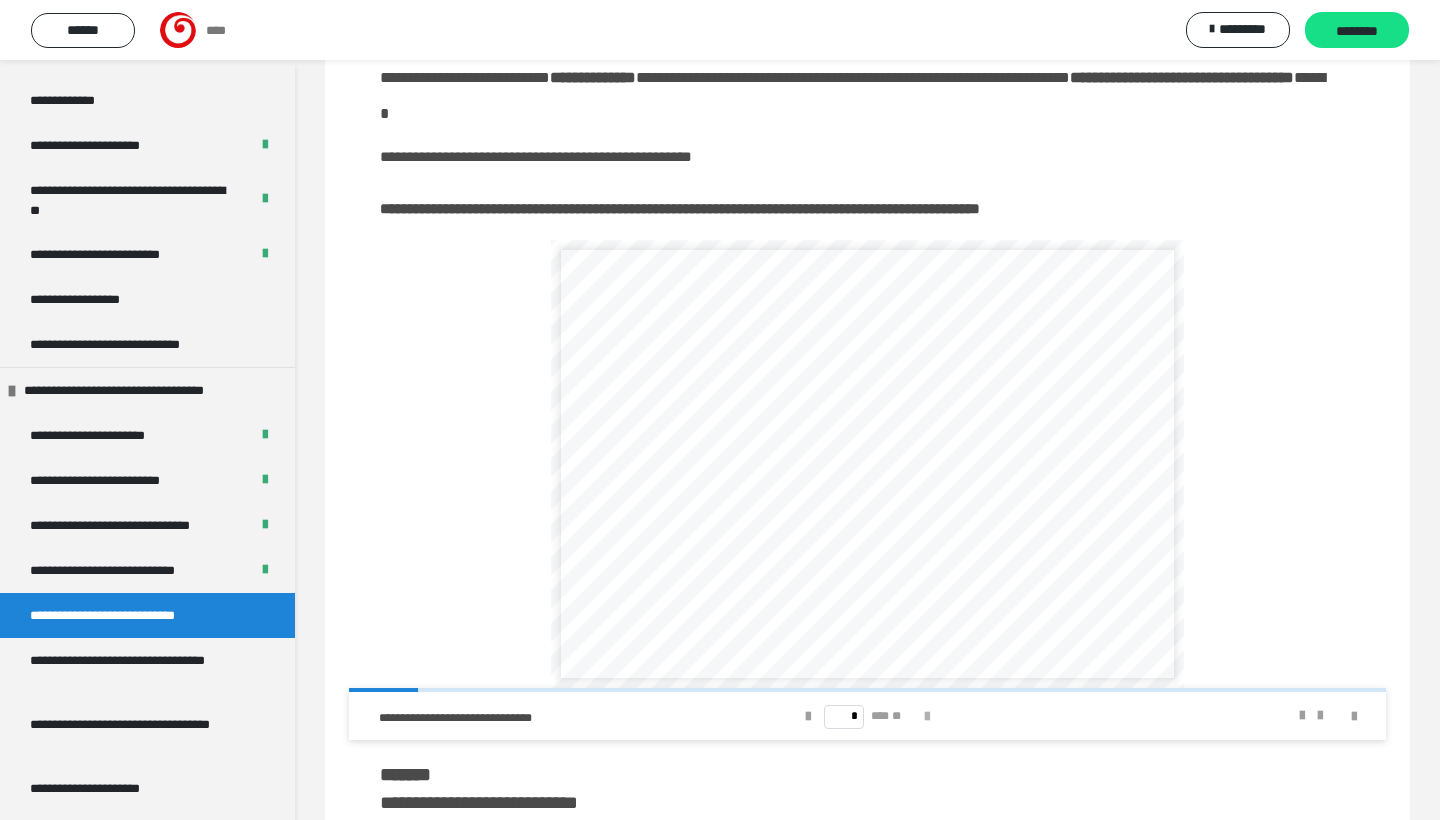 click at bounding box center (927, 717) 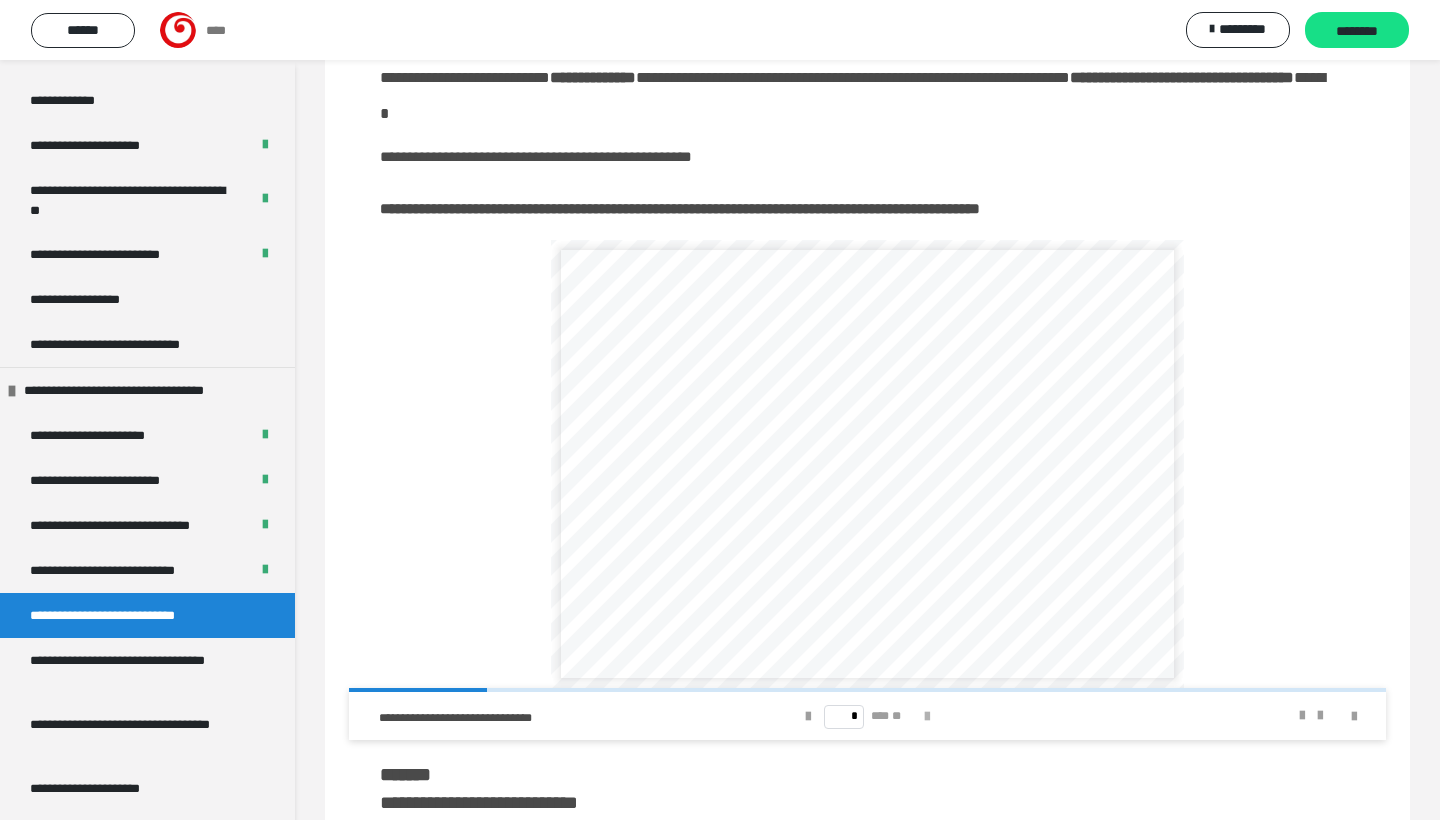 click at bounding box center (927, 717) 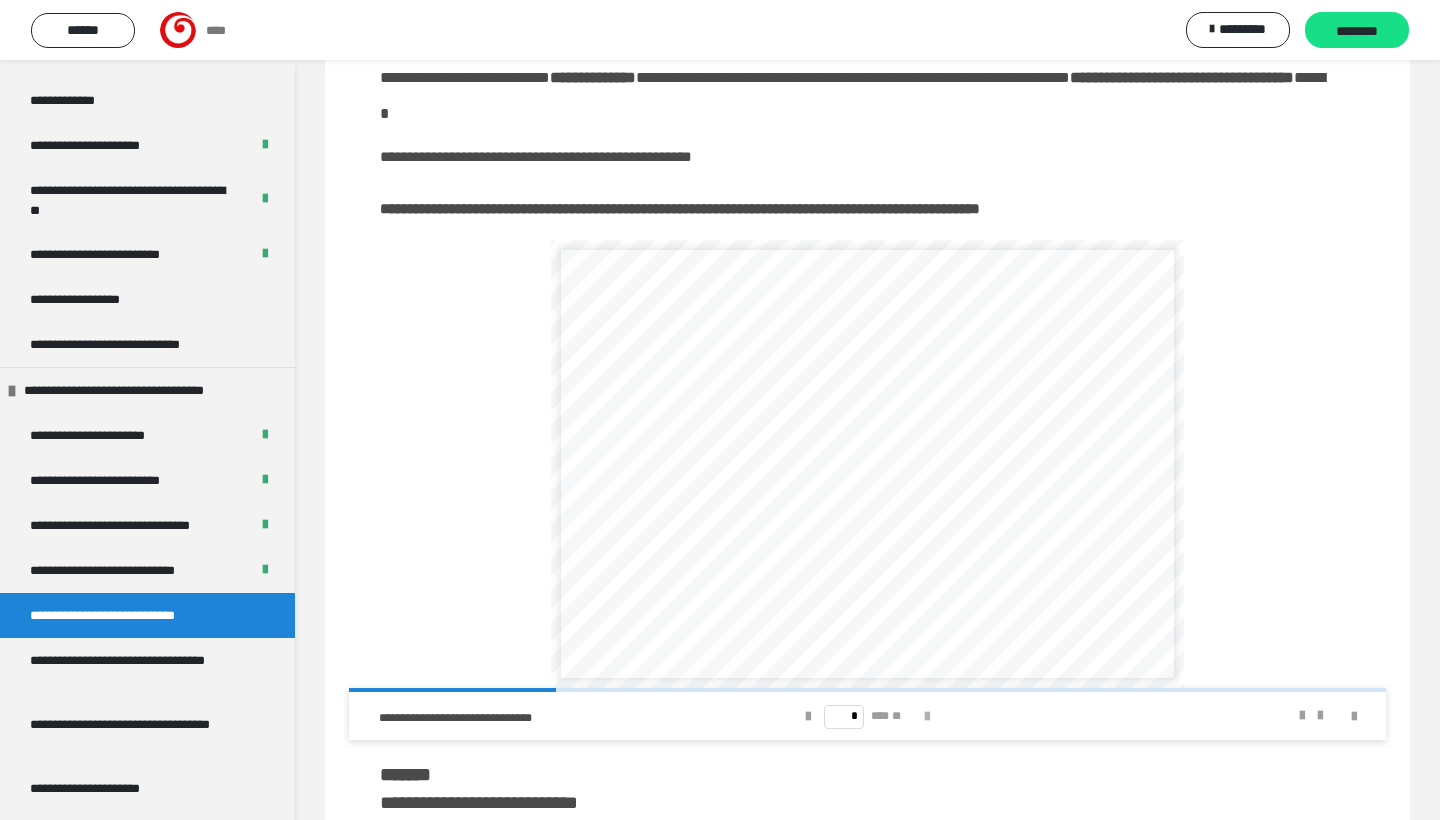 click at bounding box center (927, 717) 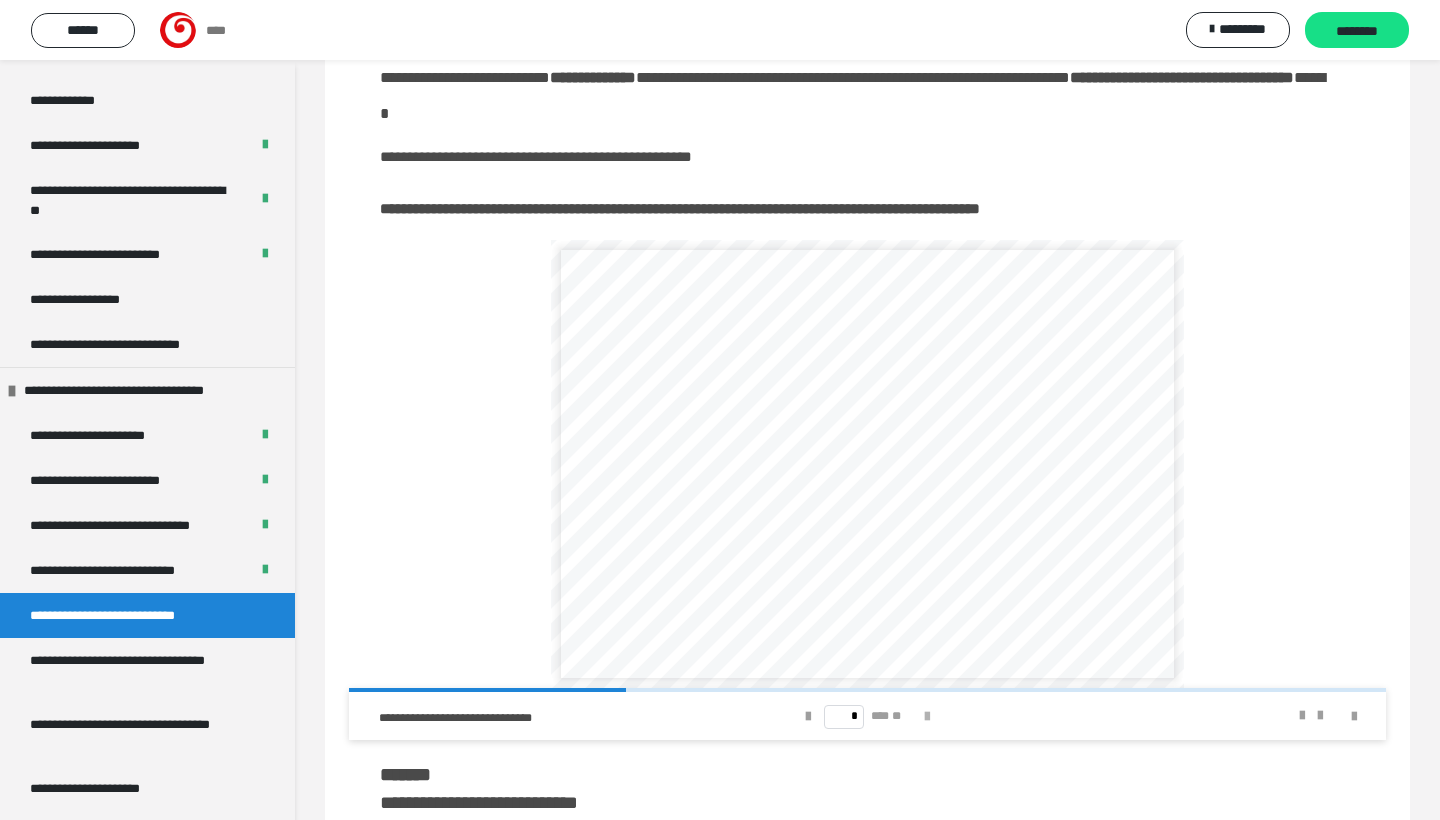 click at bounding box center [927, 717] 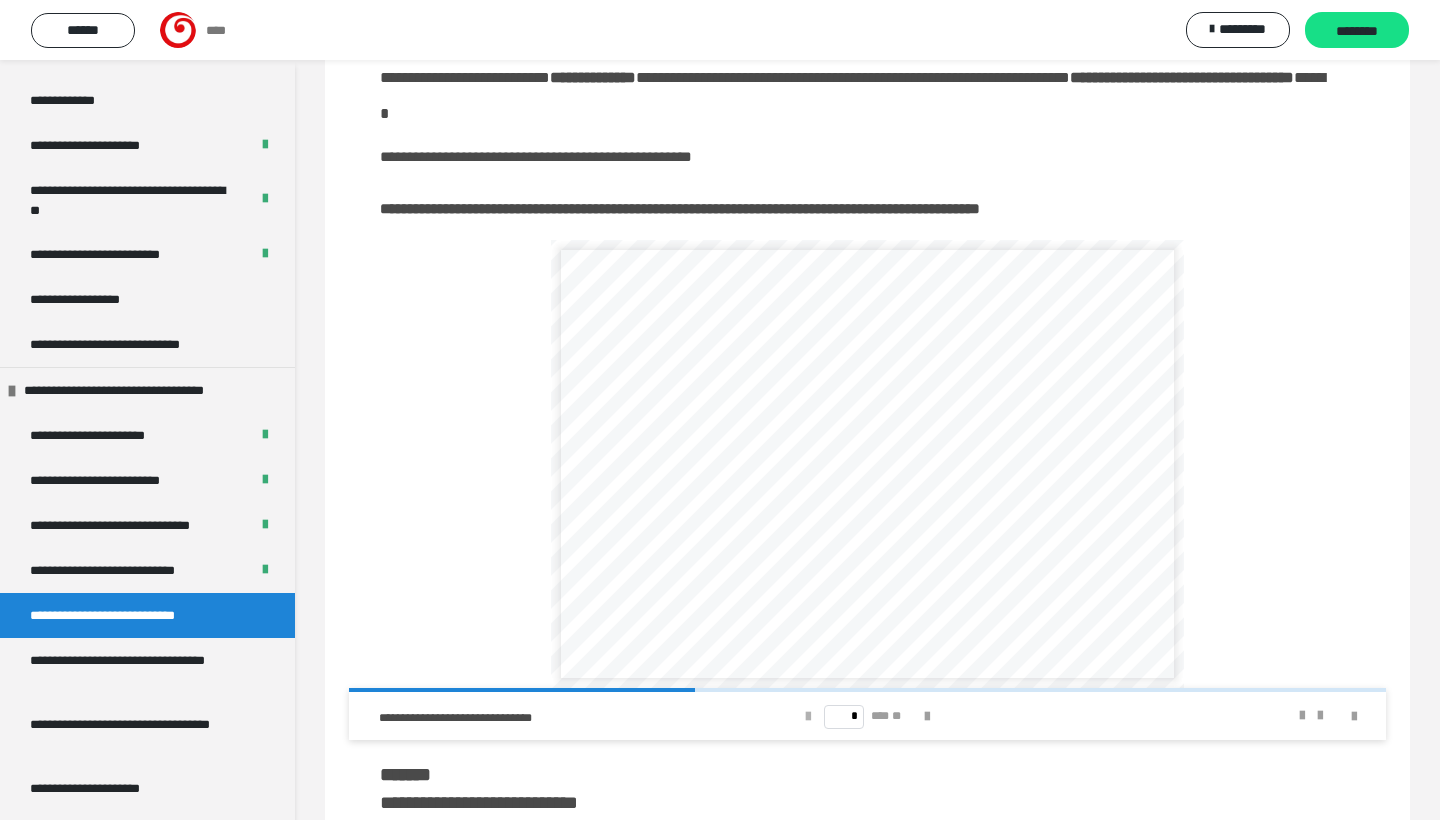 click at bounding box center (808, 717) 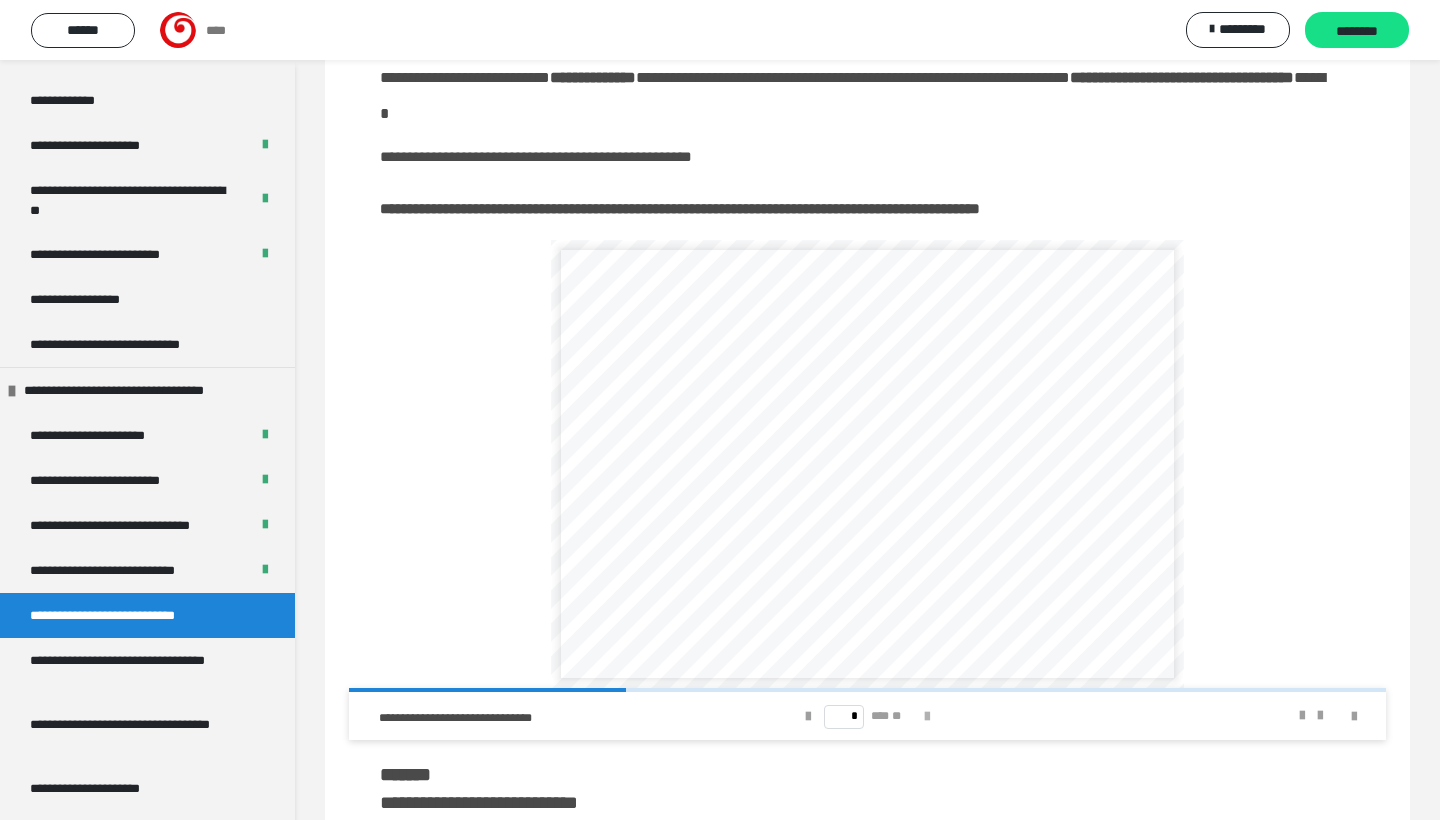click at bounding box center [927, 717] 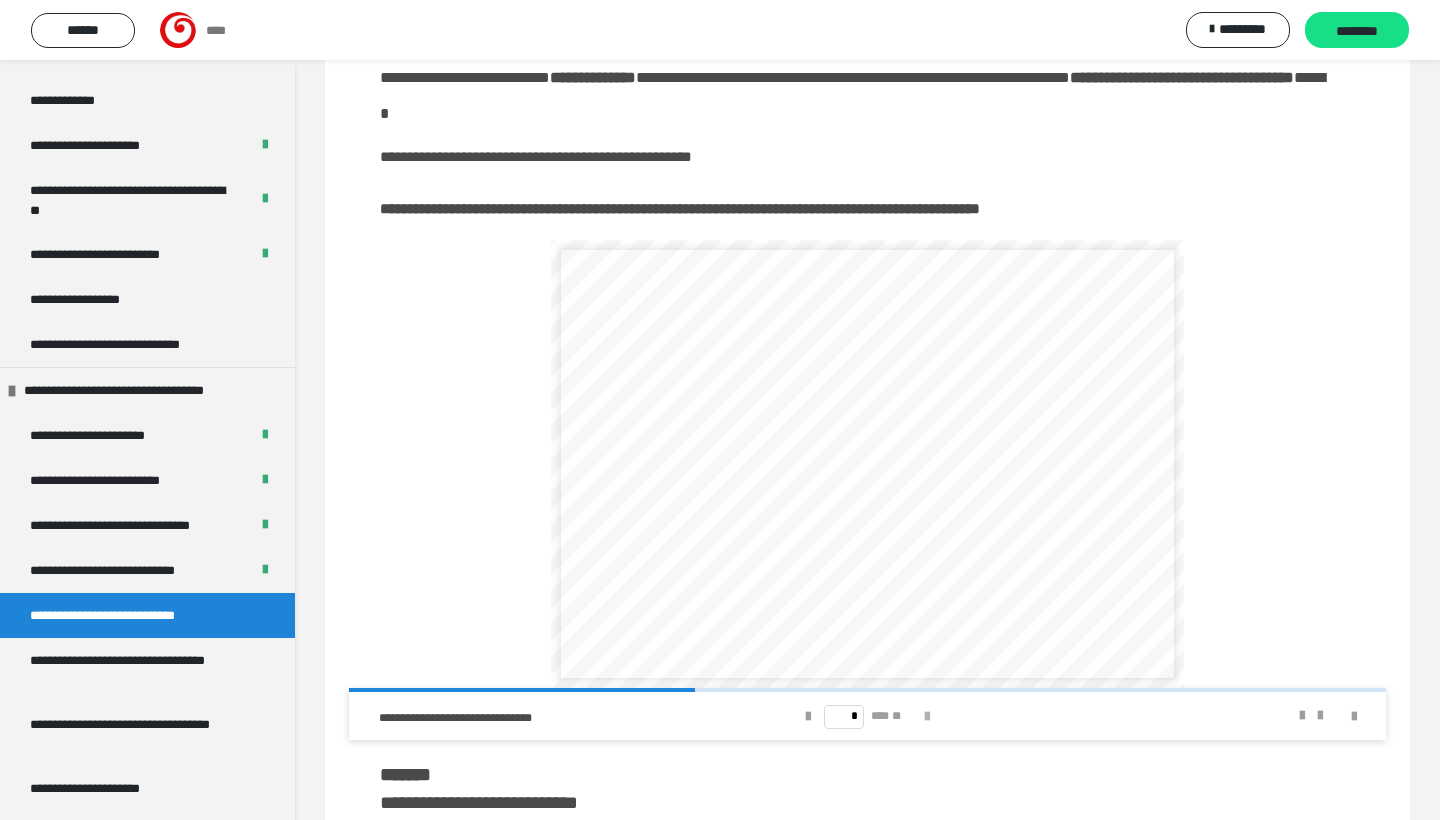 click at bounding box center (927, 717) 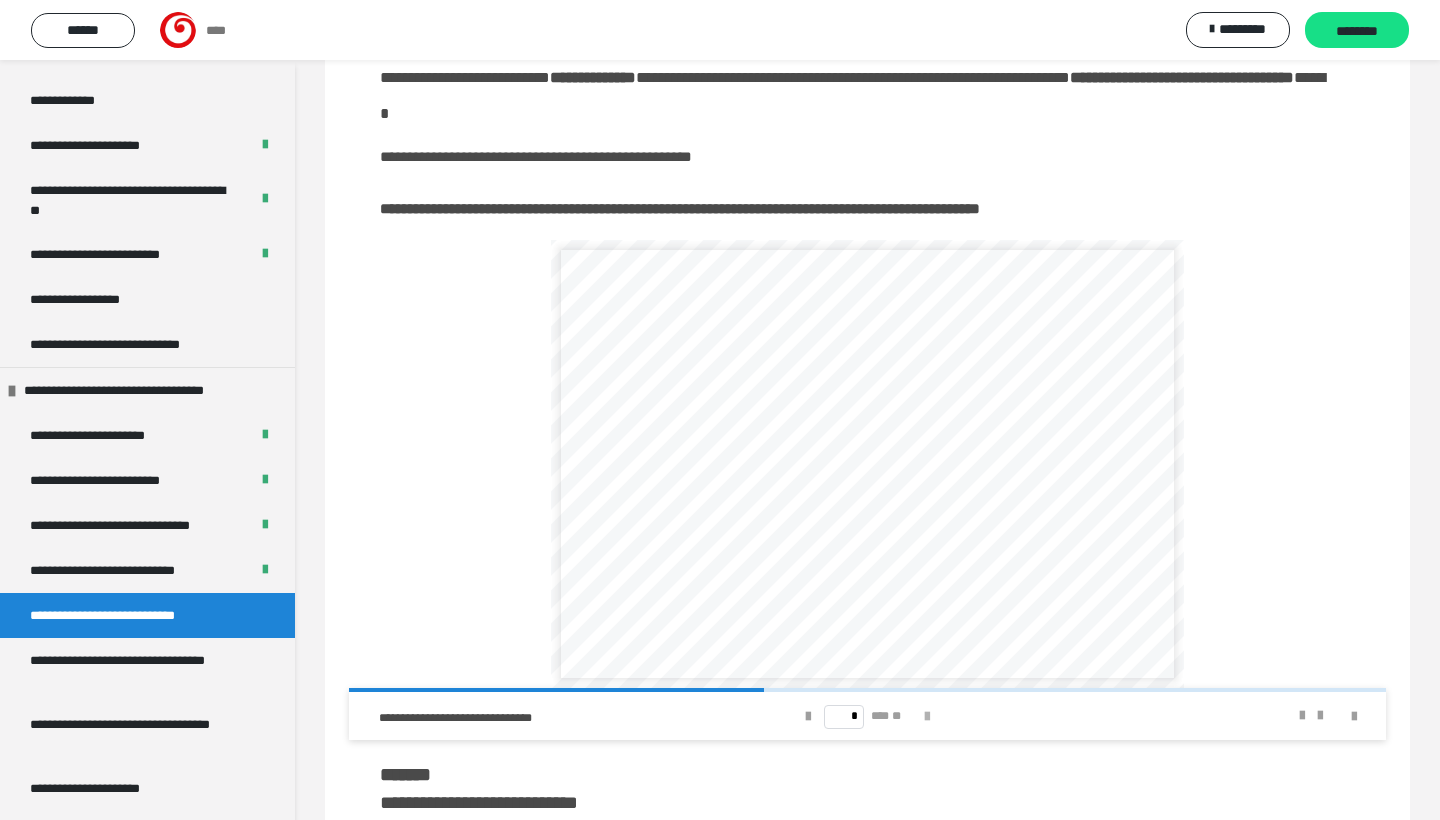 click at bounding box center [927, 717] 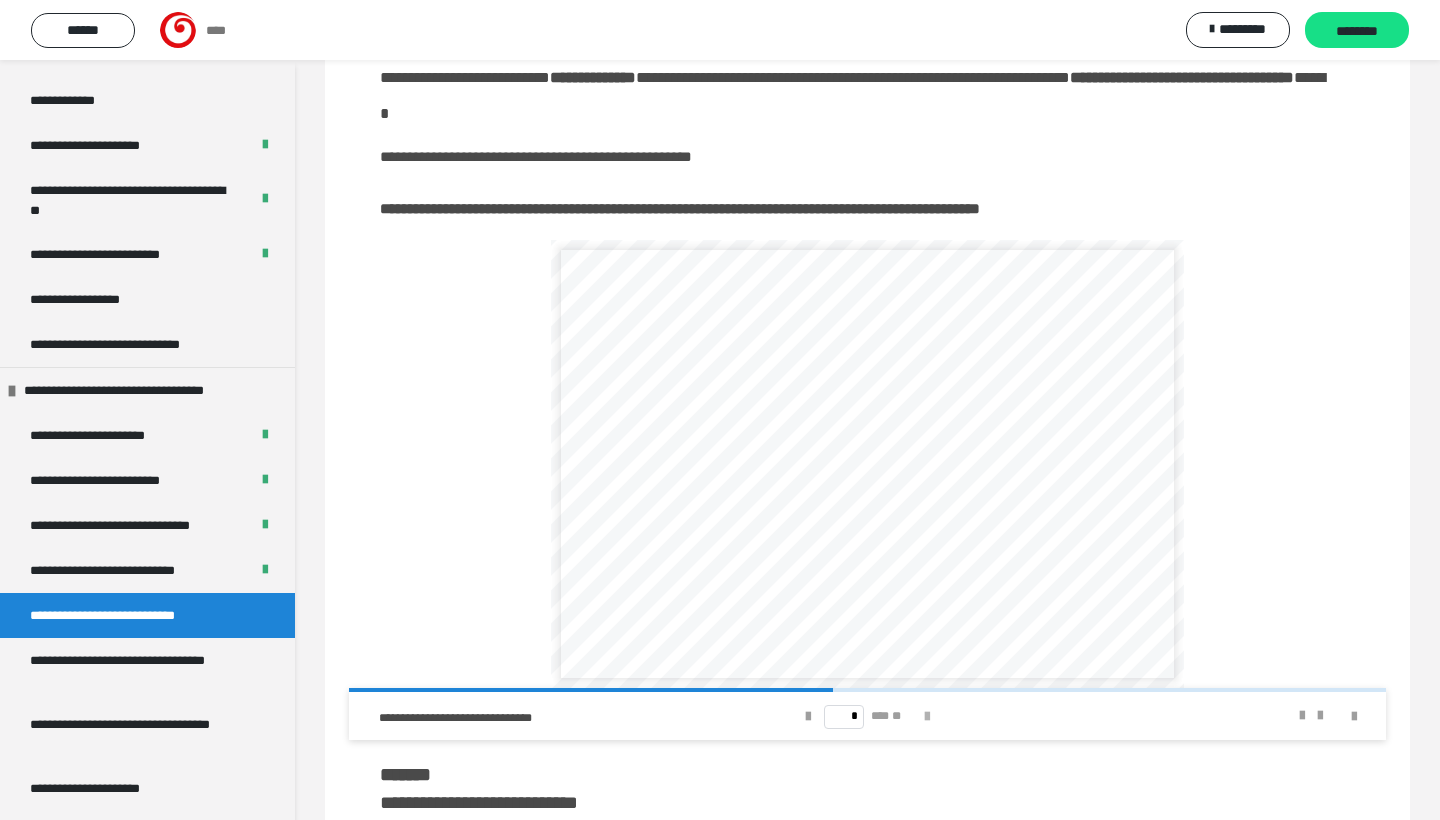 click at bounding box center (927, 717) 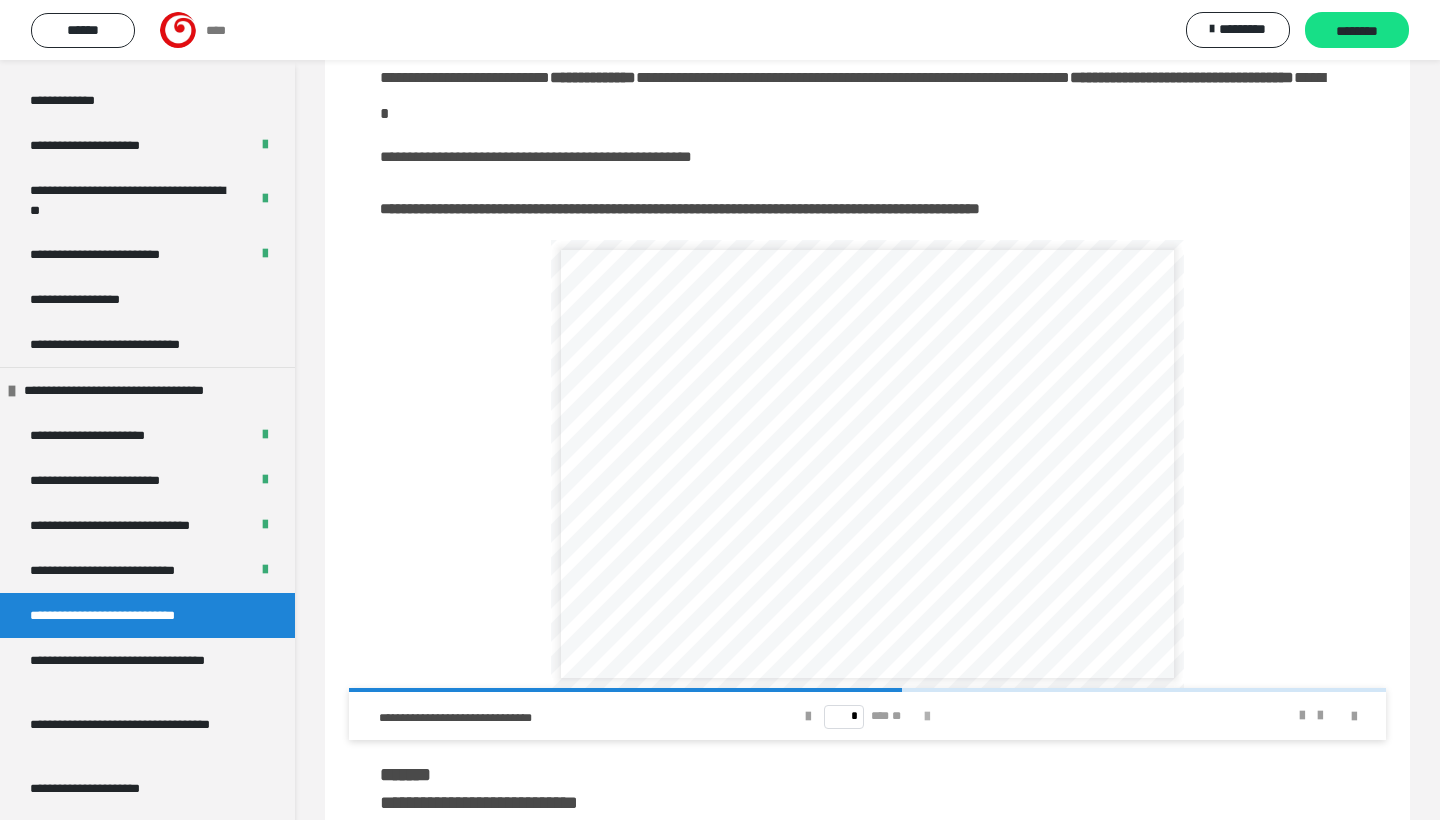 click at bounding box center [927, 717] 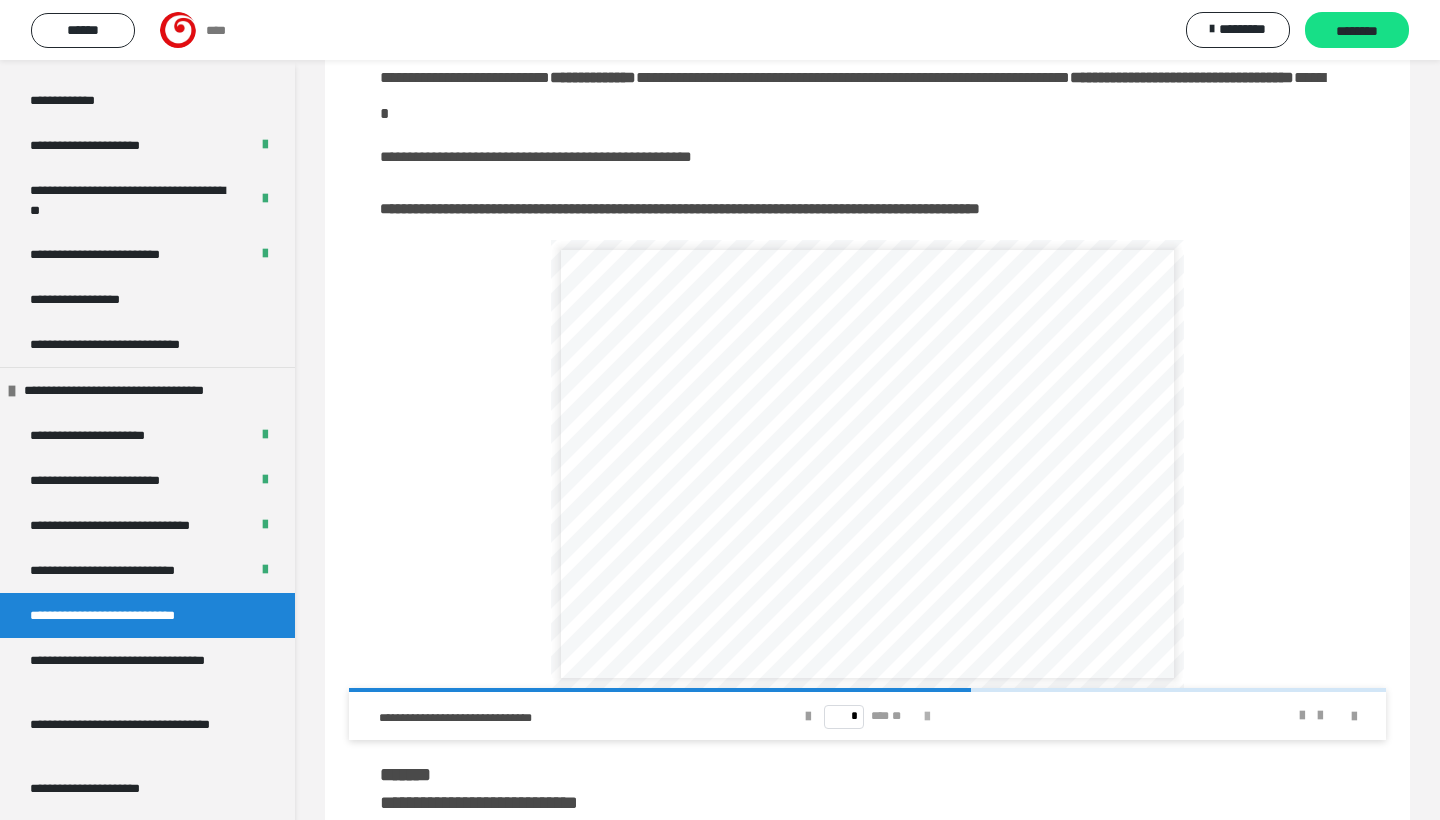 click at bounding box center (927, 717) 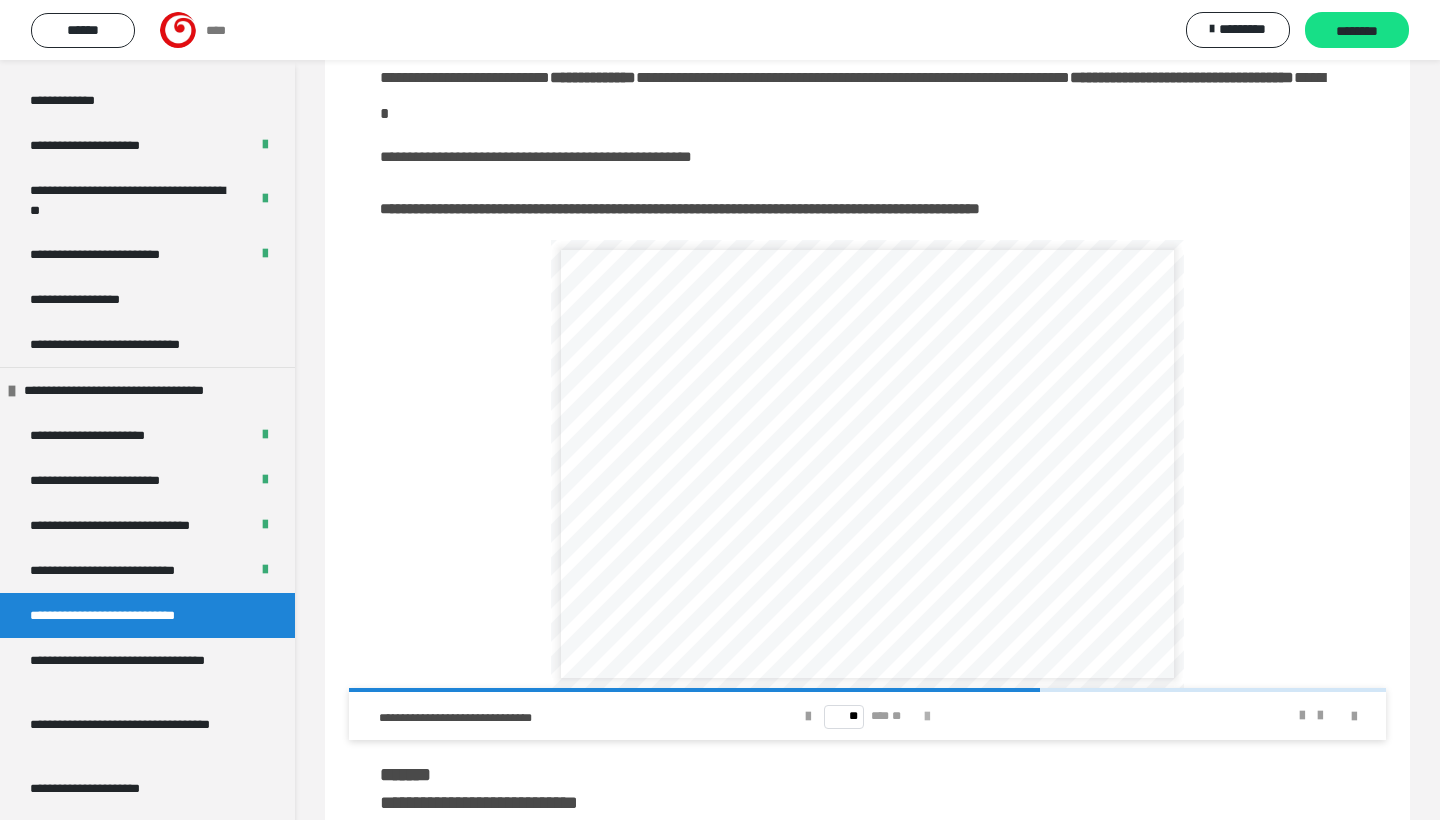 click at bounding box center (927, 717) 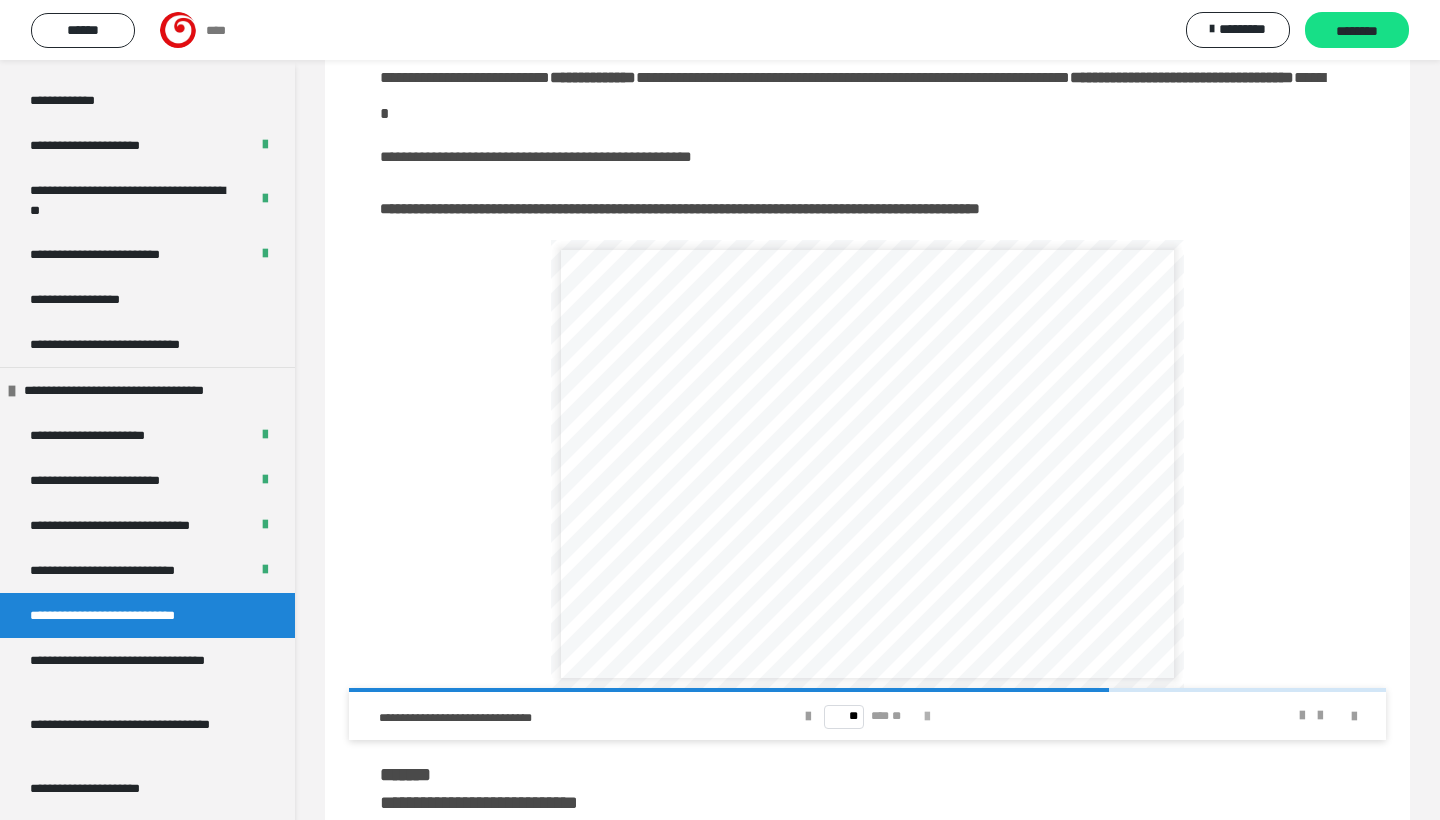 click at bounding box center [927, 717] 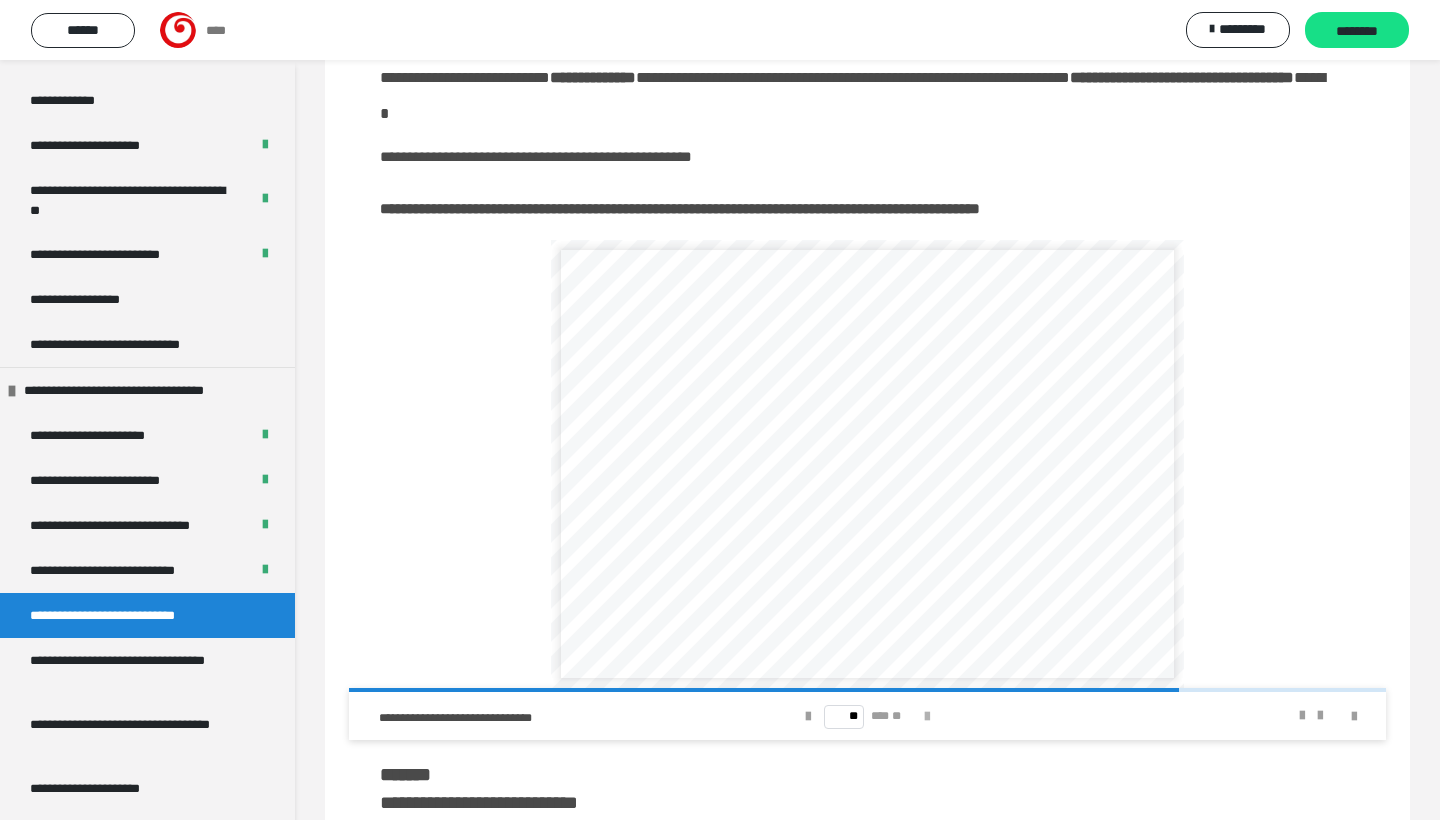 click at bounding box center (927, 717) 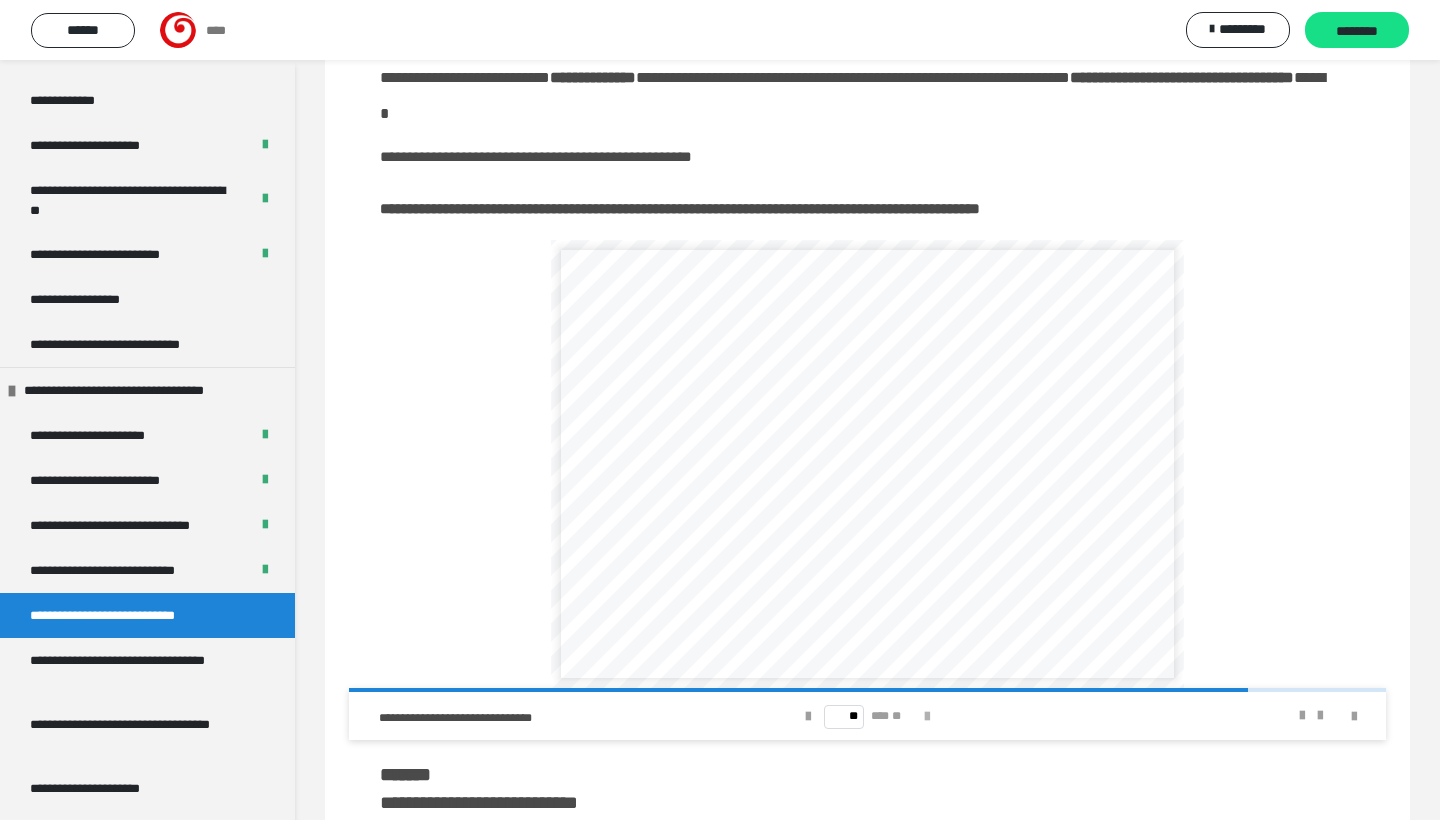 click at bounding box center (927, 717) 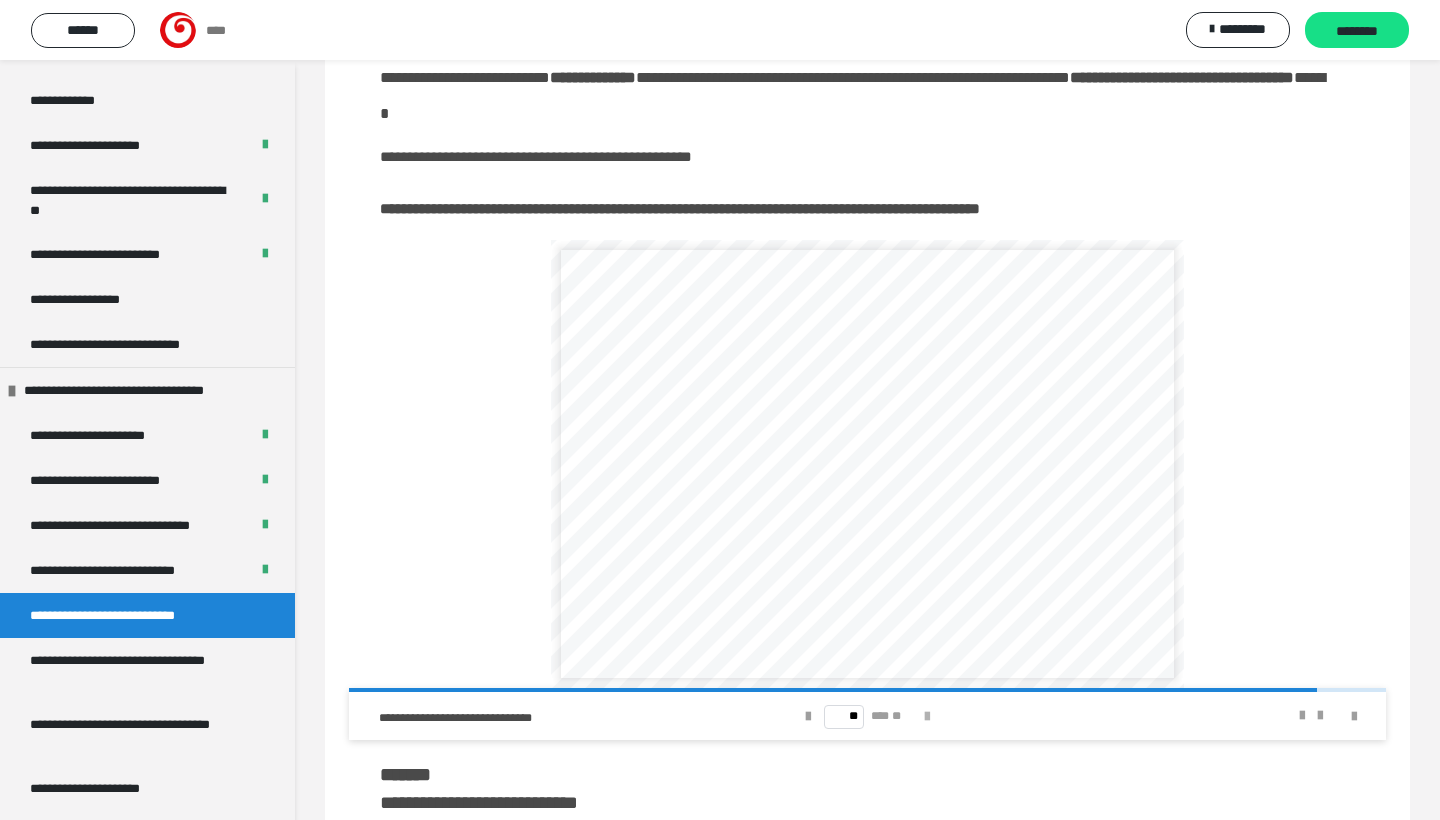 click at bounding box center (927, 717) 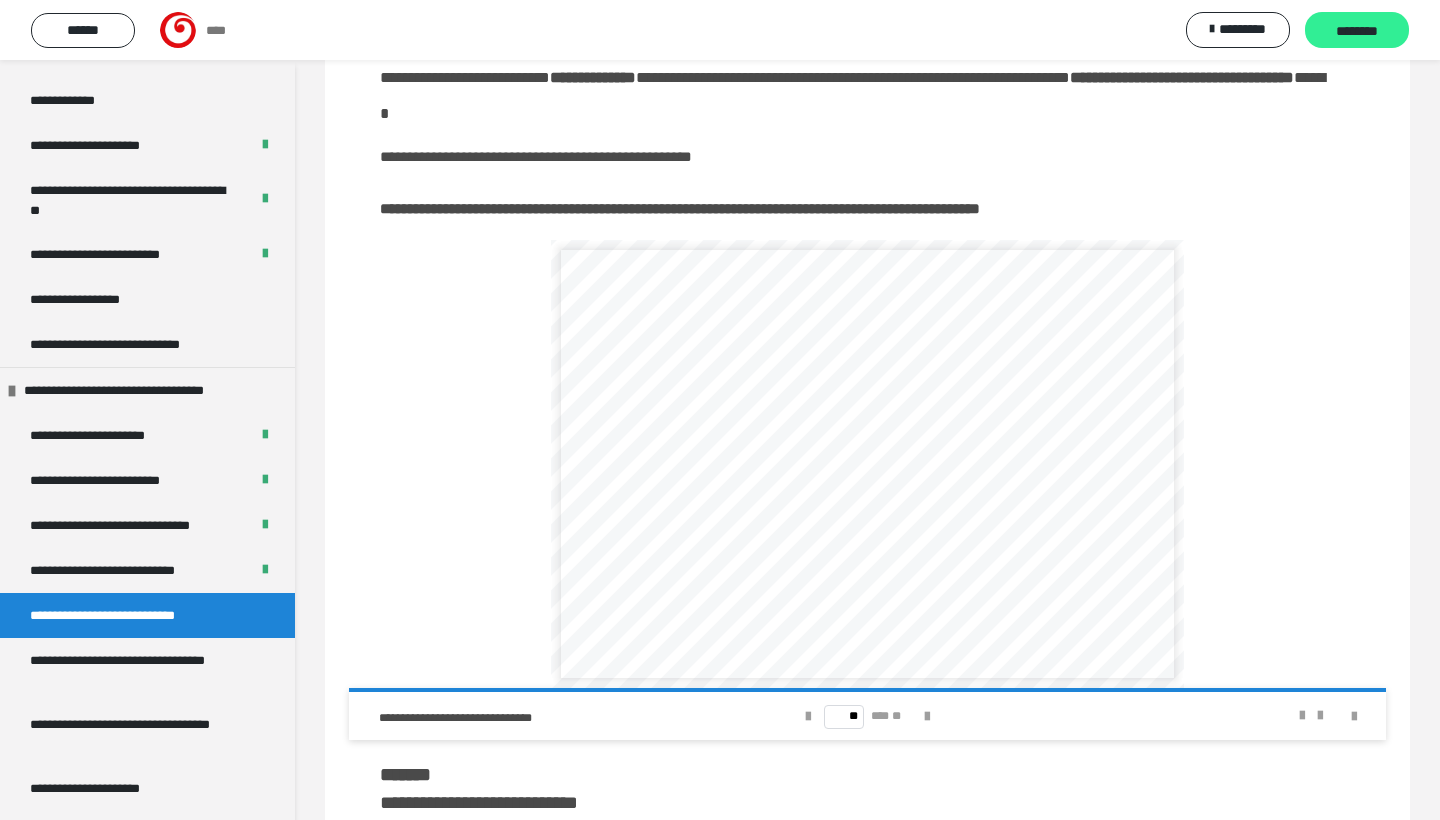 click on "********" at bounding box center [1357, 30] 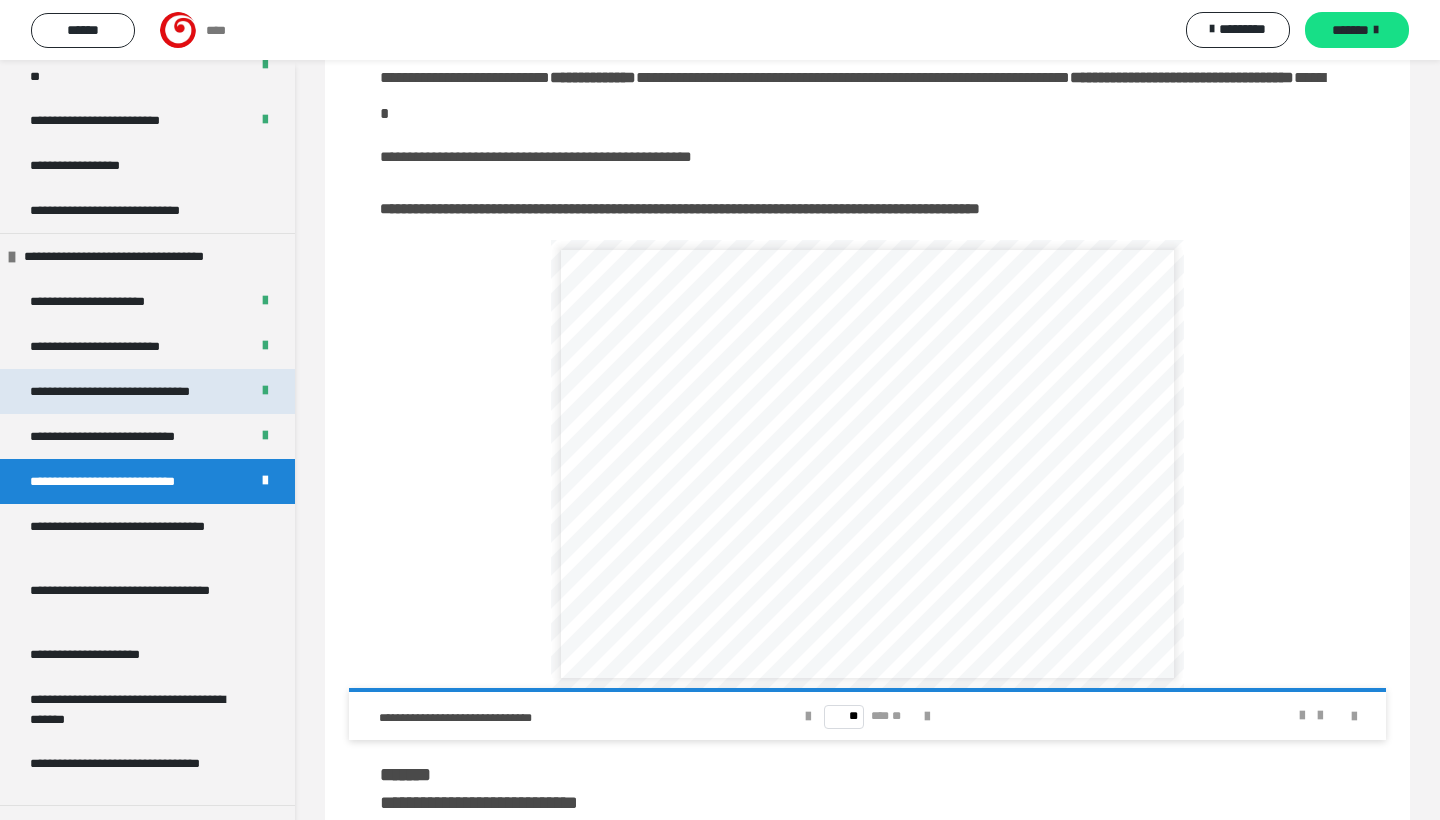 scroll, scrollTop: 1139, scrollLeft: 0, axis: vertical 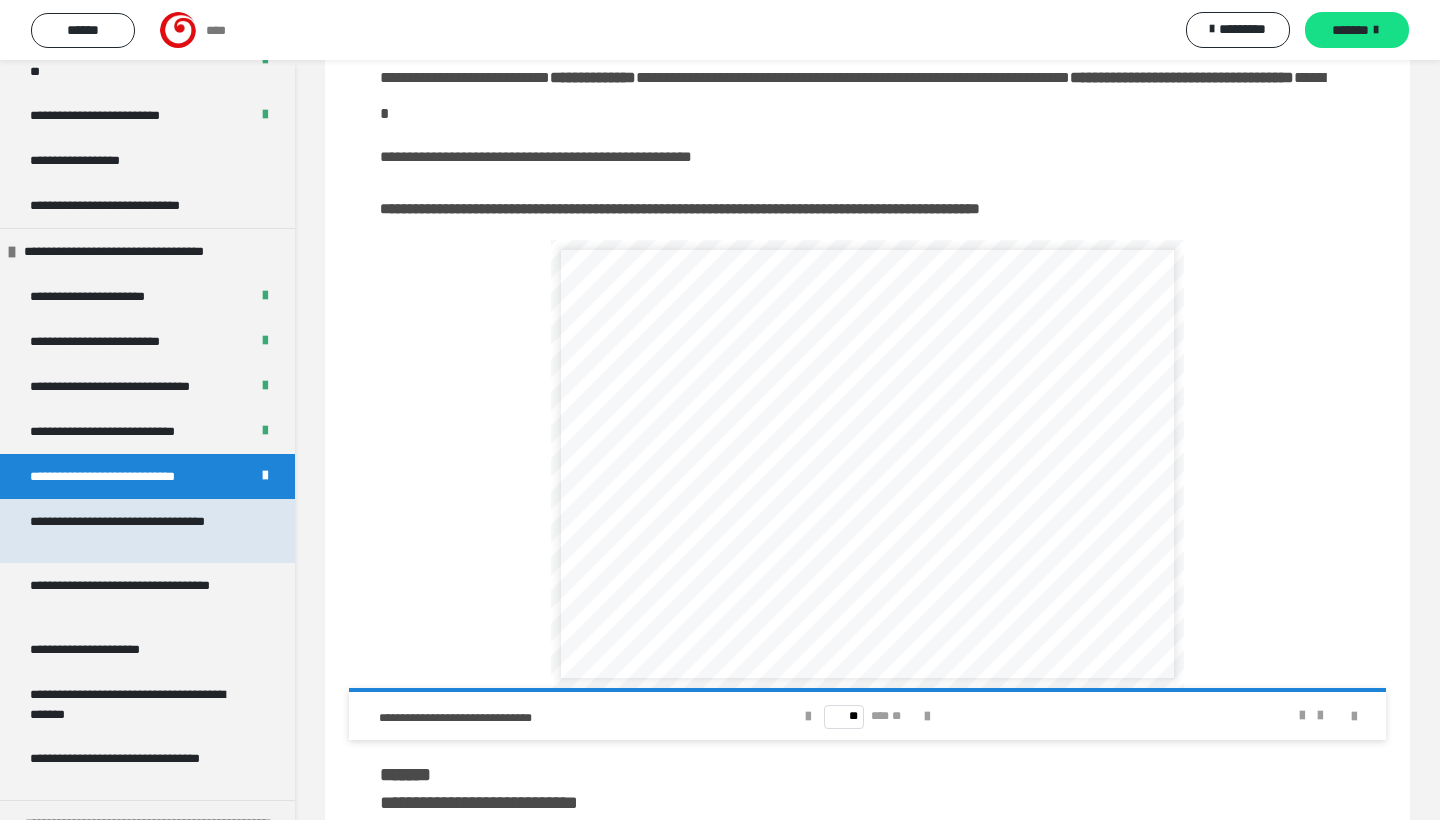click on "**********" at bounding box center [139, 531] 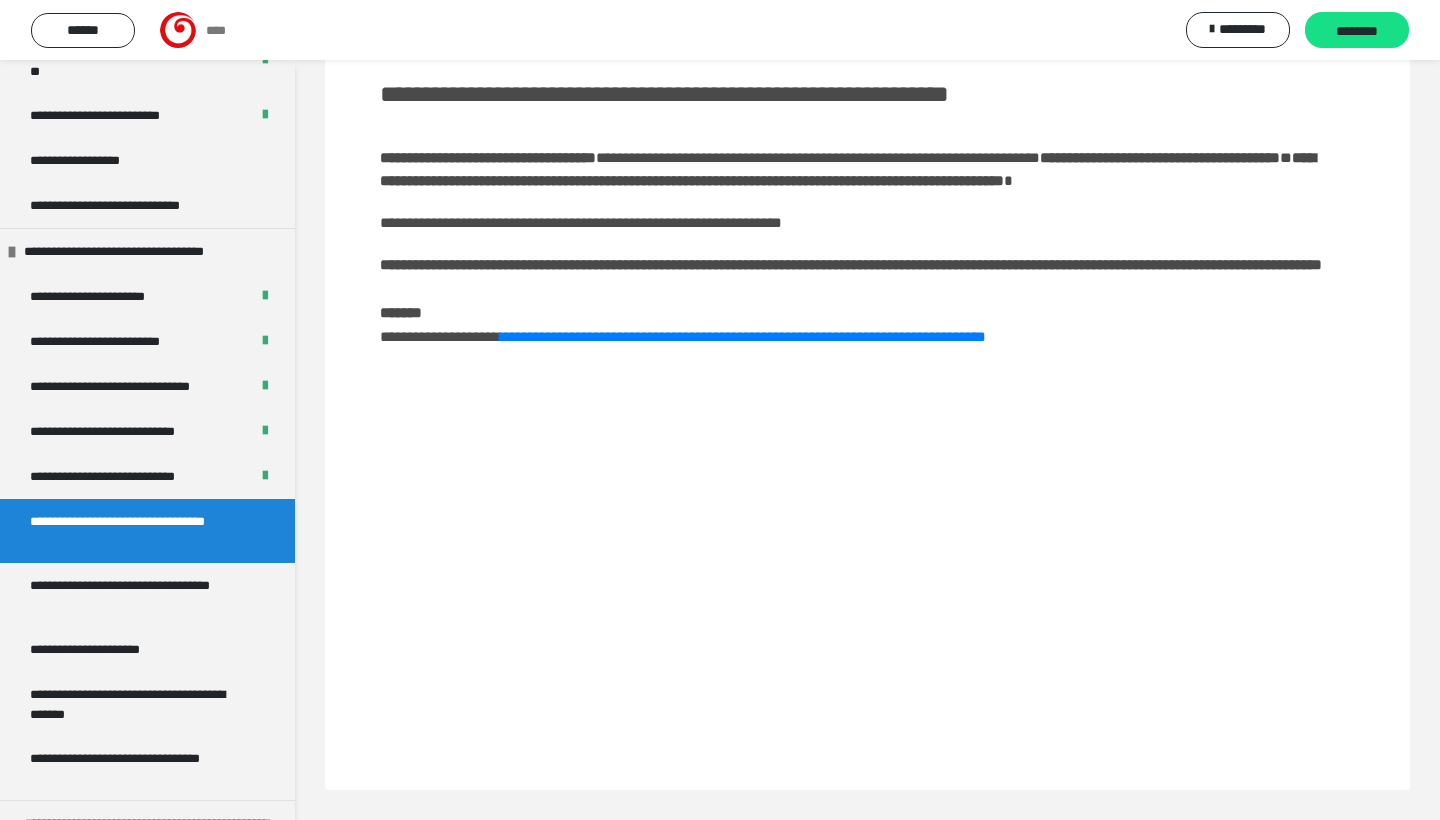 scroll, scrollTop: 206, scrollLeft: 0, axis: vertical 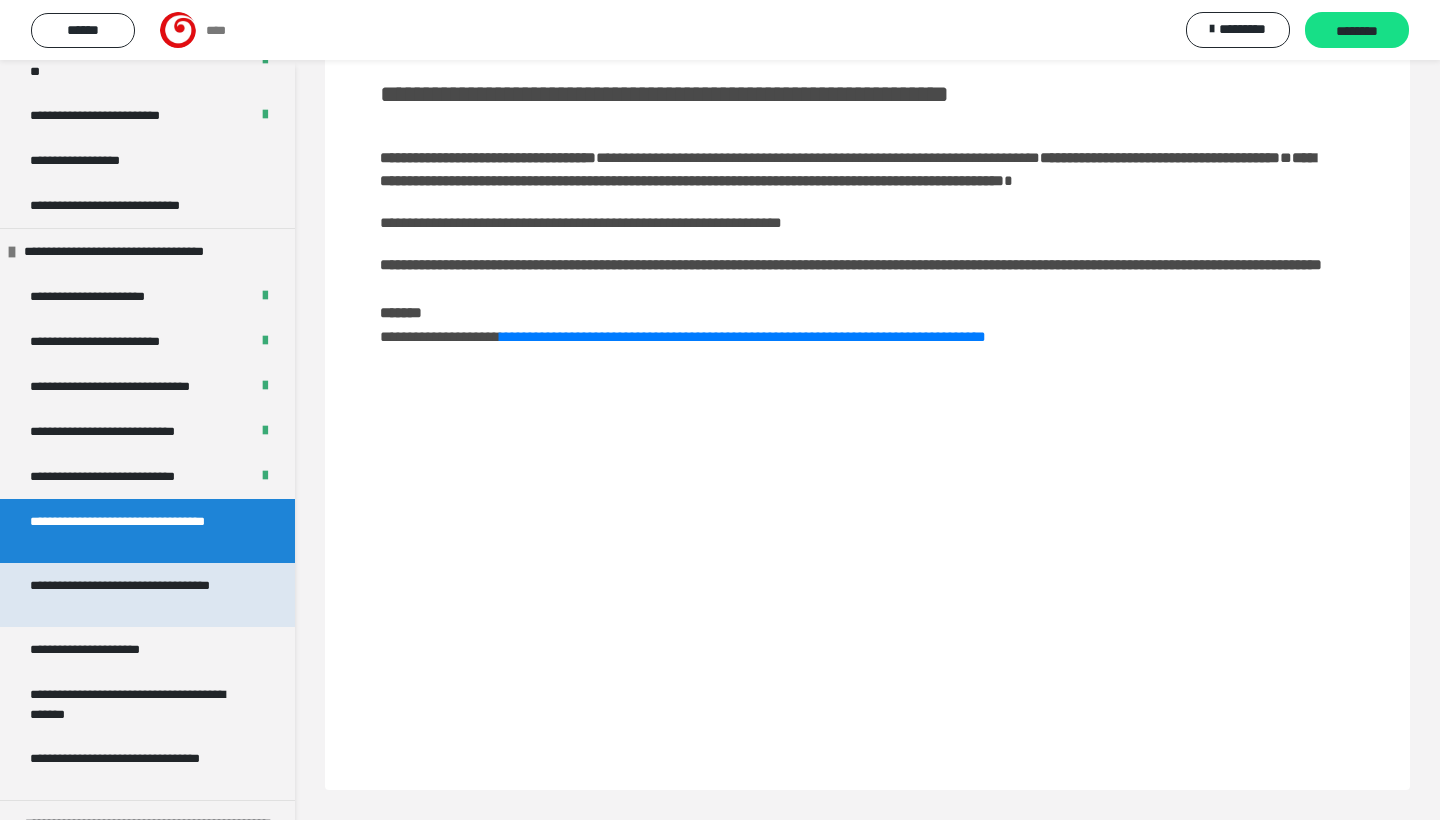 click on "**********" at bounding box center [139, 595] 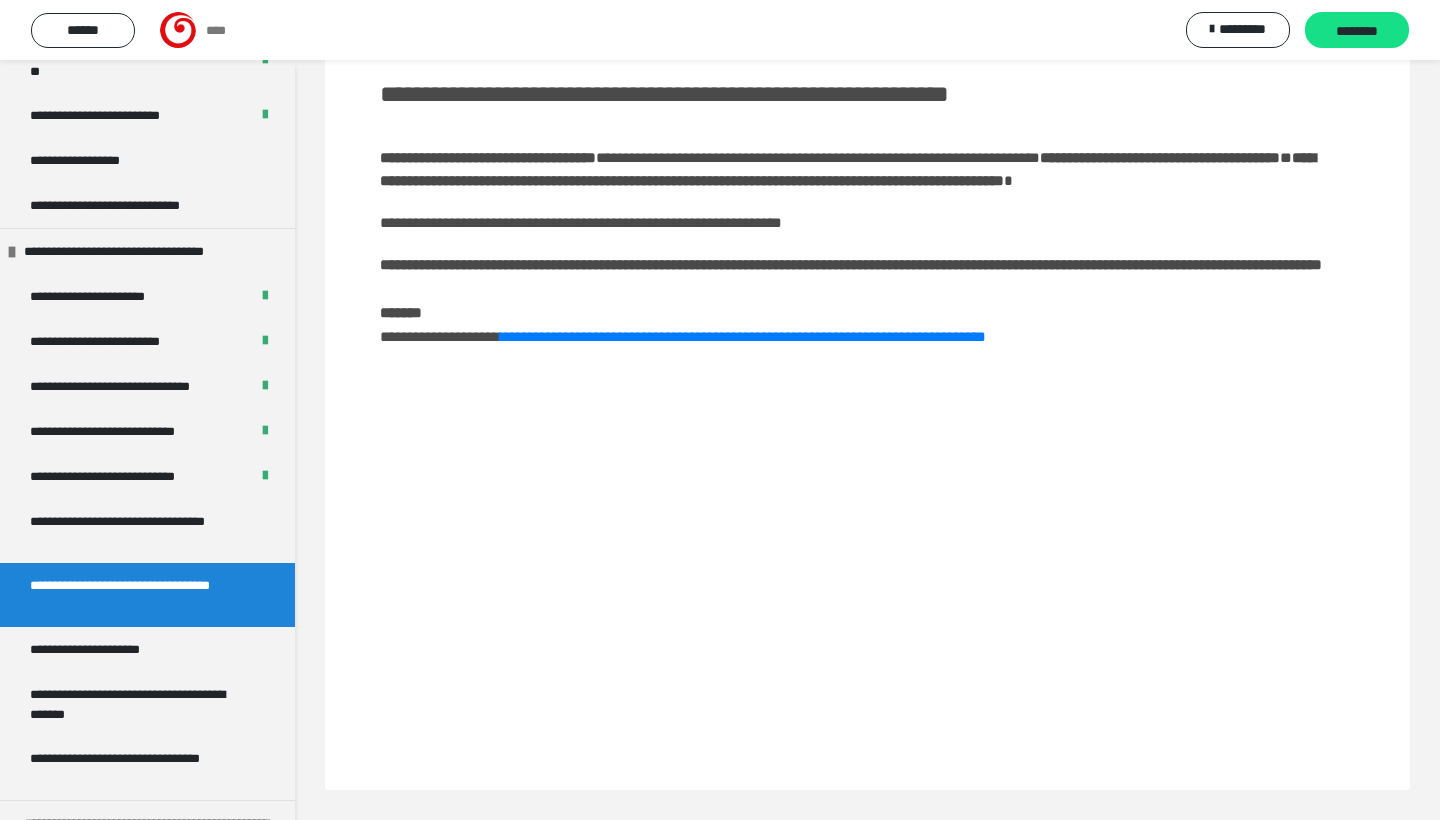 click on "**********" at bounding box center (139, 595) 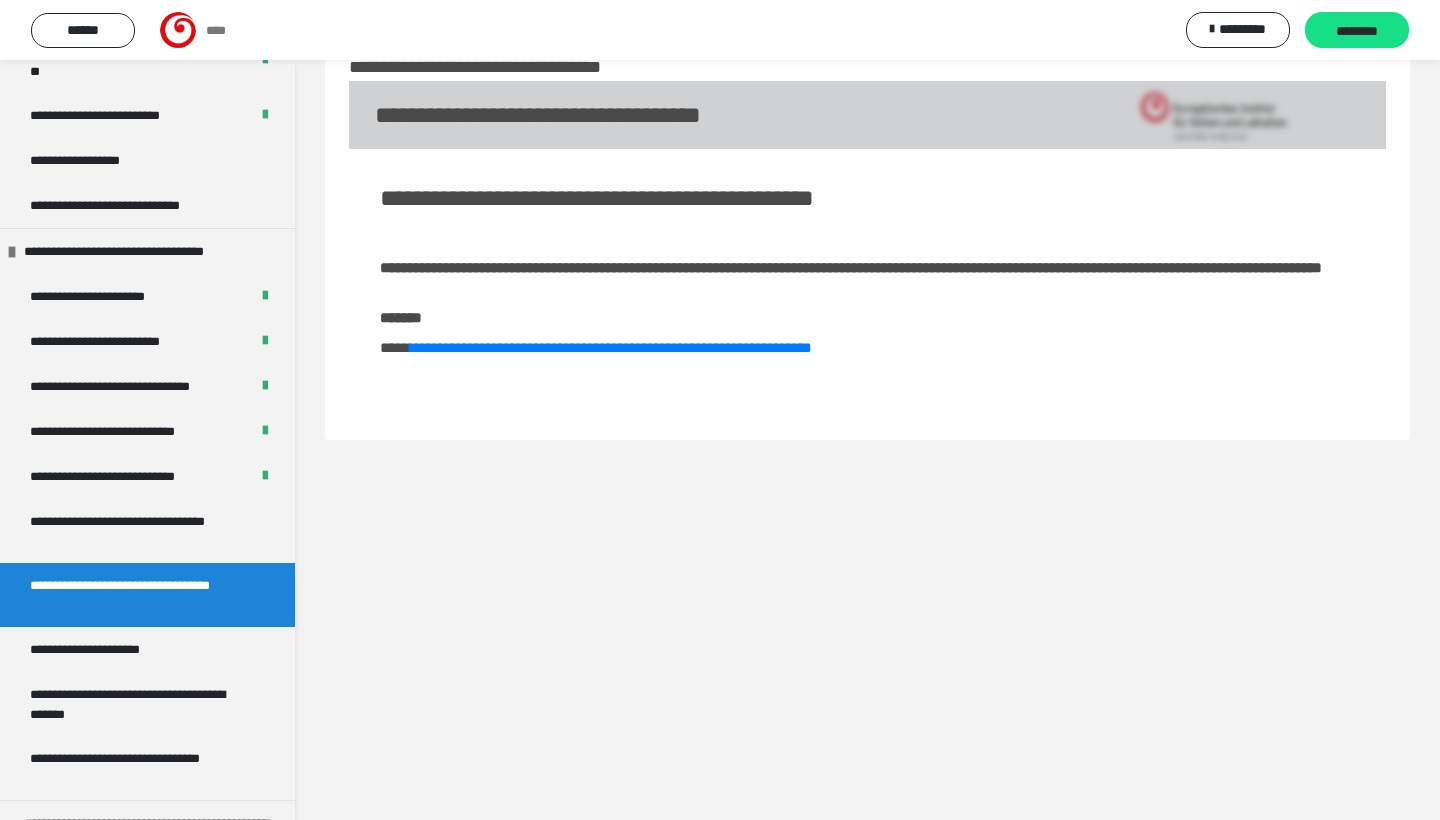 scroll, scrollTop: 60, scrollLeft: 0, axis: vertical 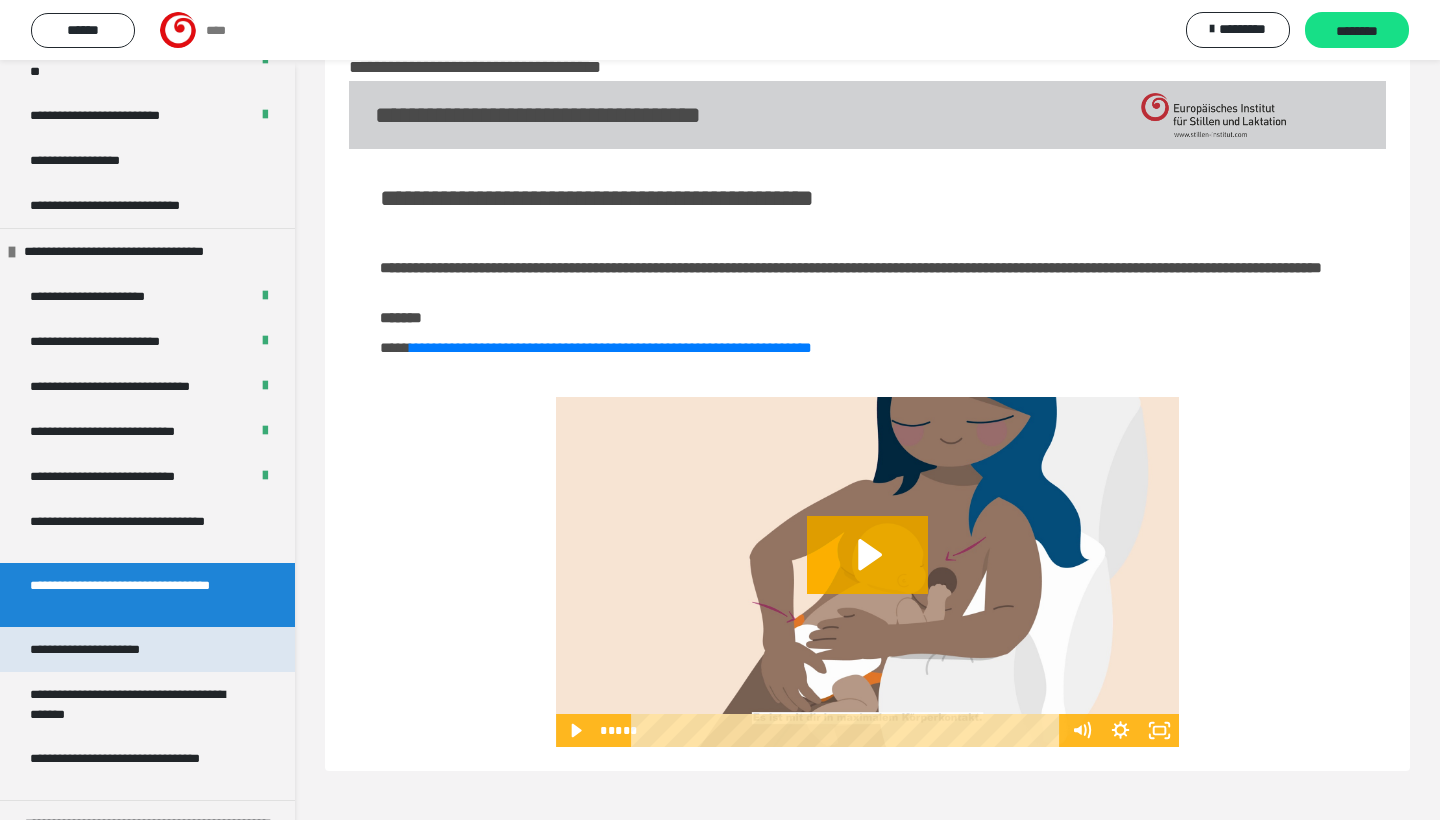 click on "**********" at bounding box center [110, 649] 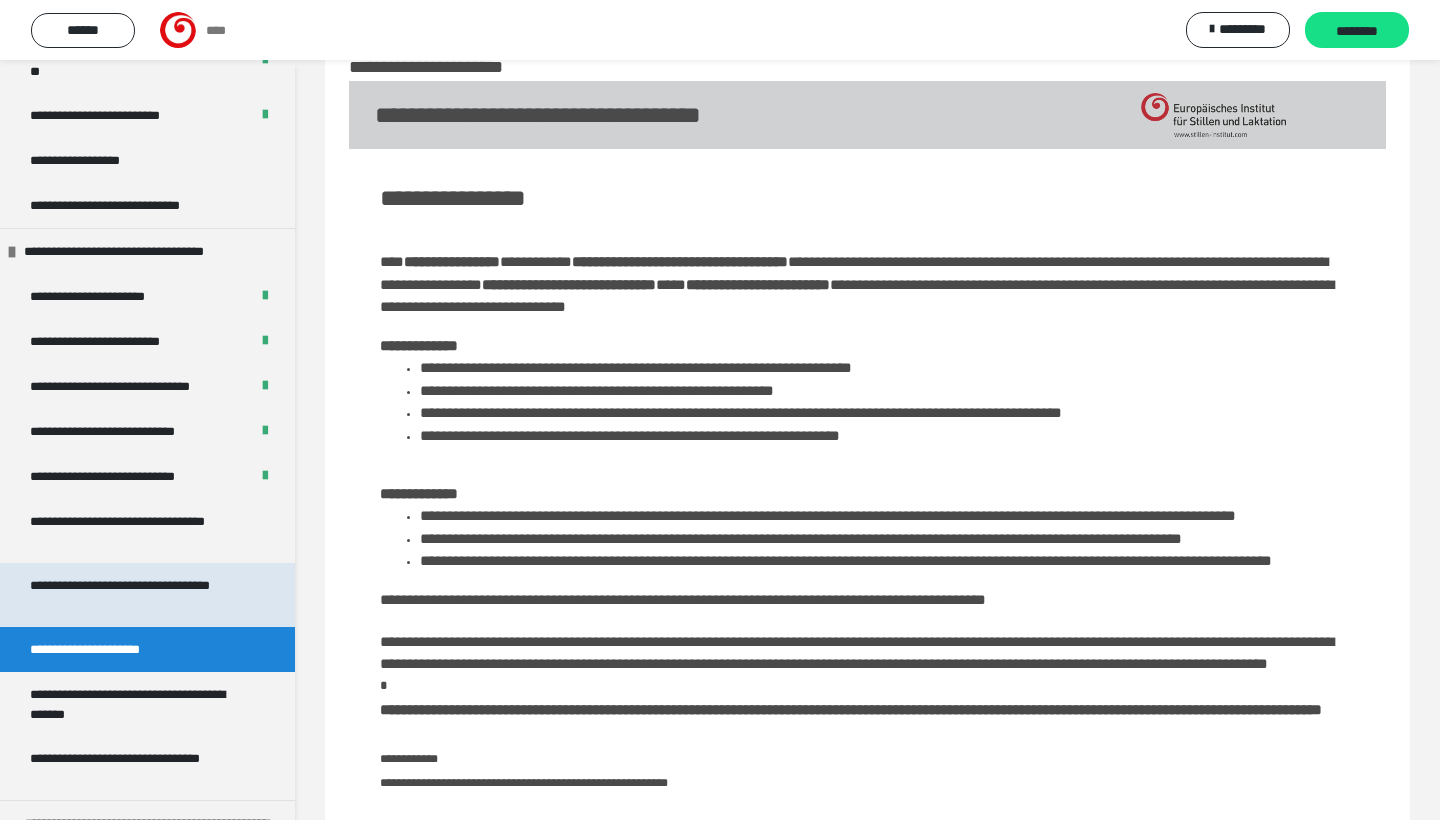 click on "**********" at bounding box center (139, 595) 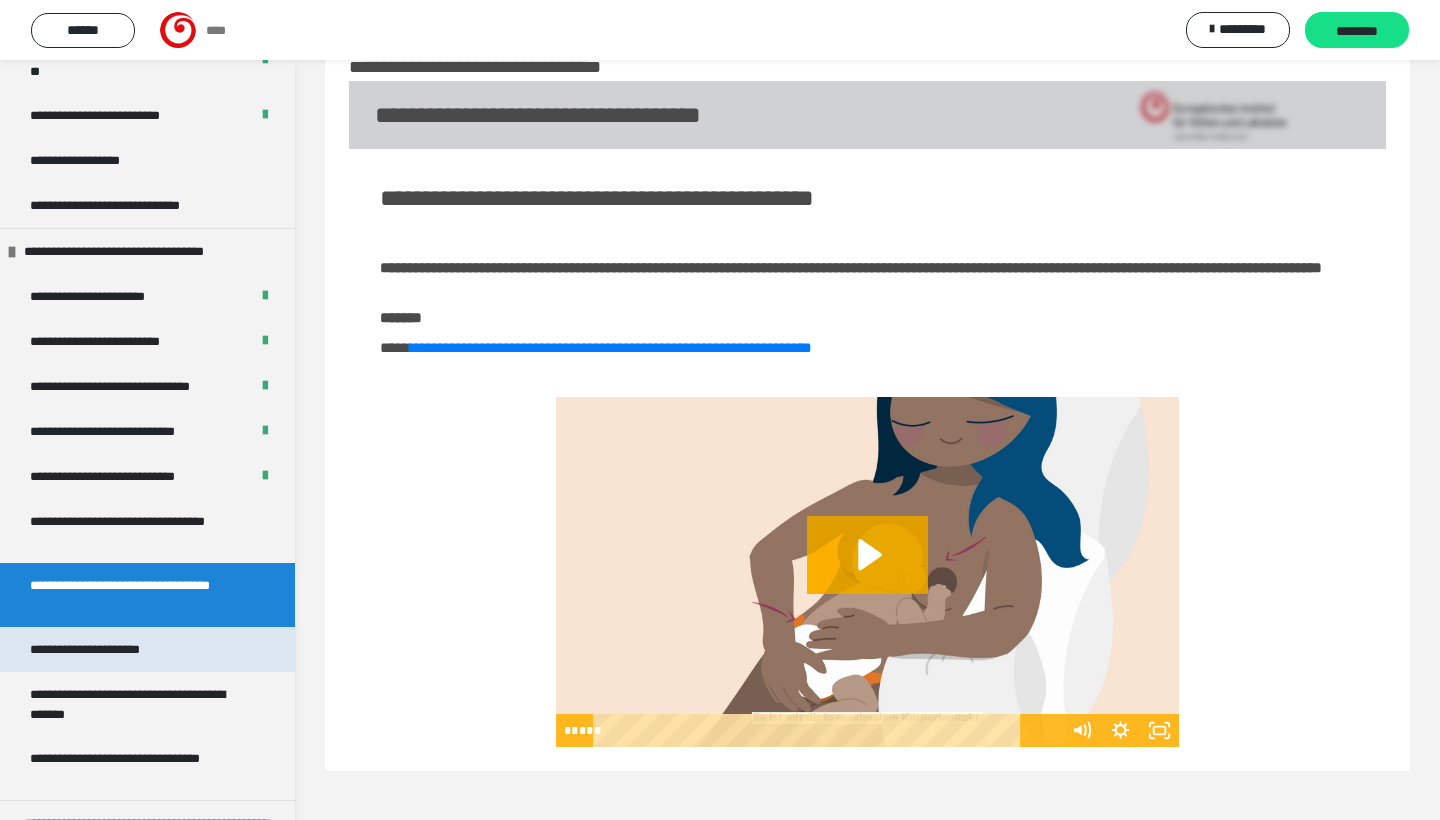 click on "**********" at bounding box center [110, 649] 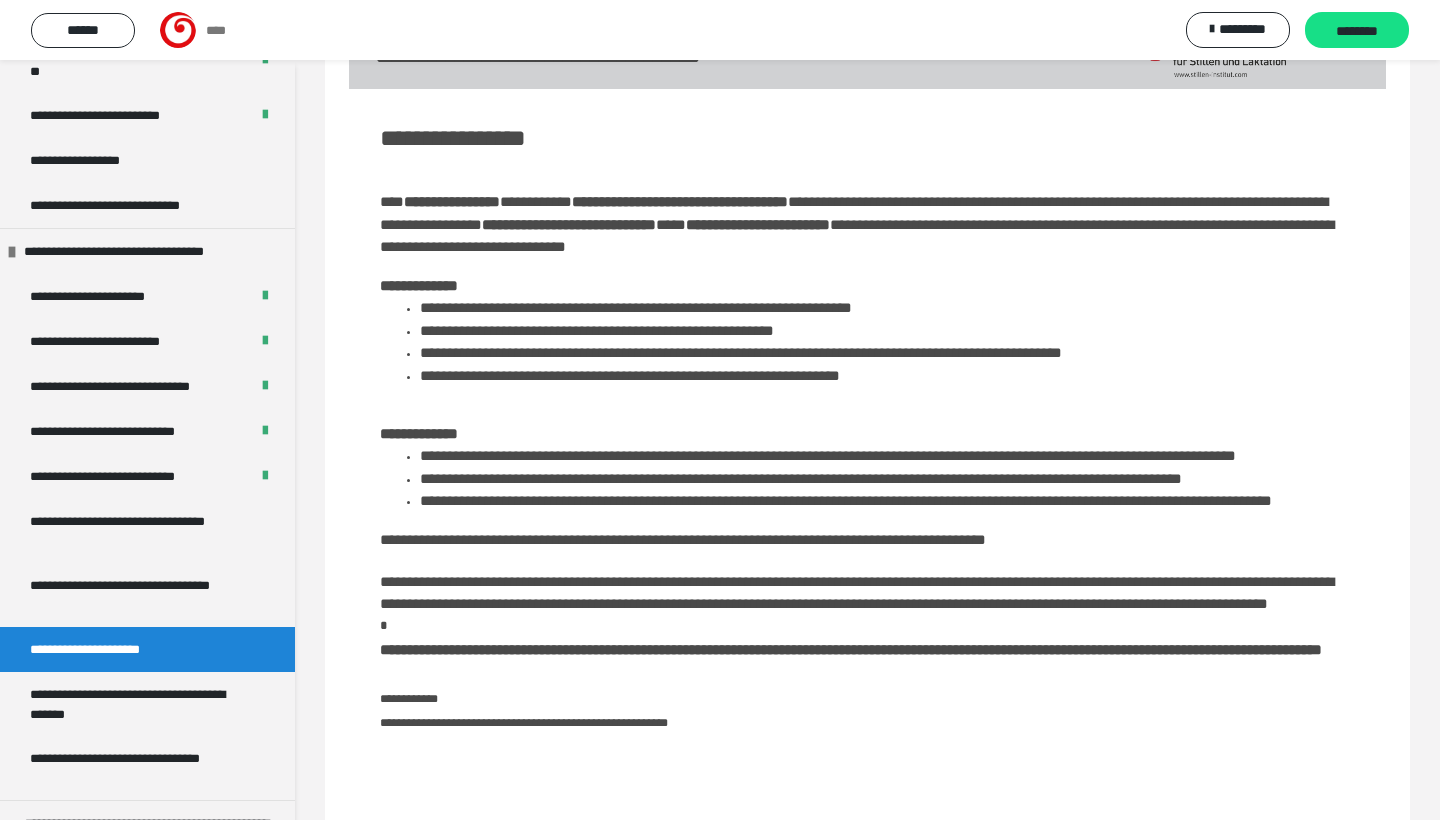 scroll, scrollTop: 124, scrollLeft: 0, axis: vertical 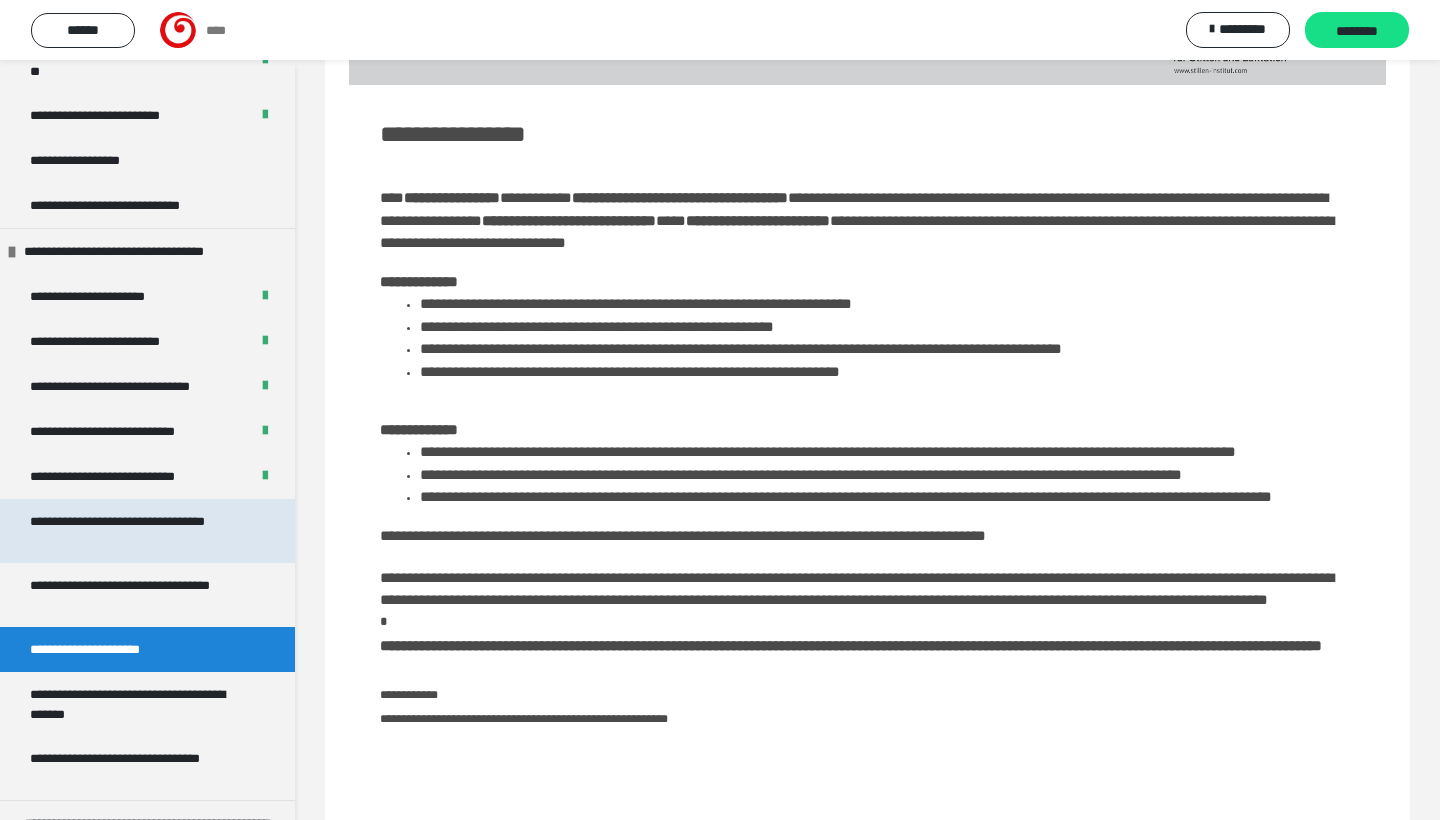click on "**********" at bounding box center (139, 531) 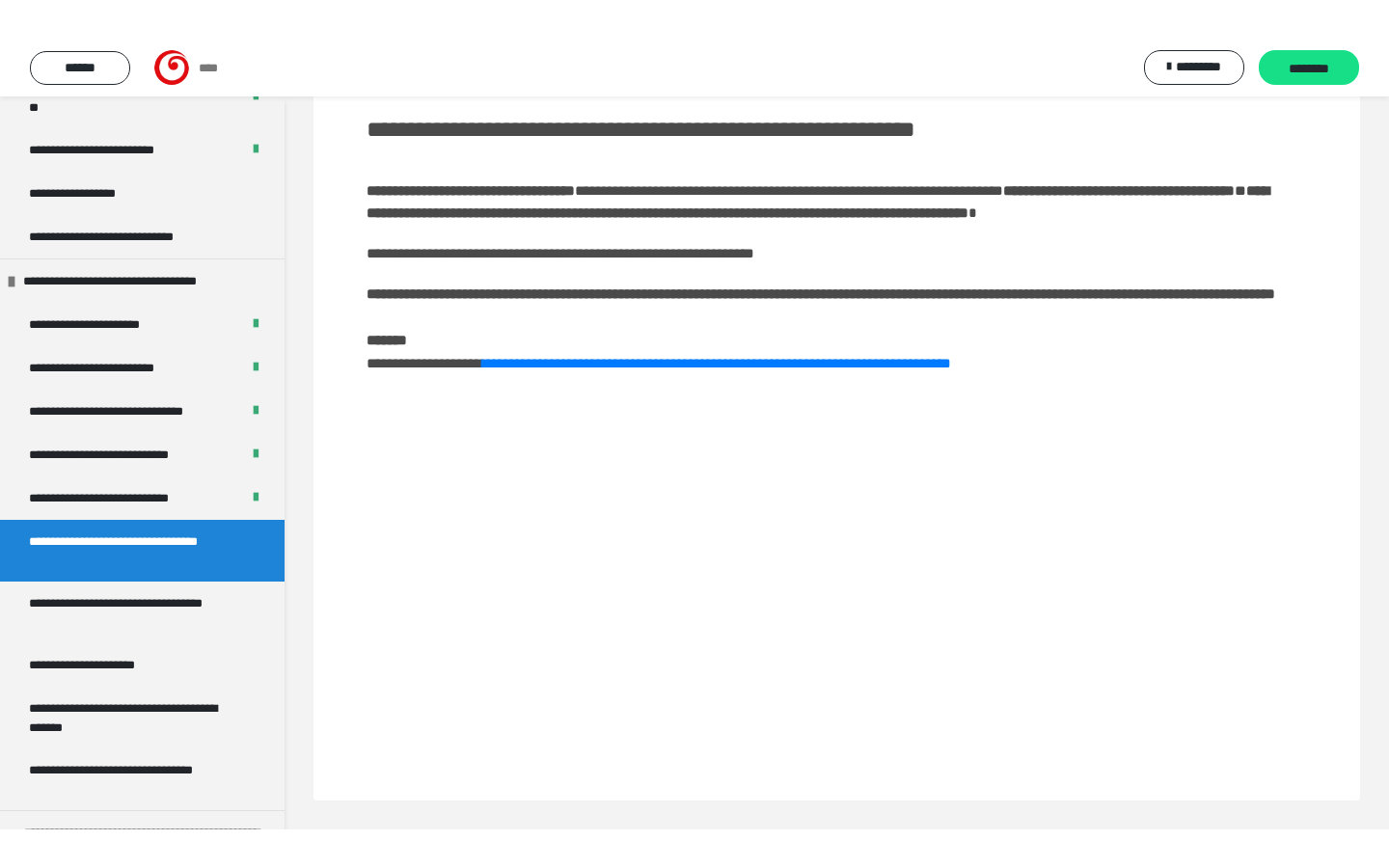 scroll, scrollTop: 0, scrollLeft: 0, axis: both 